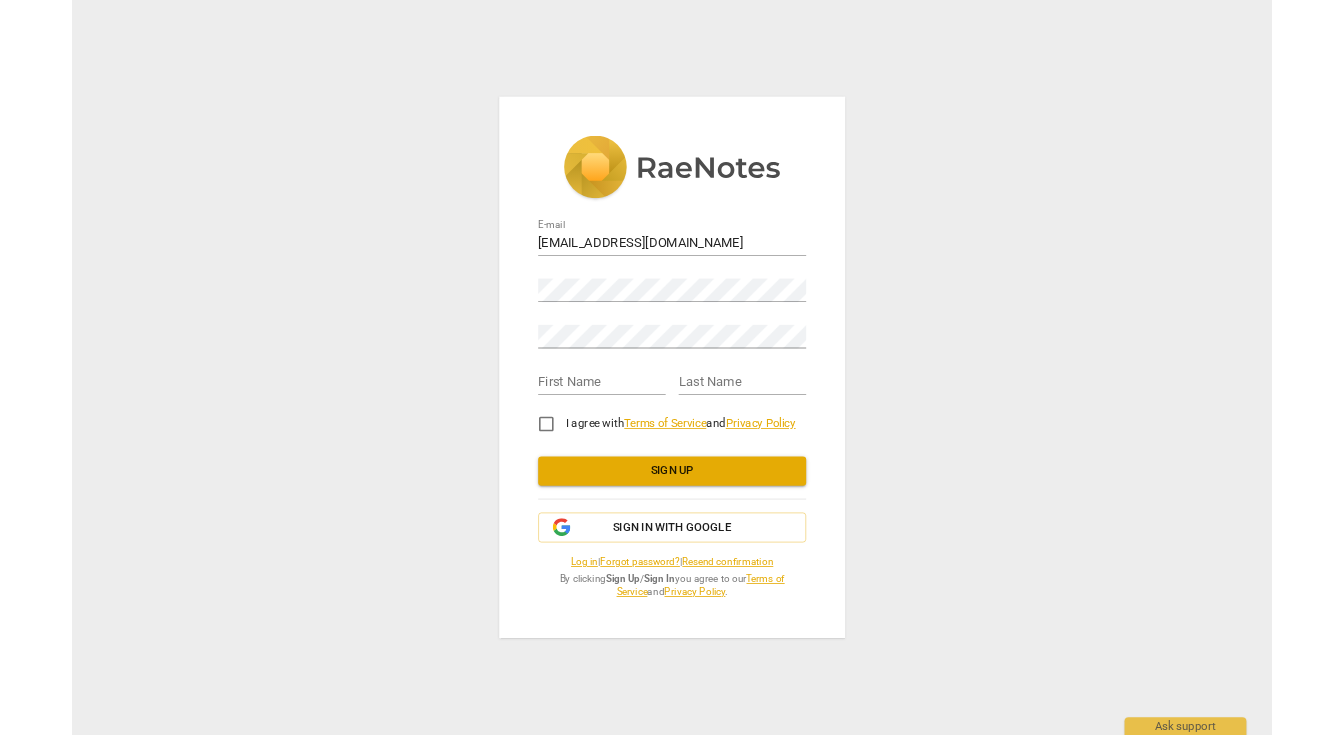scroll, scrollTop: 0, scrollLeft: 0, axis: both 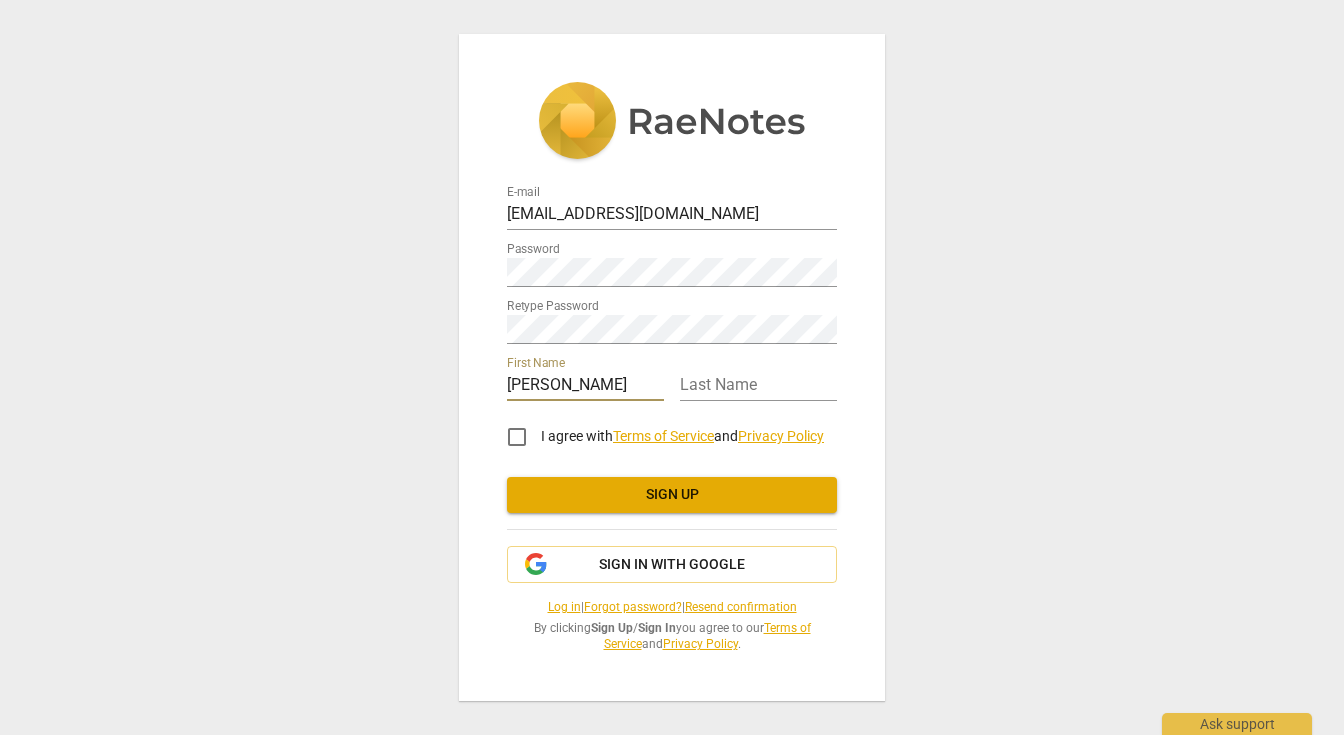 type on "[PERSON_NAME]" 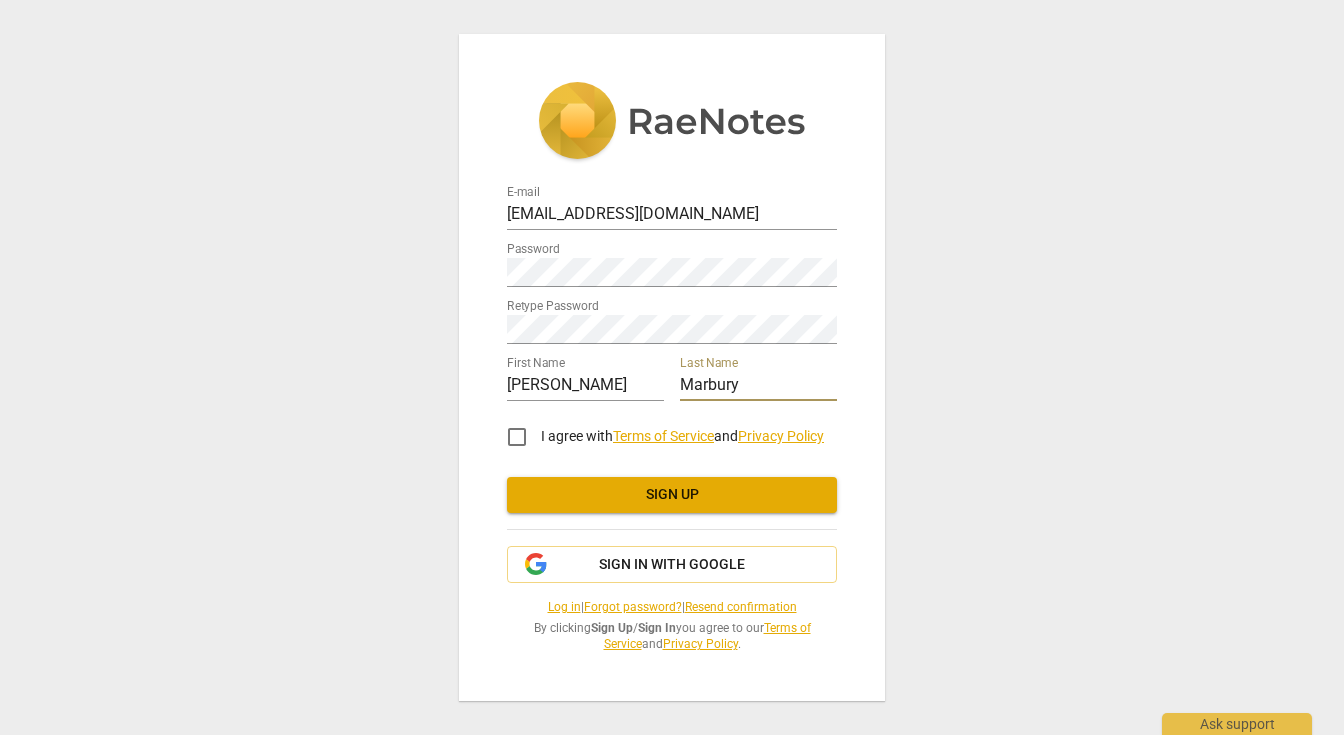 type on "Marbury" 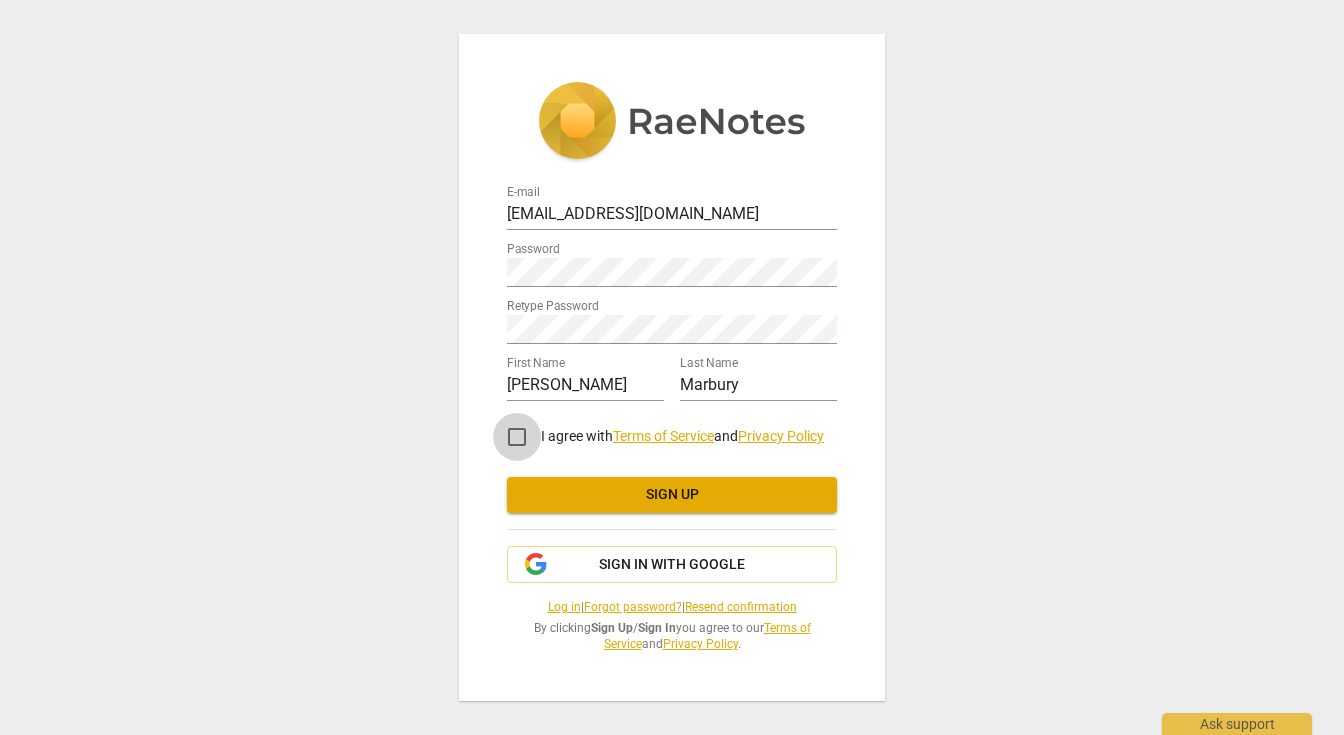 click on "I agree with  Terms of Service  and  Privacy Policy" at bounding box center [517, 437] 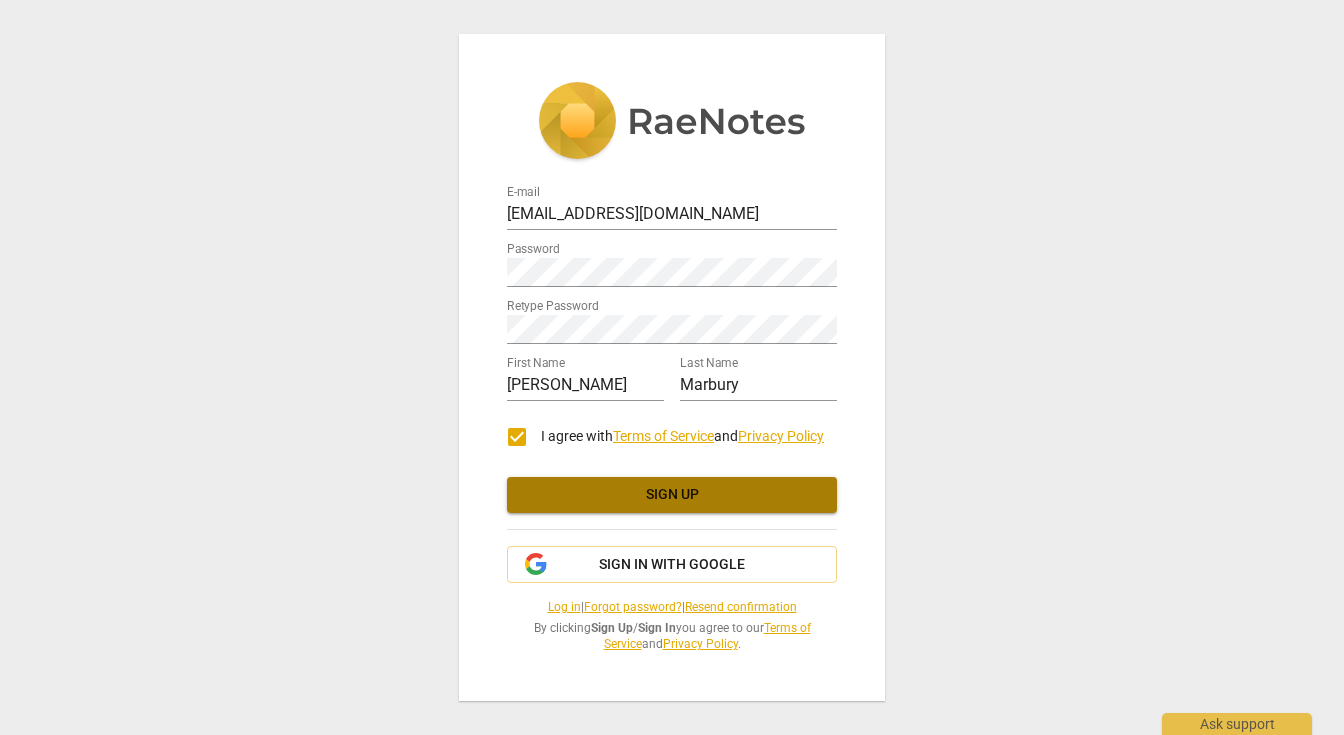 click on "Sign up" at bounding box center (672, 495) 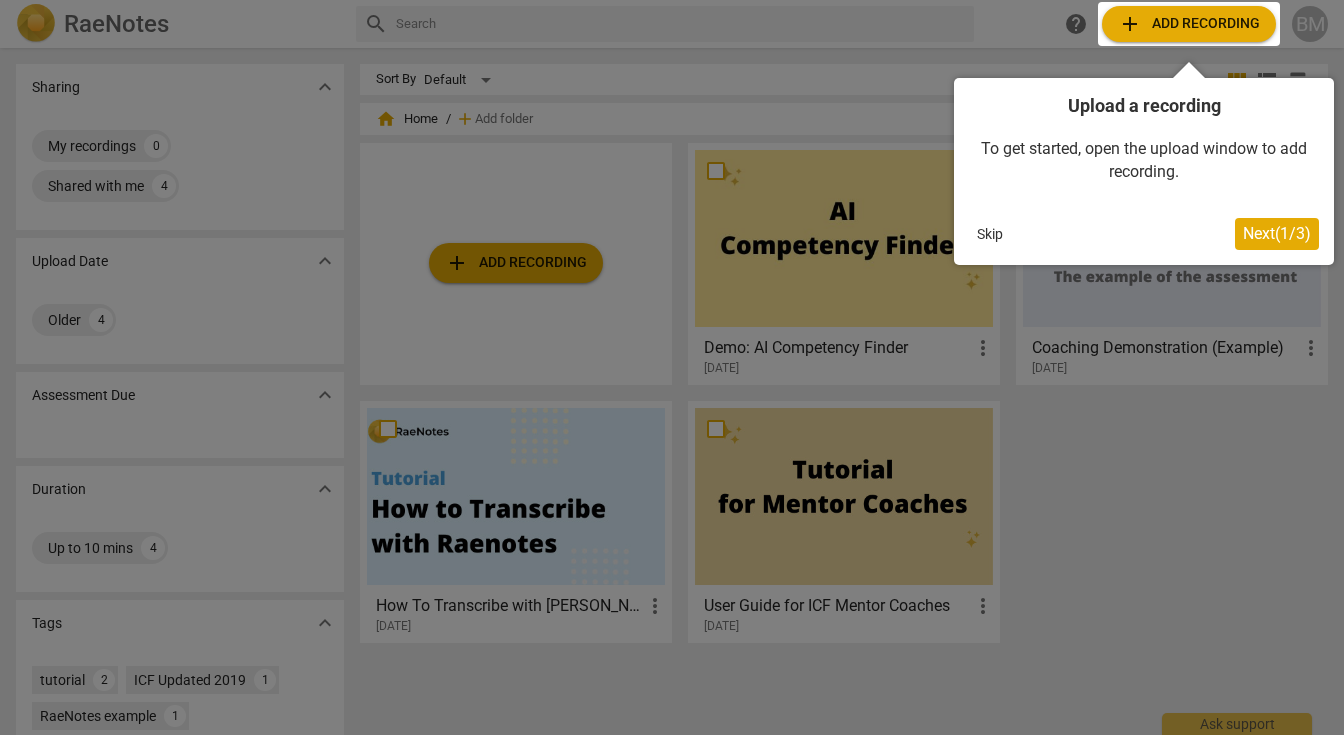 click on "Next  ( 1 / 3 )" at bounding box center [1277, 233] 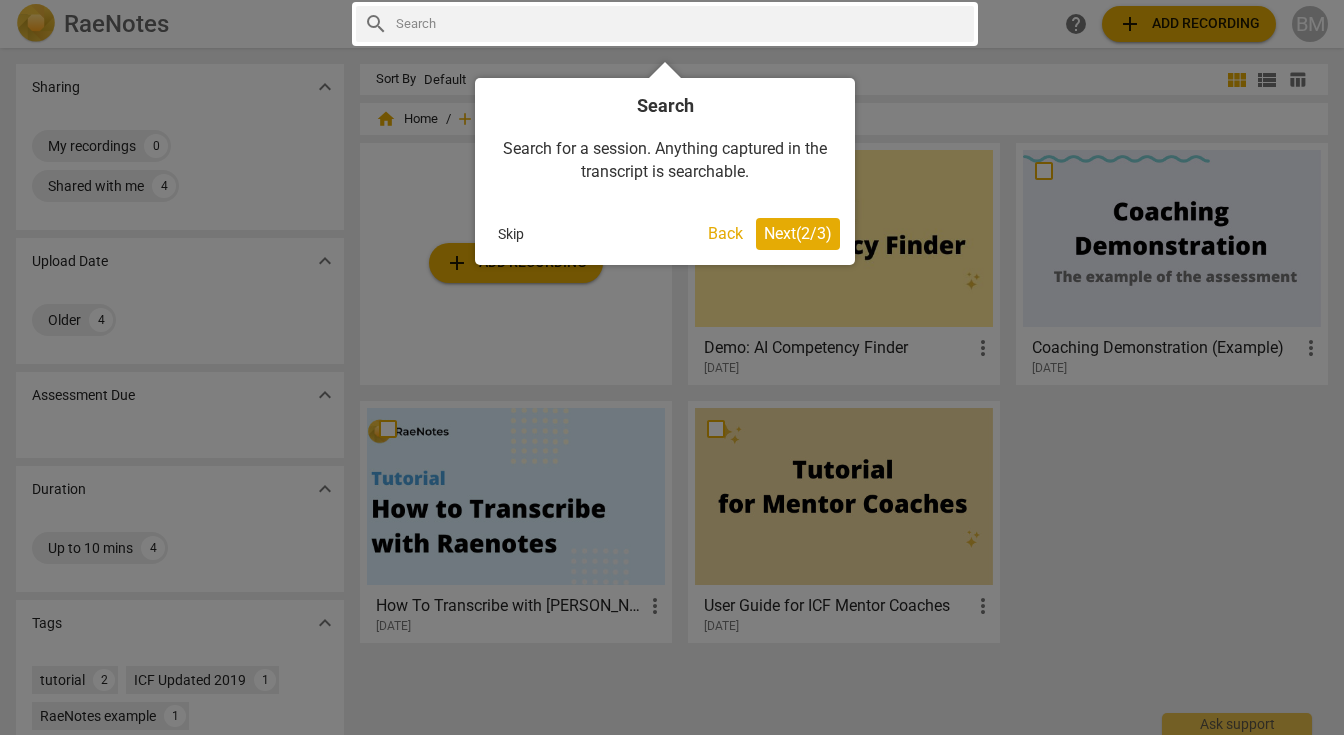 click on "Next  ( 2 / 3 )" at bounding box center [798, 233] 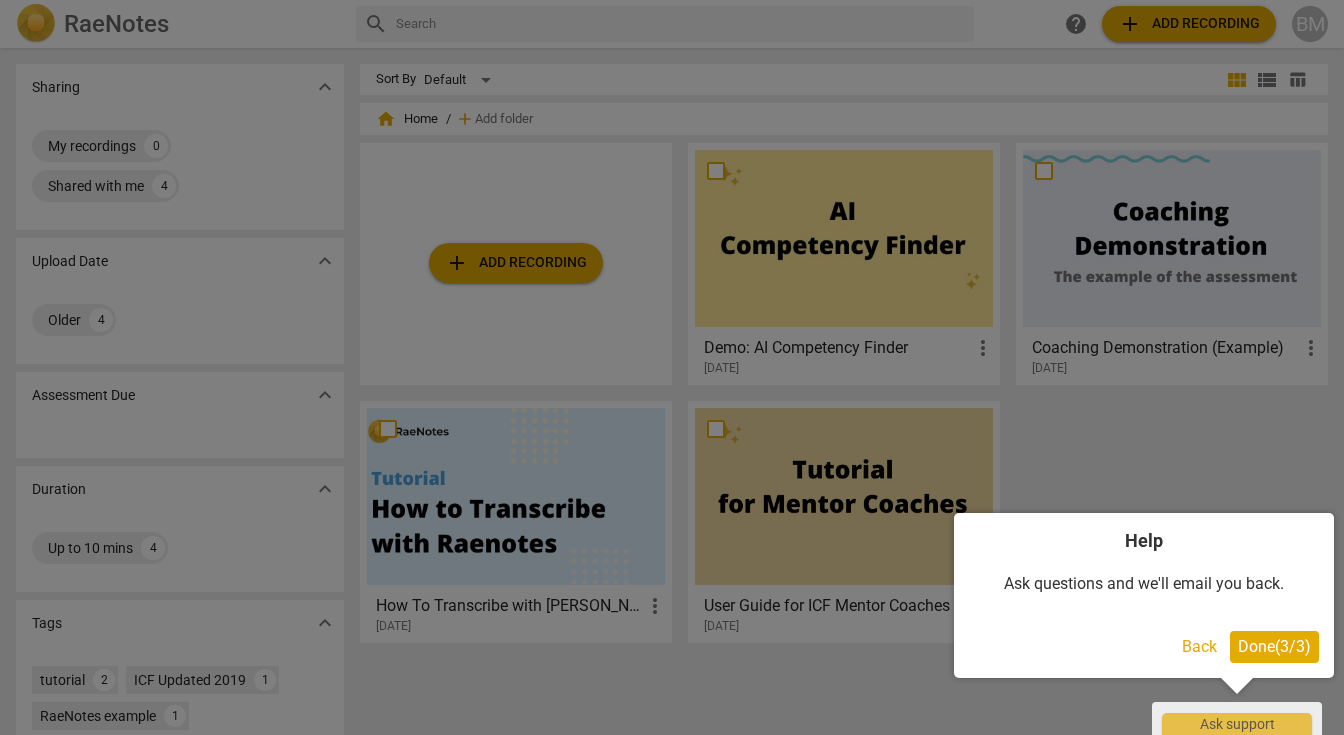 click on "Done  ( 3 / 3 )" at bounding box center [1274, 646] 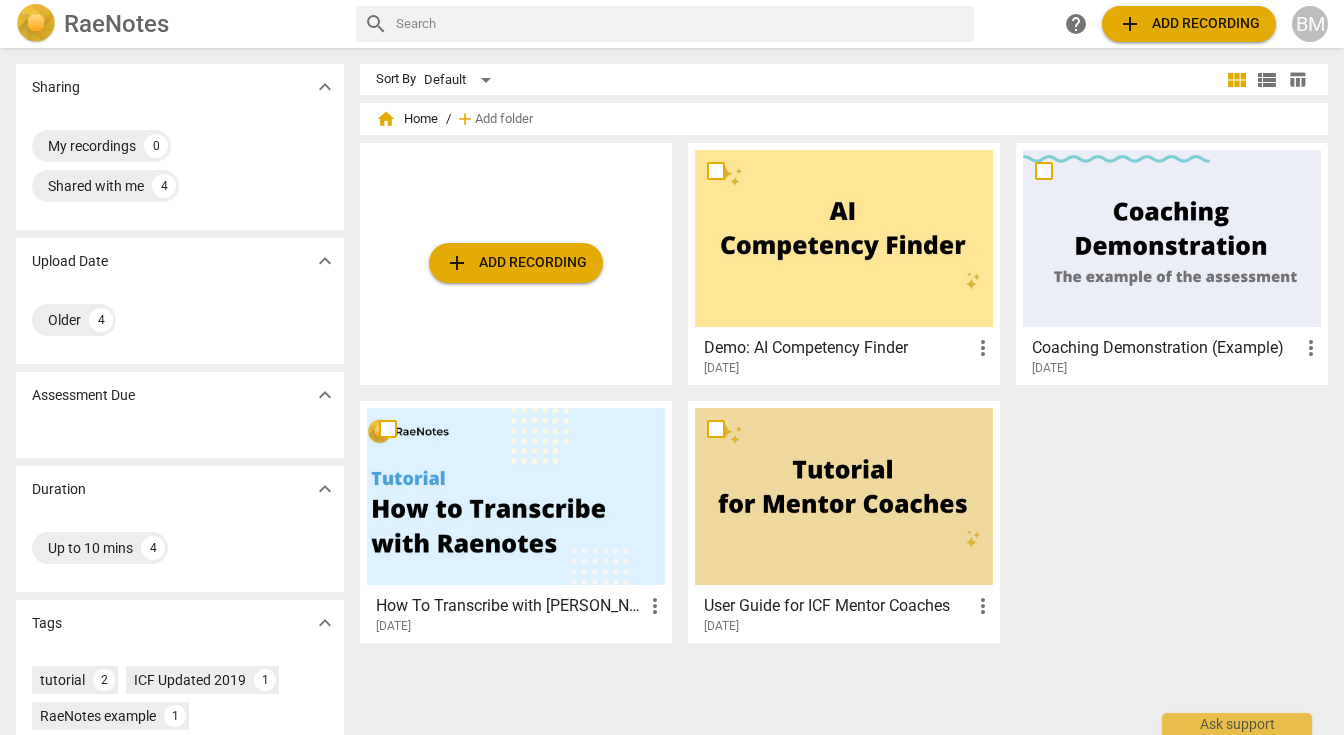 click on "add   Add recording" at bounding box center (1189, 24) 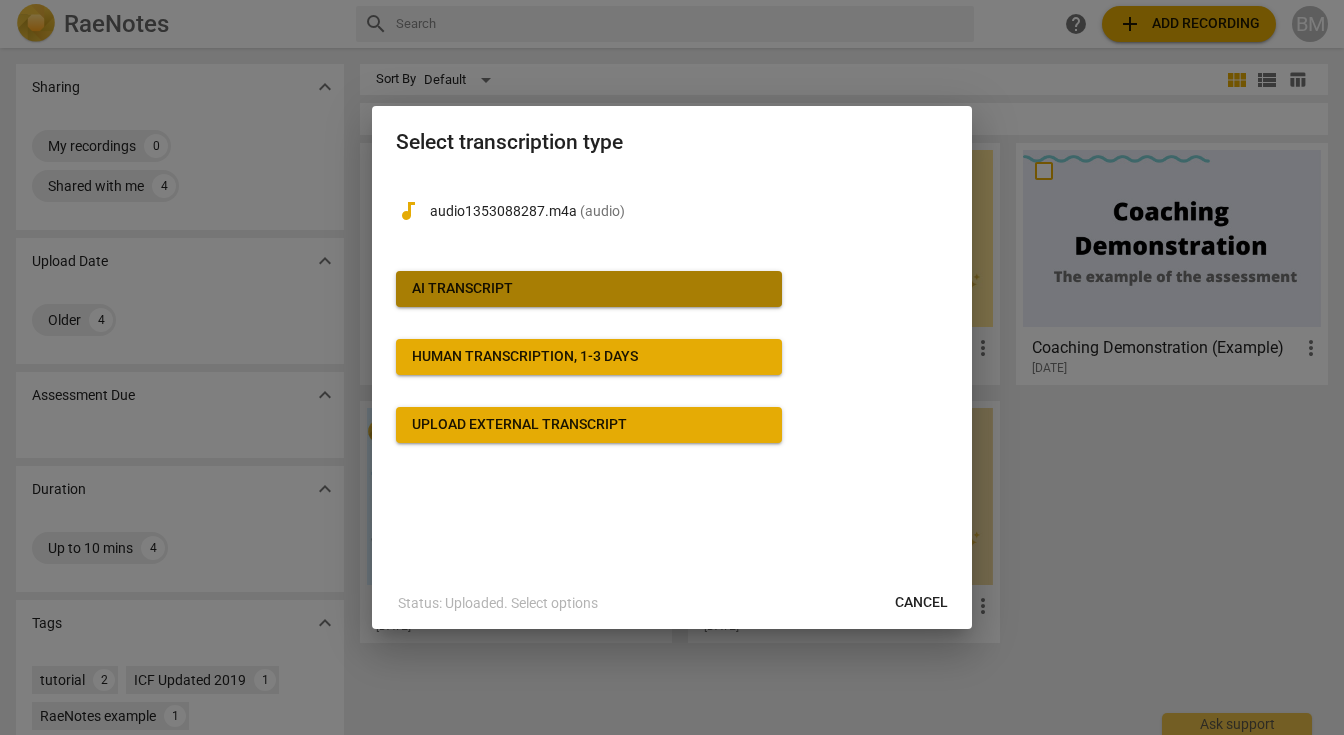 click on "AI Transcript" at bounding box center (462, 289) 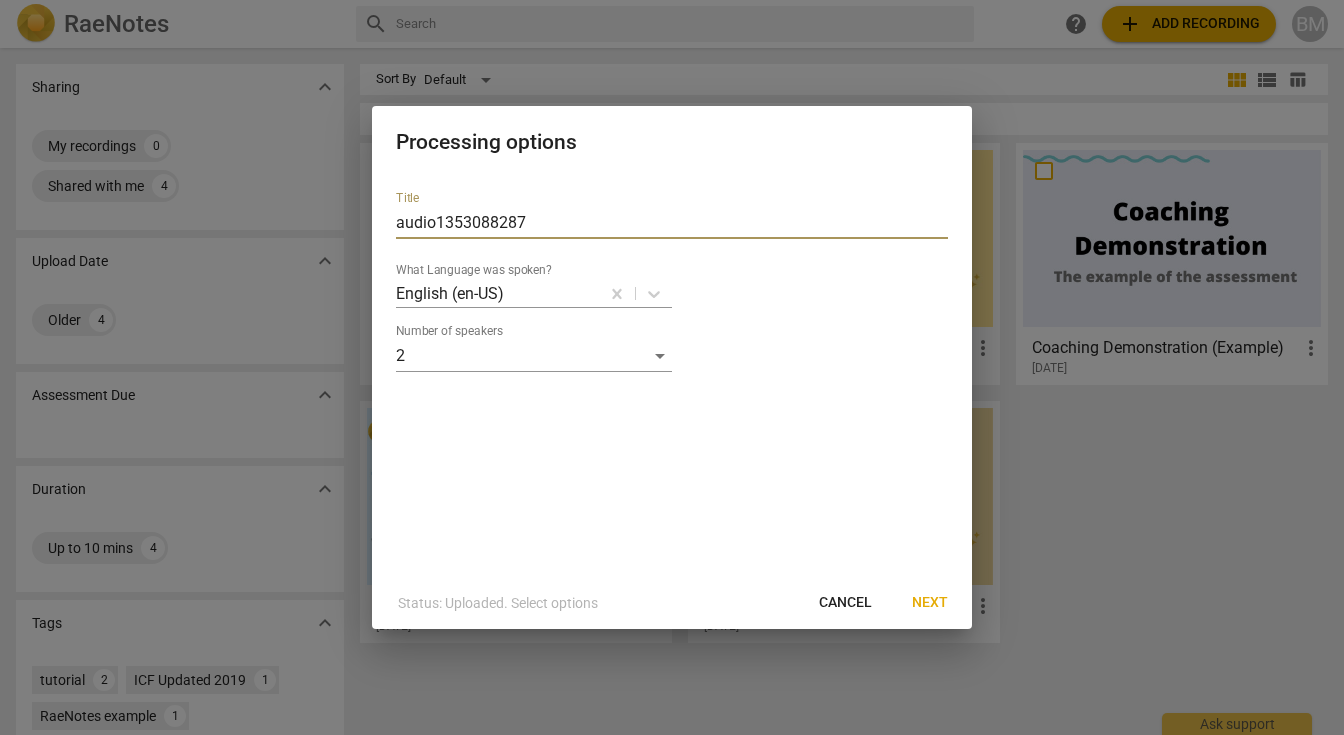 click on "audio1353088287" at bounding box center (672, 223) 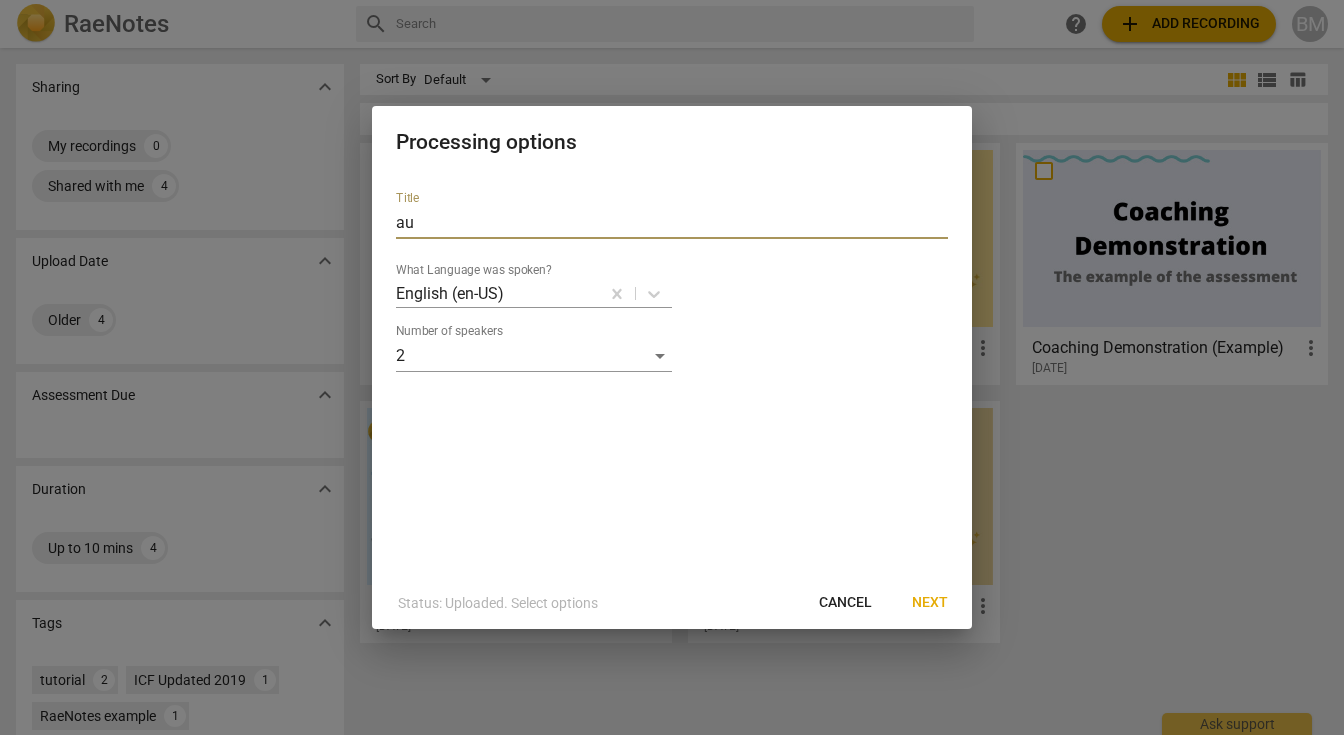 type on "a" 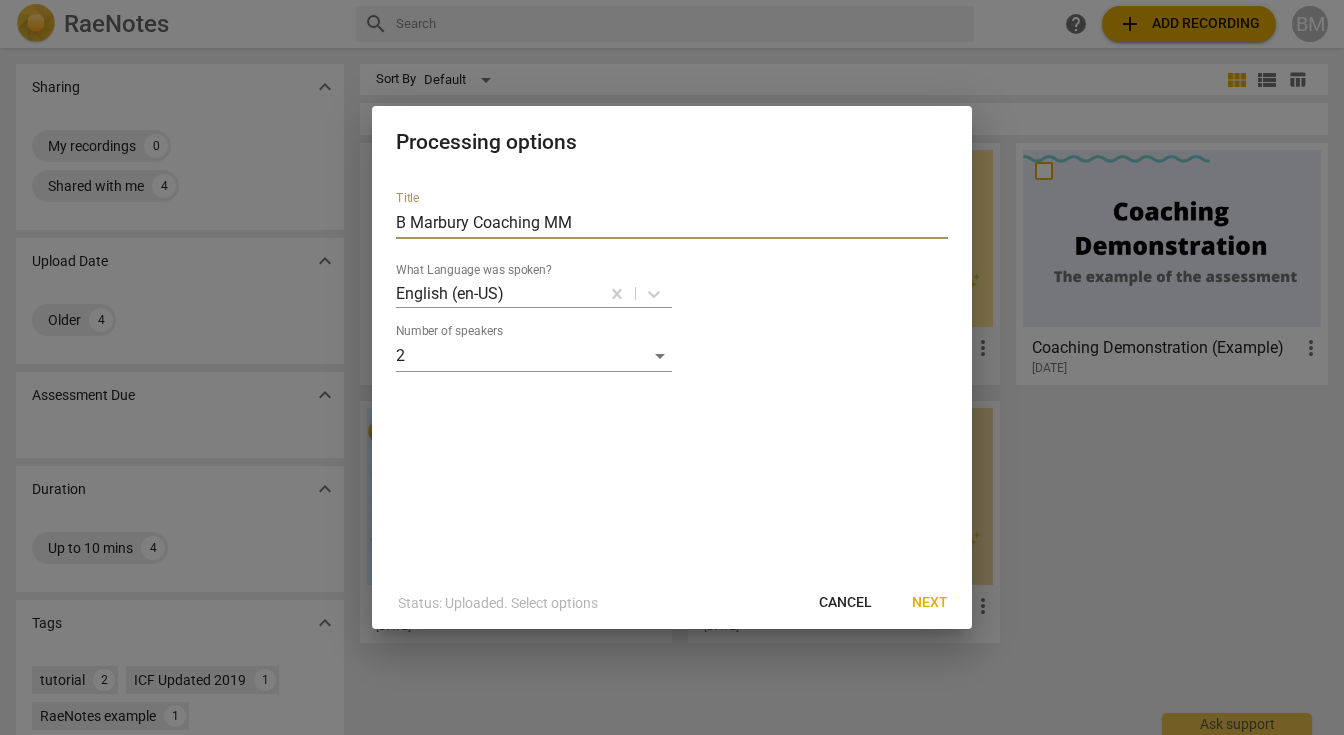 type on "B Marbury Coaching MM" 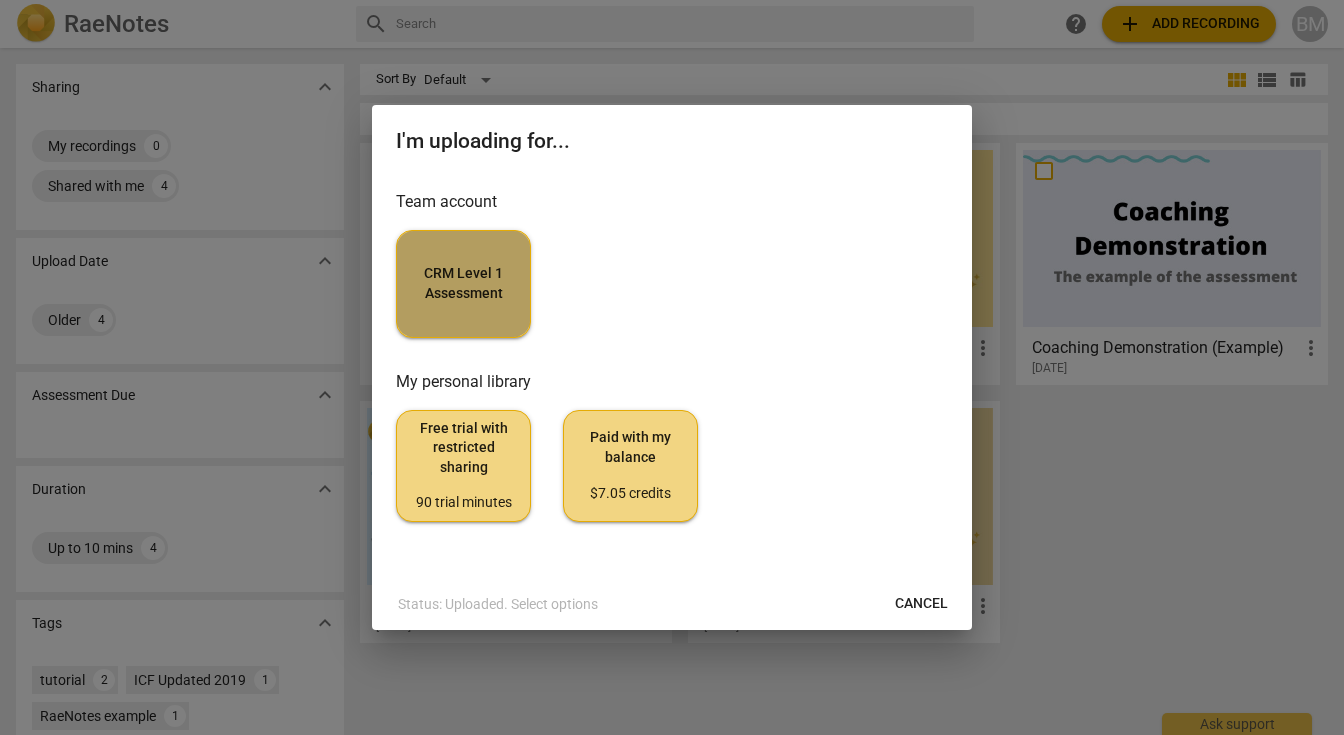 click on "CRM Level 1 Assessment" at bounding box center [463, 284] 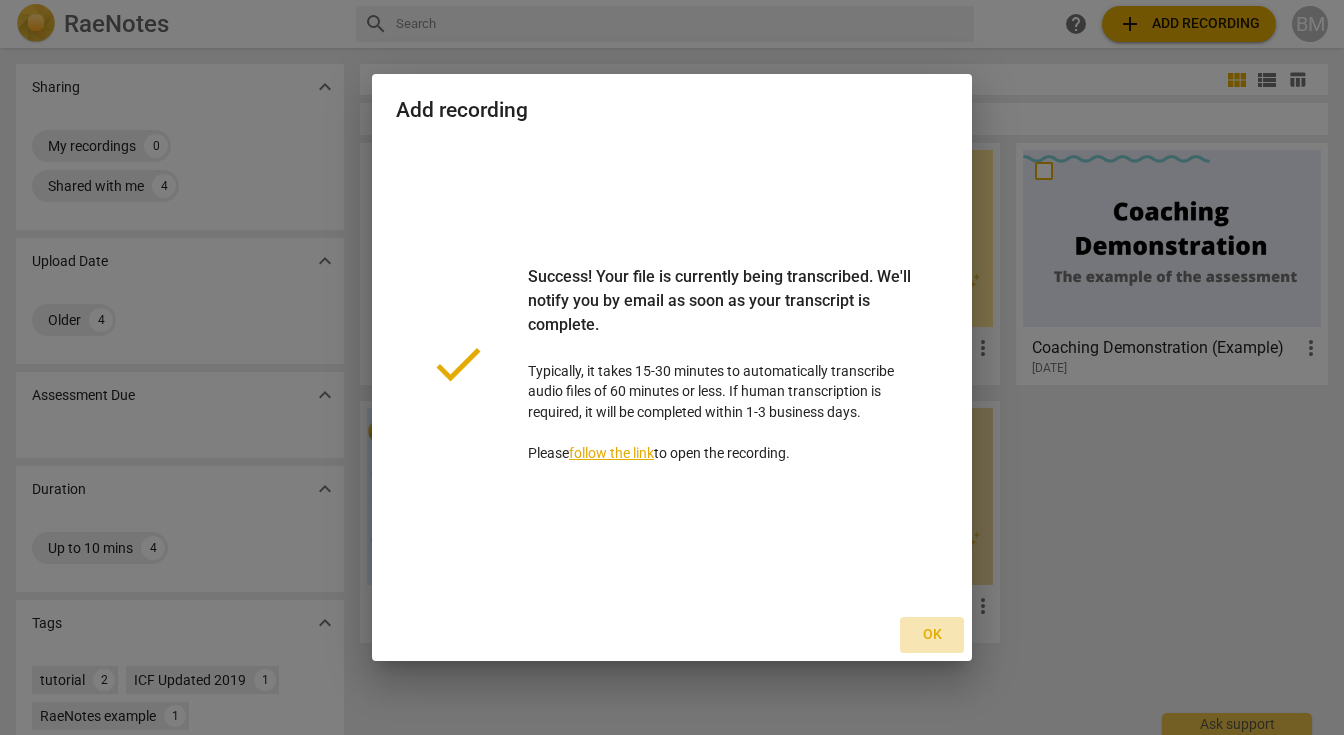 click on "Ok" at bounding box center (932, 635) 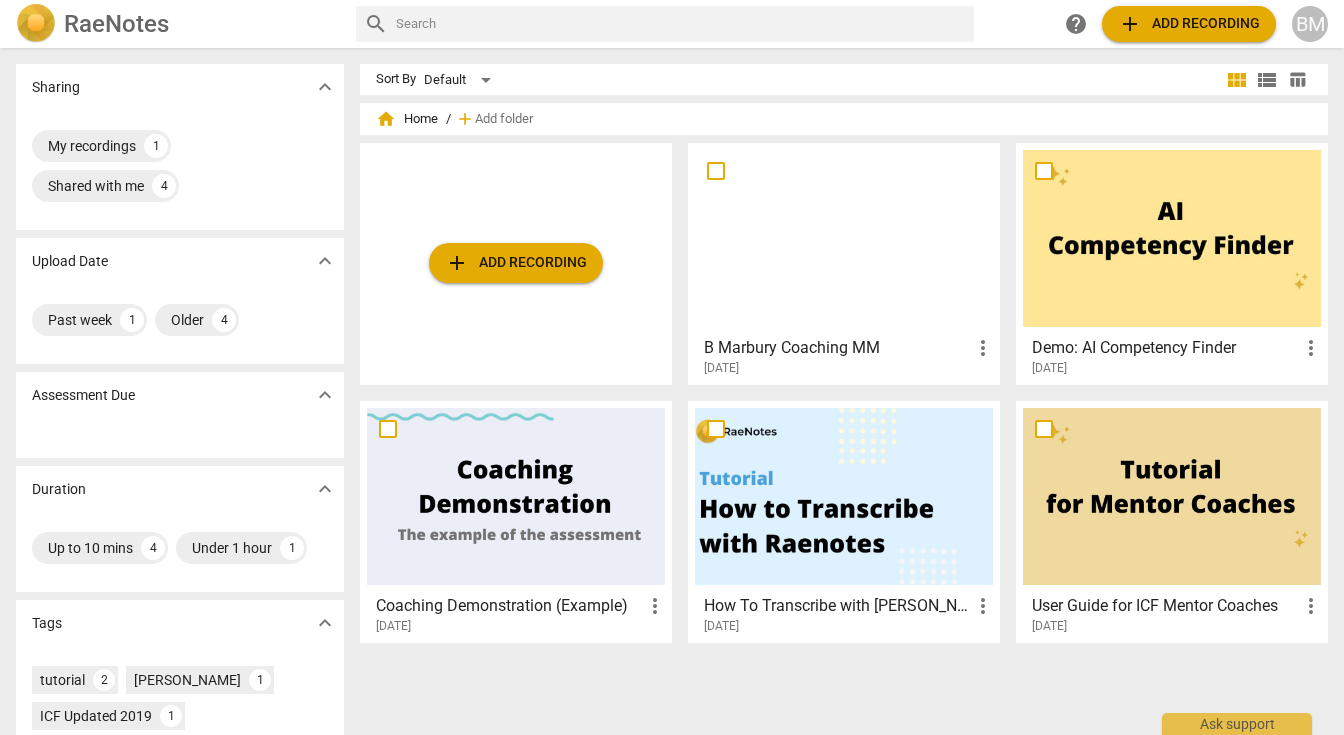 click at bounding box center [516, 496] 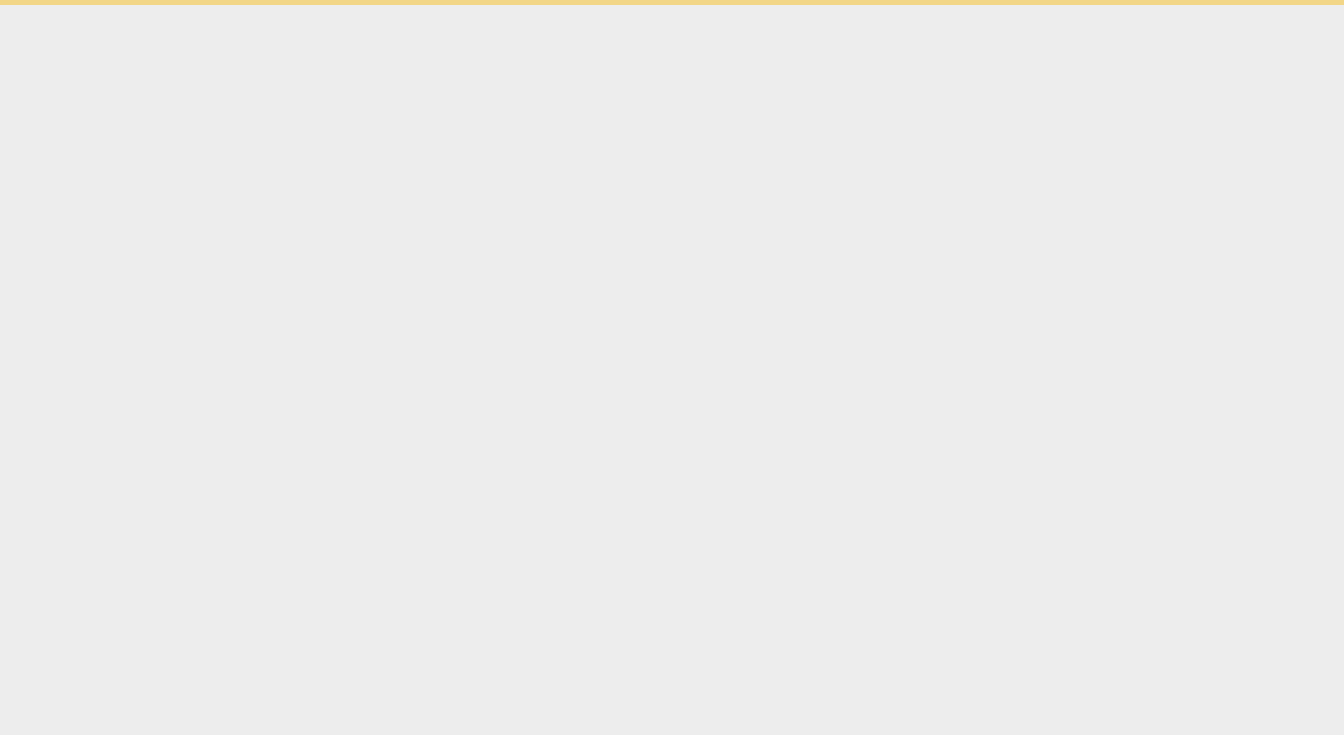 click on "Ask support" at bounding box center [672, 2] 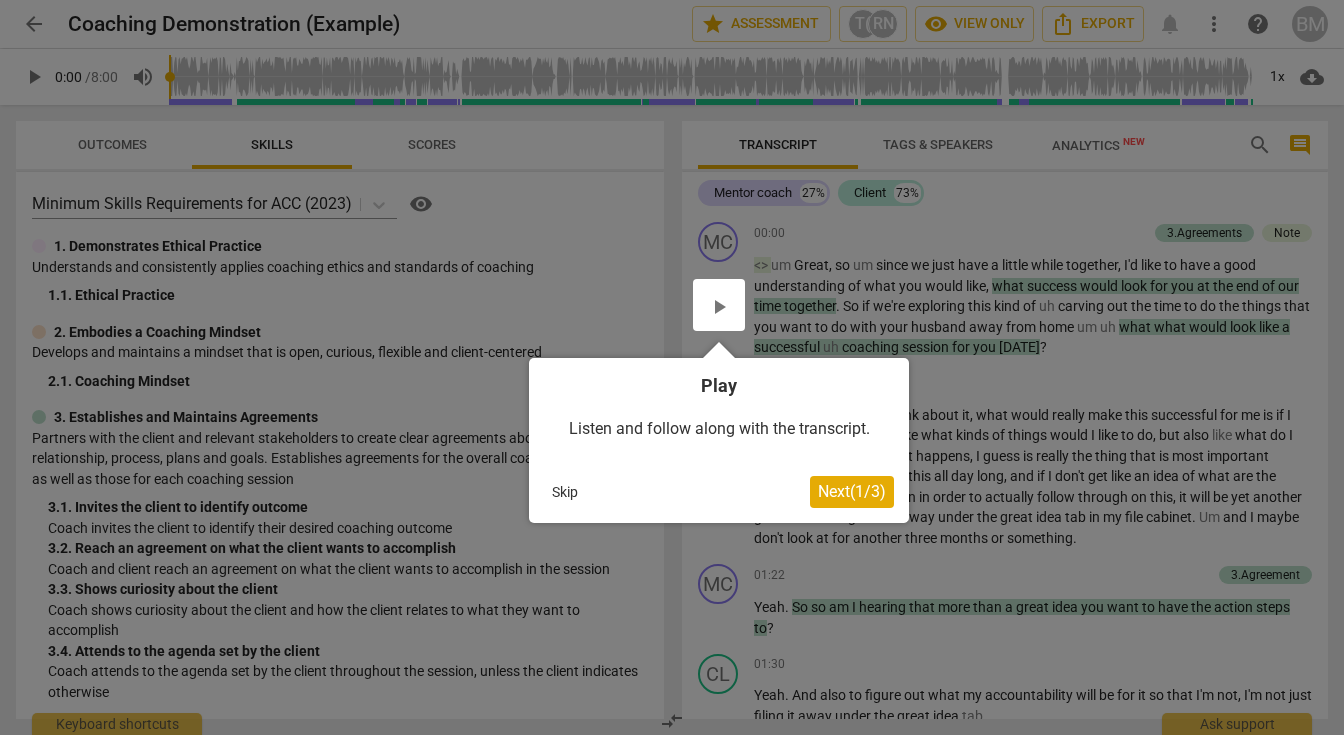 click on "Next  ( 1 / 3 )" at bounding box center (852, 491) 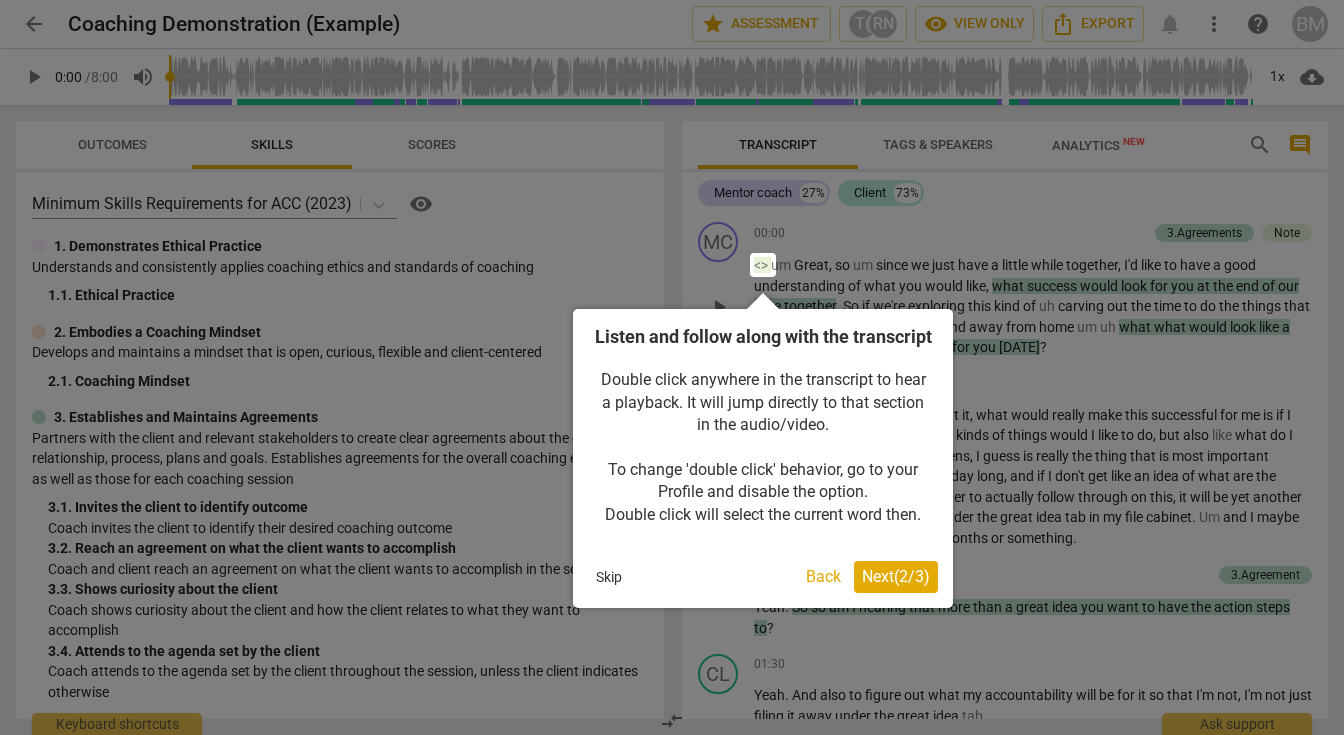 click on "Back" at bounding box center [823, 577] 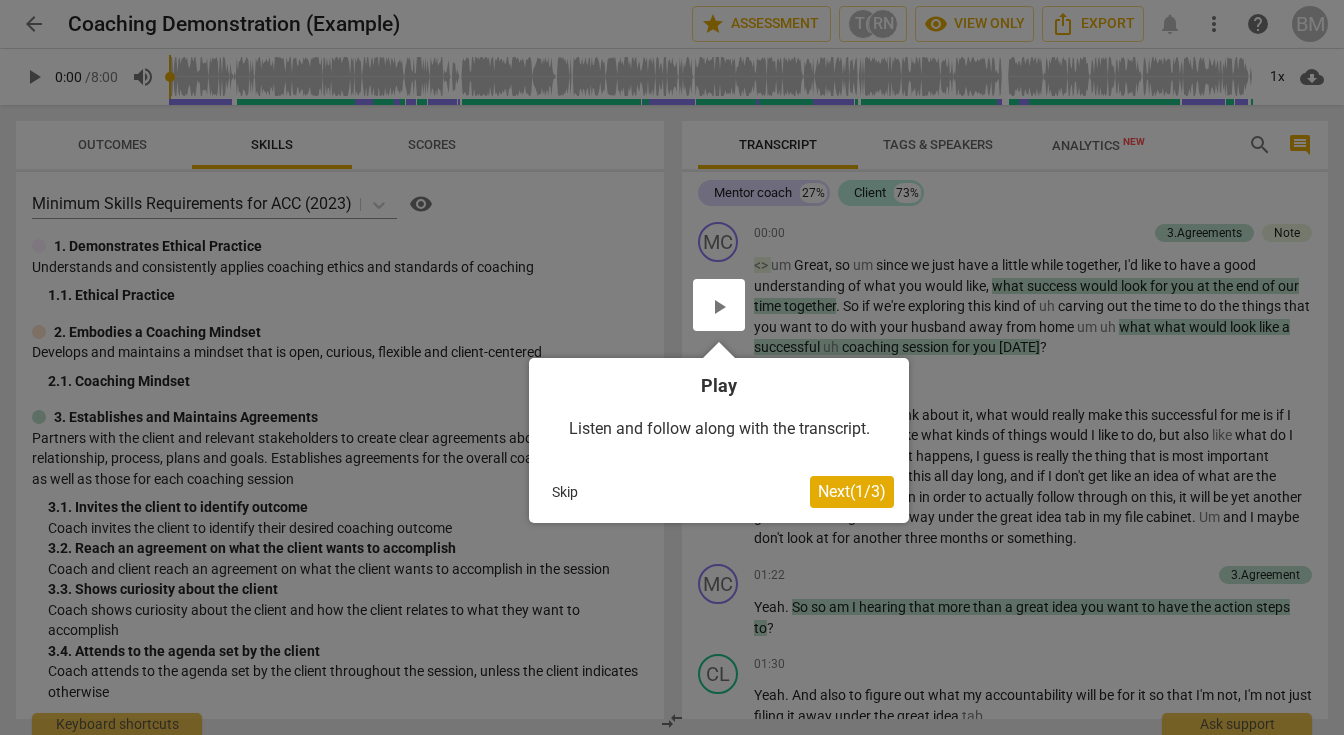 click on "Next  ( 1 / 3 )" at bounding box center (852, 491) 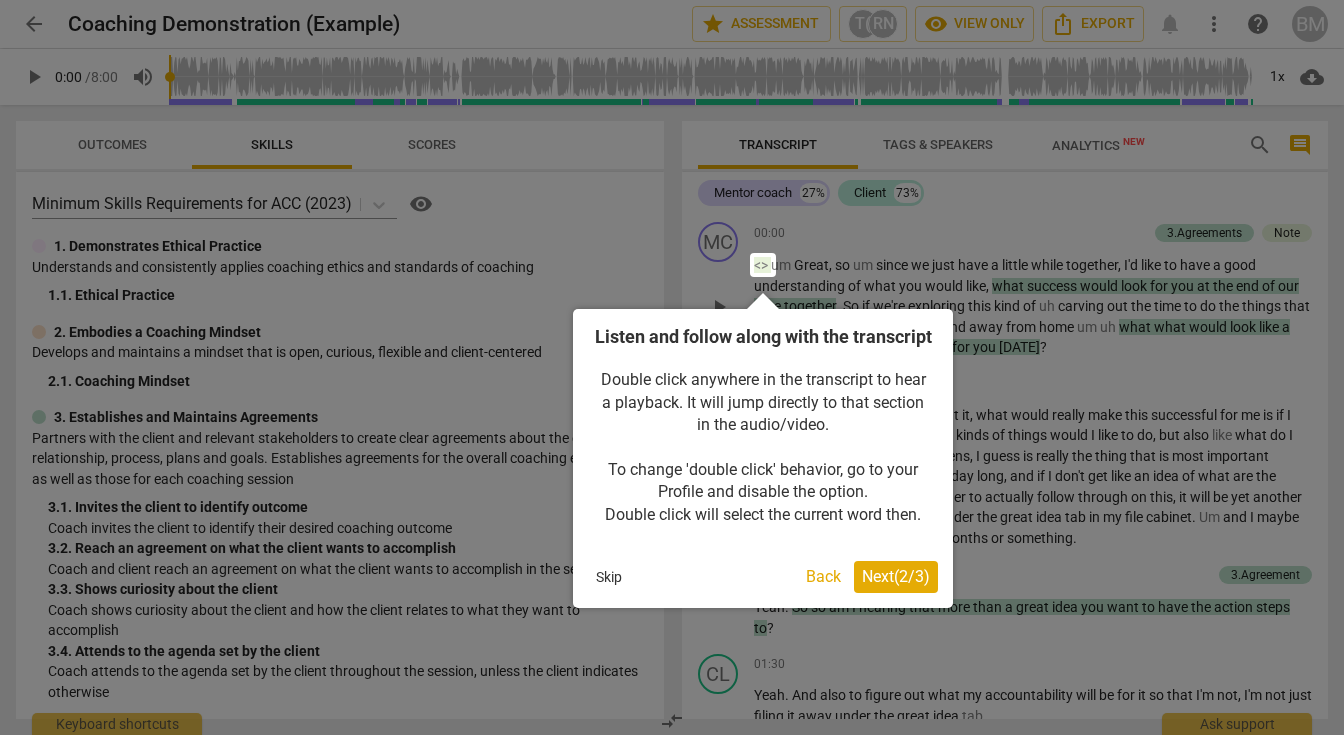 click on "Next  ( 2 / 3 )" at bounding box center (896, 576) 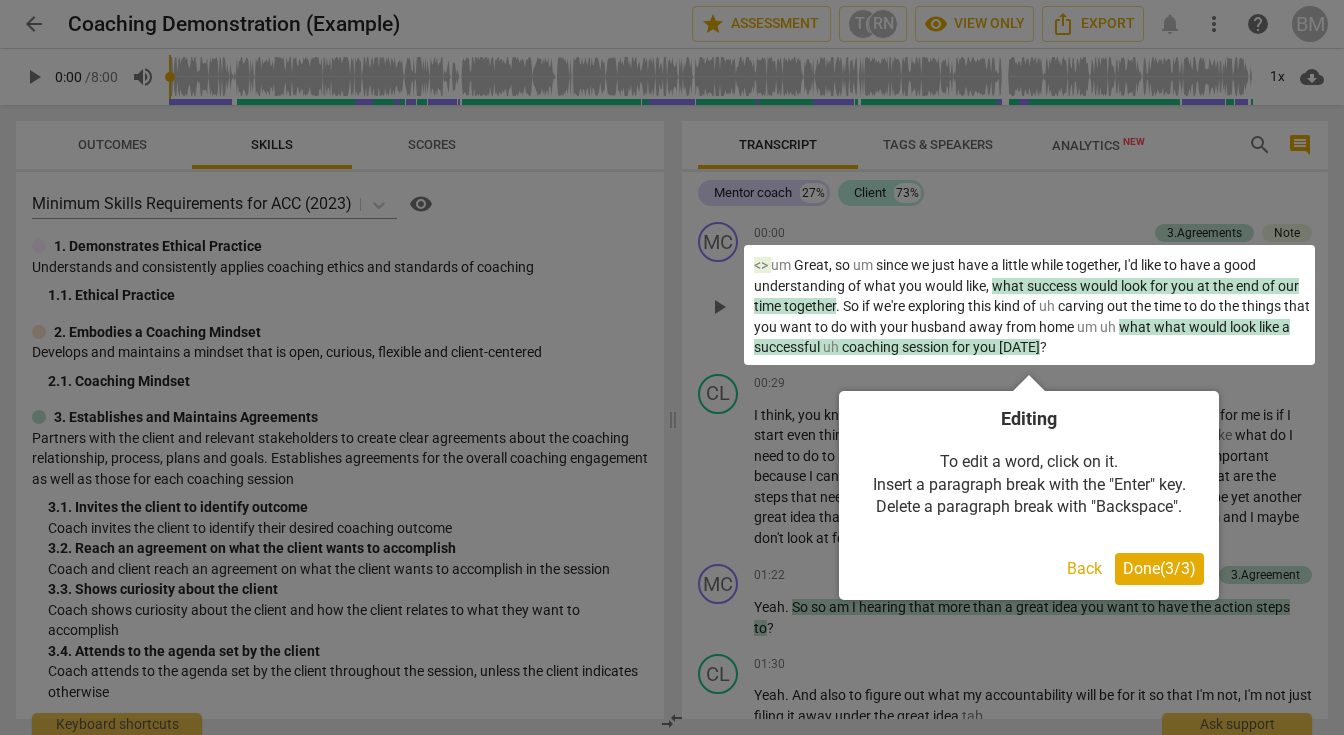 click on "Done  ( 3 / 3 )" at bounding box center [1159, 568] 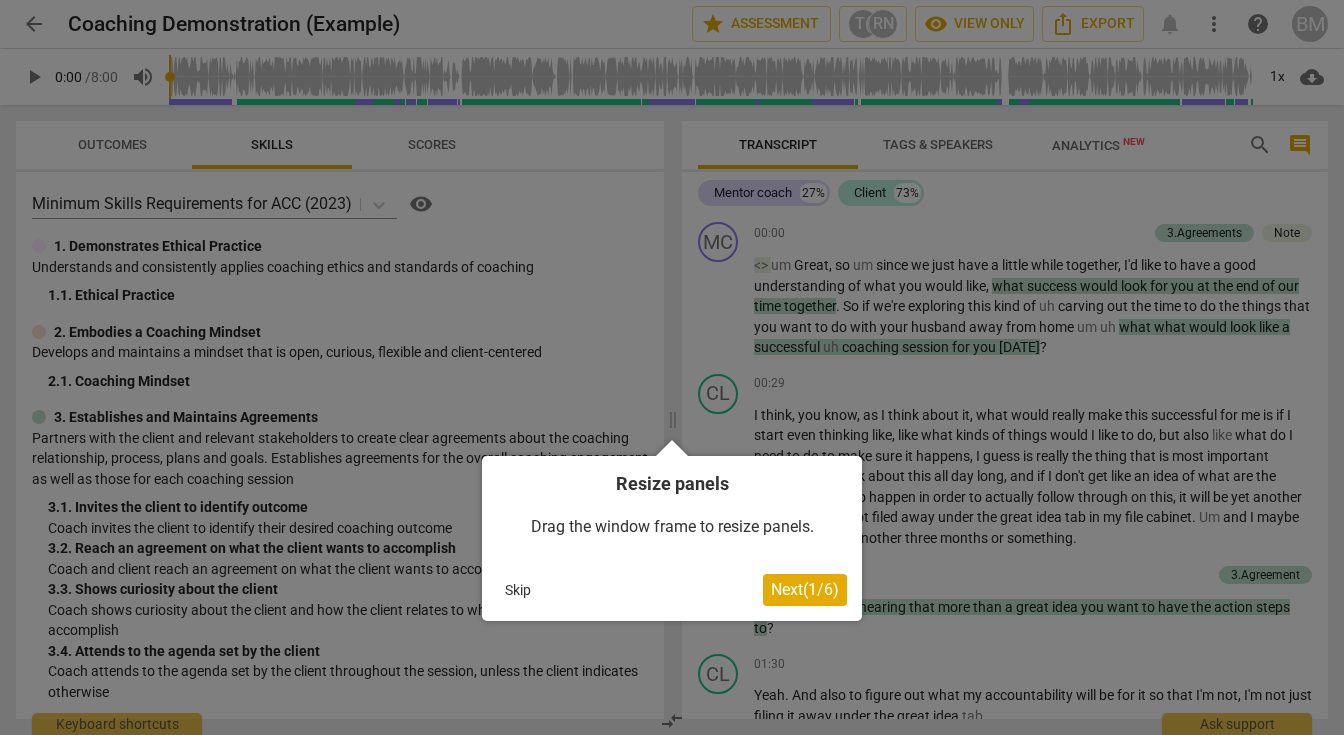 click on "Next  ( 1 / 6 )" at bounding box center (805, 589) 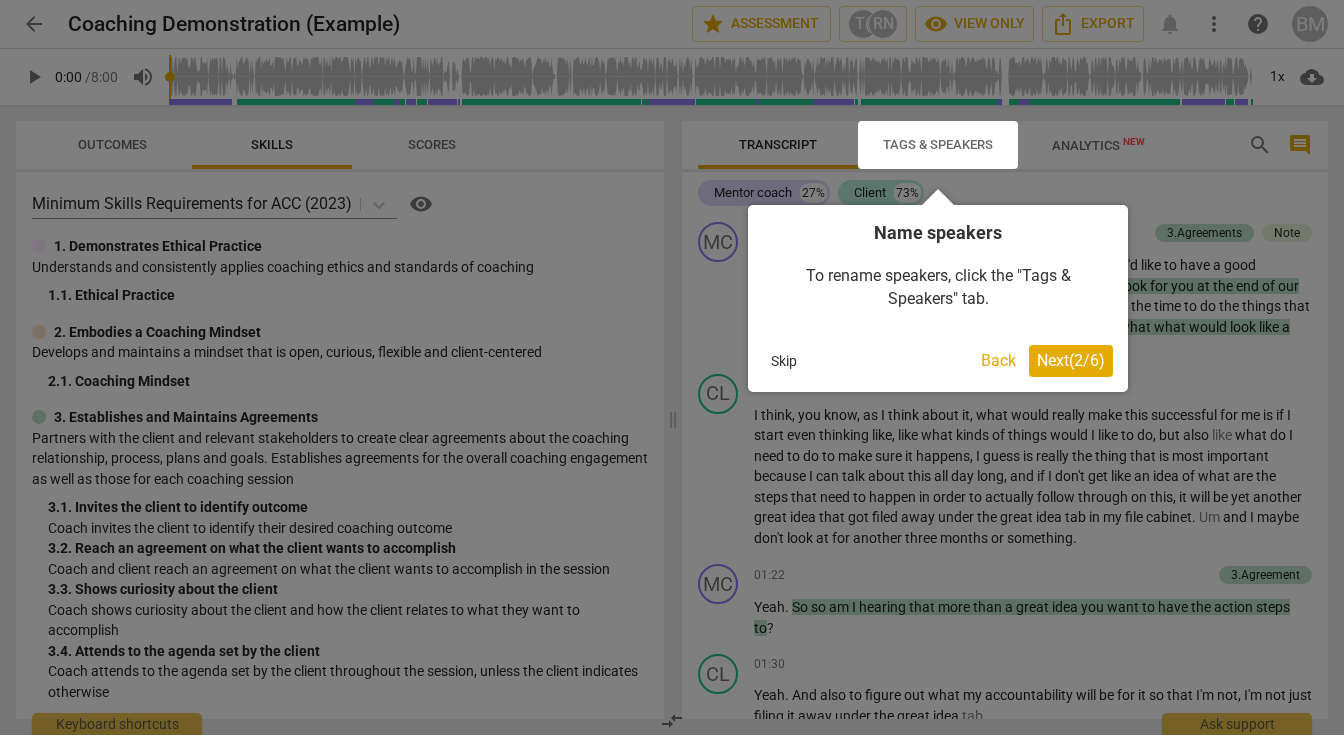 click on "Next  ( 2 / 6 )" at bounding box center [1071, 360] 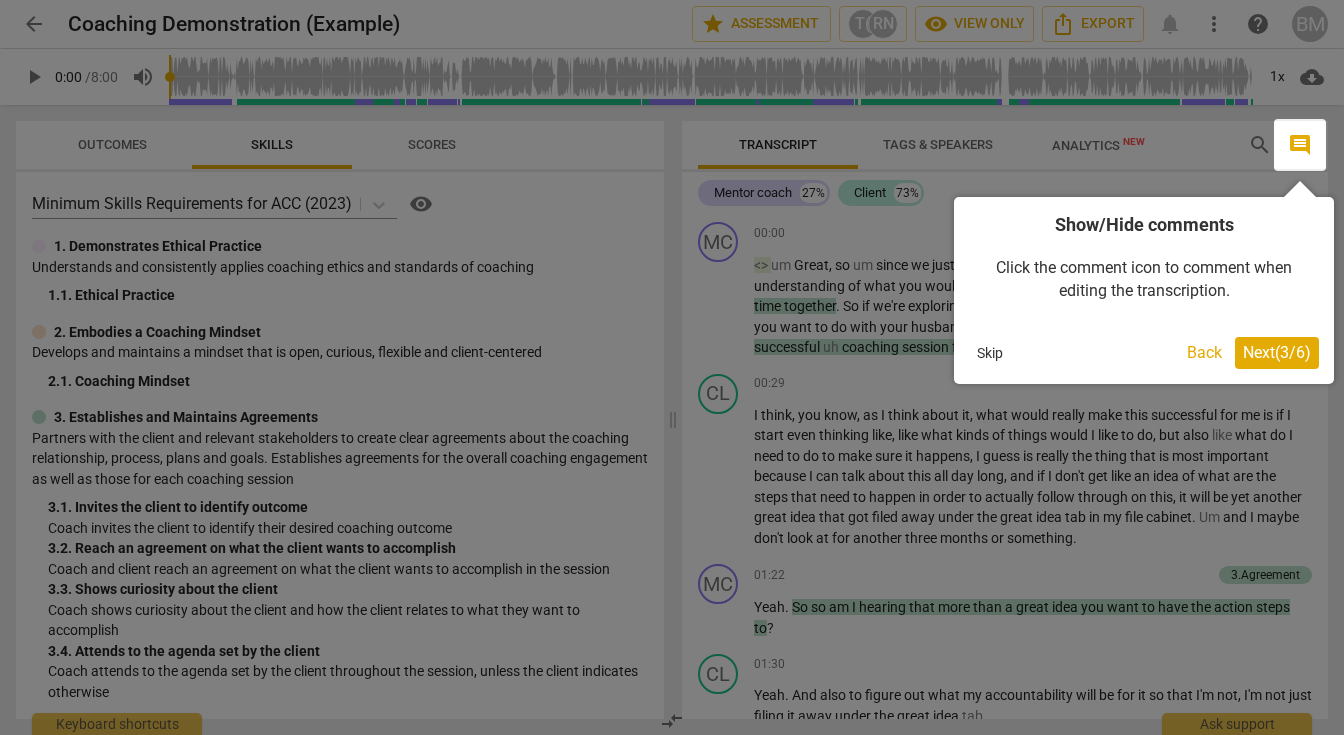 click on "Next  ( 3 / 6 )" at bounding box center [1277, 353] 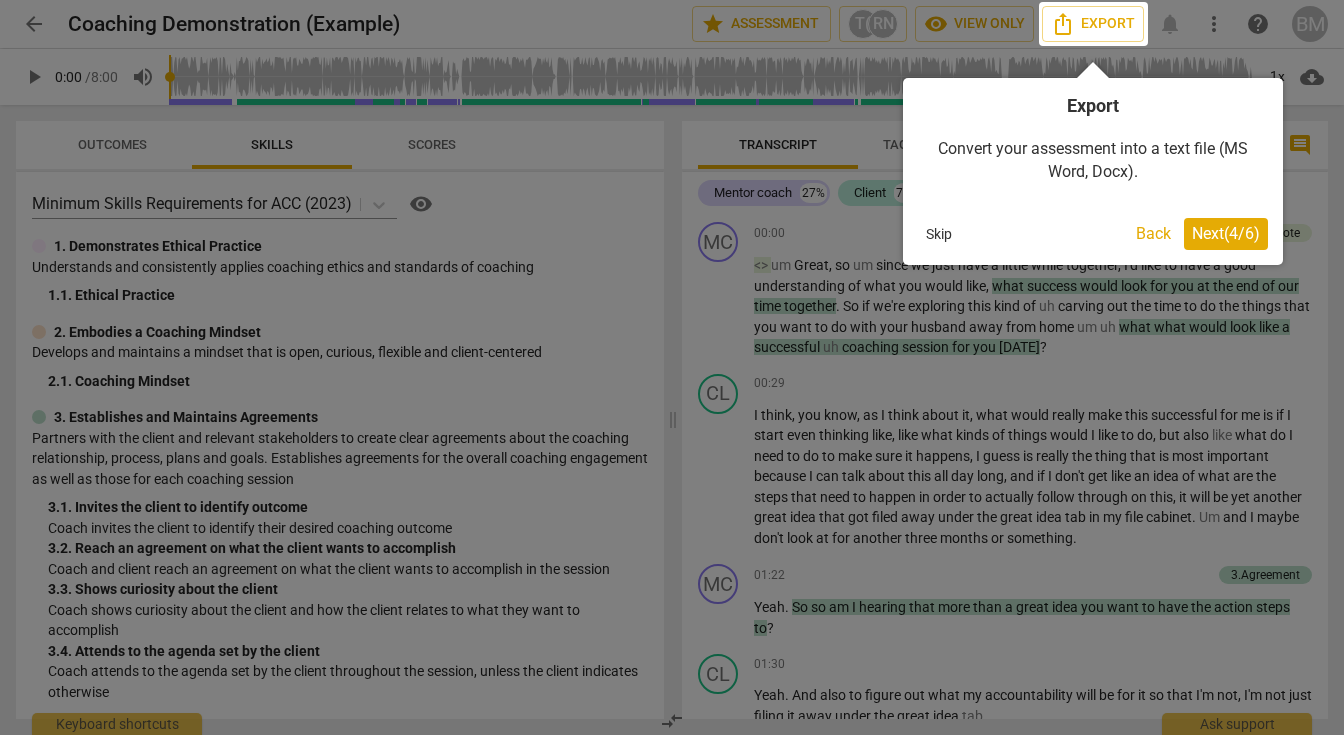 click on "Next  ( 4 / 6 )" at bounding box center (1226, 234) 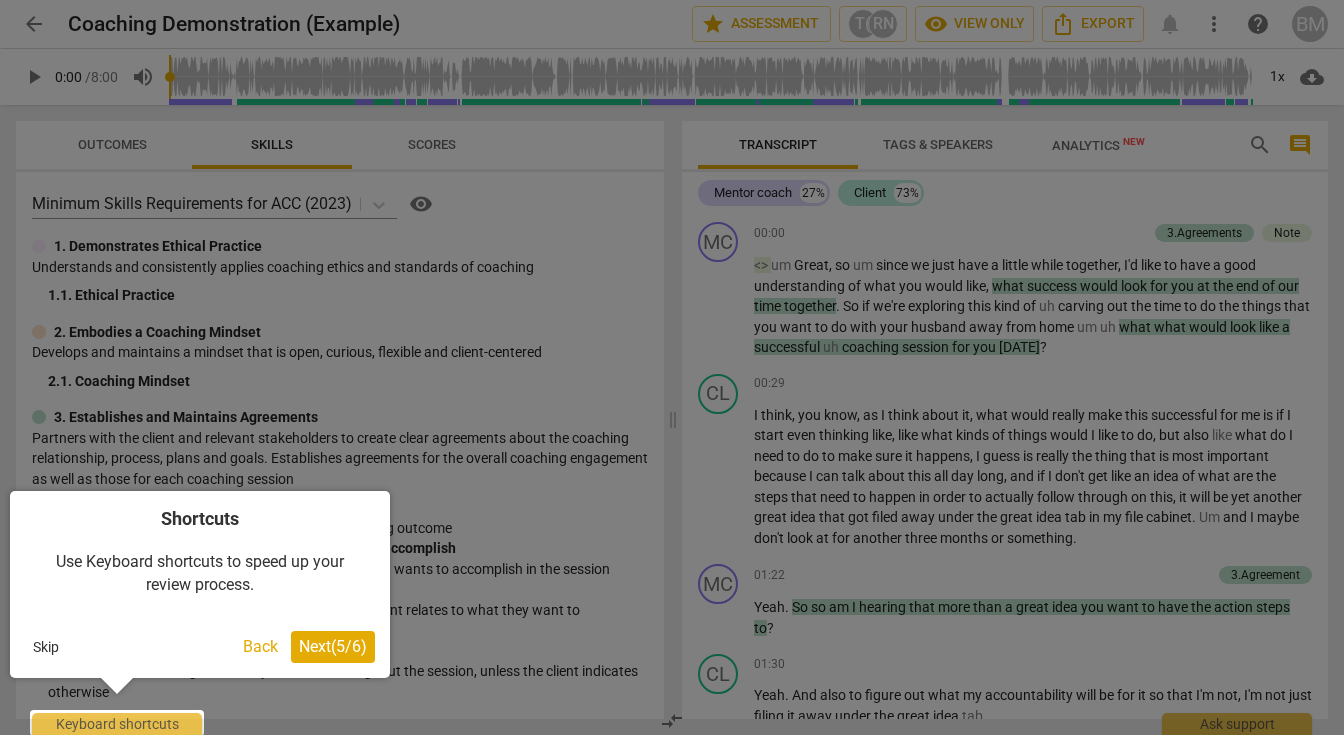 click on "Next  ( 5 / 6 )" at bounding box center [333, 646] 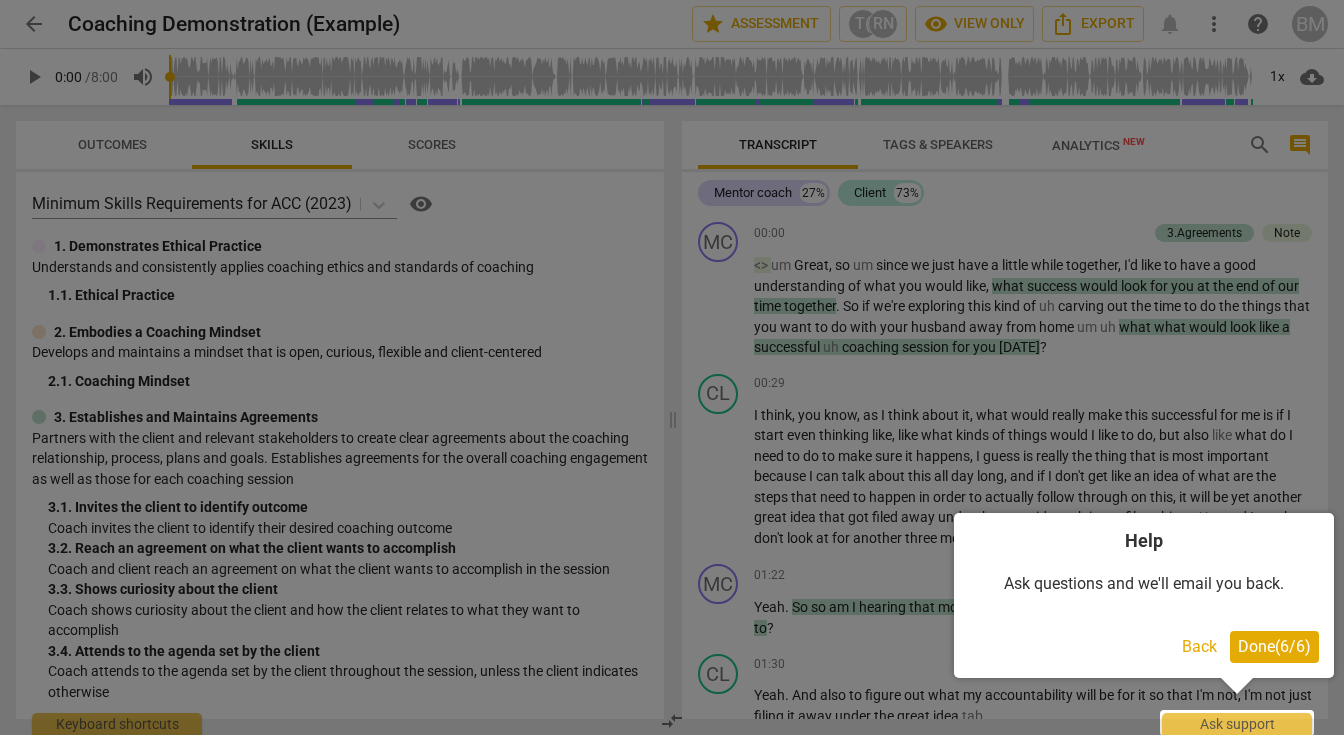 click on "Done  ( 6 / 6 )" at bounding box center (1274, 646) 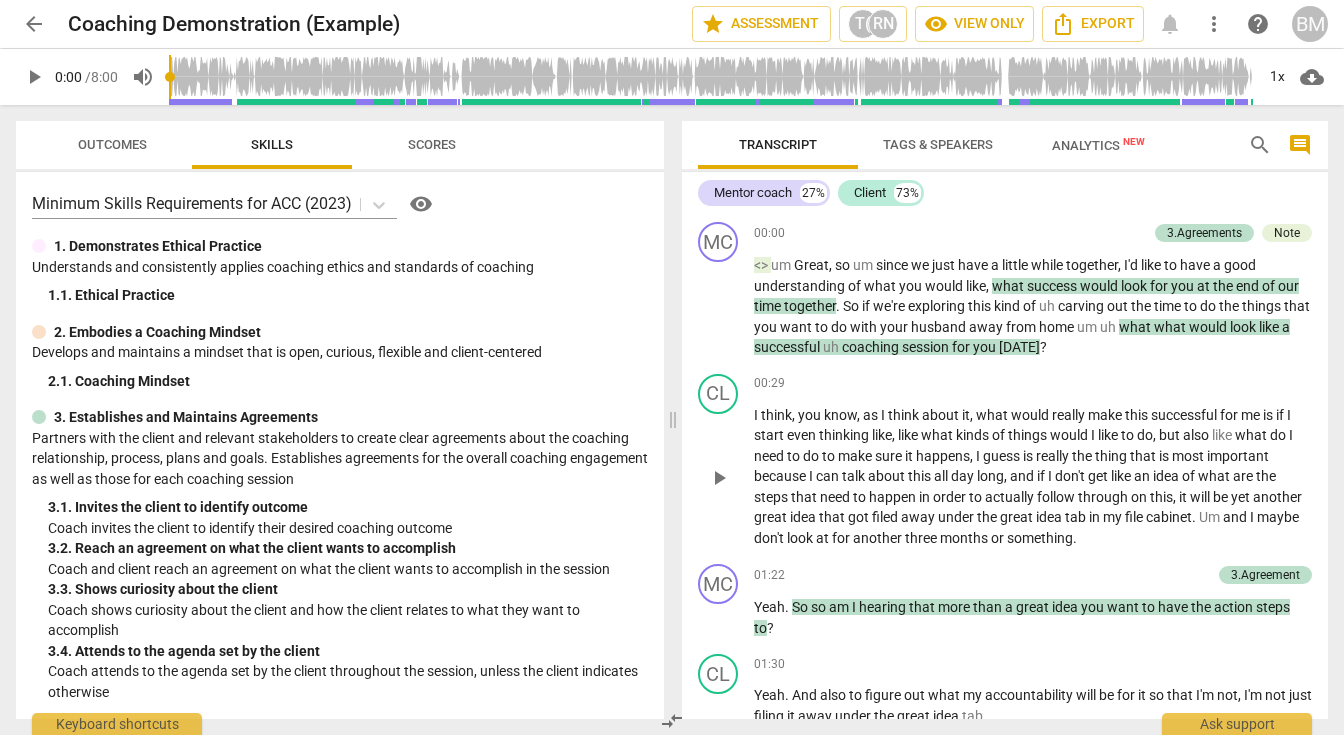 scroll, scrollTop: 0, scrollLeft: 0, axis: both 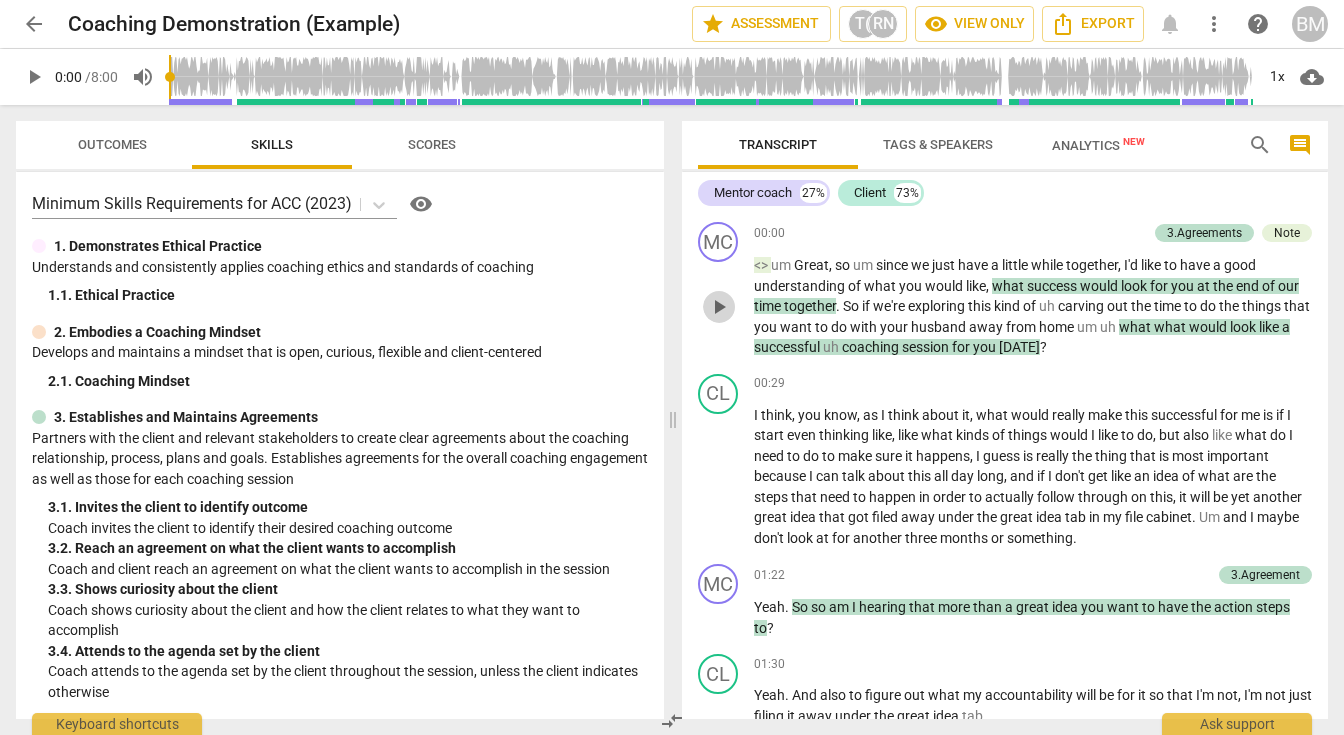 click on "play_arrow" at bounding box center [719, 307] 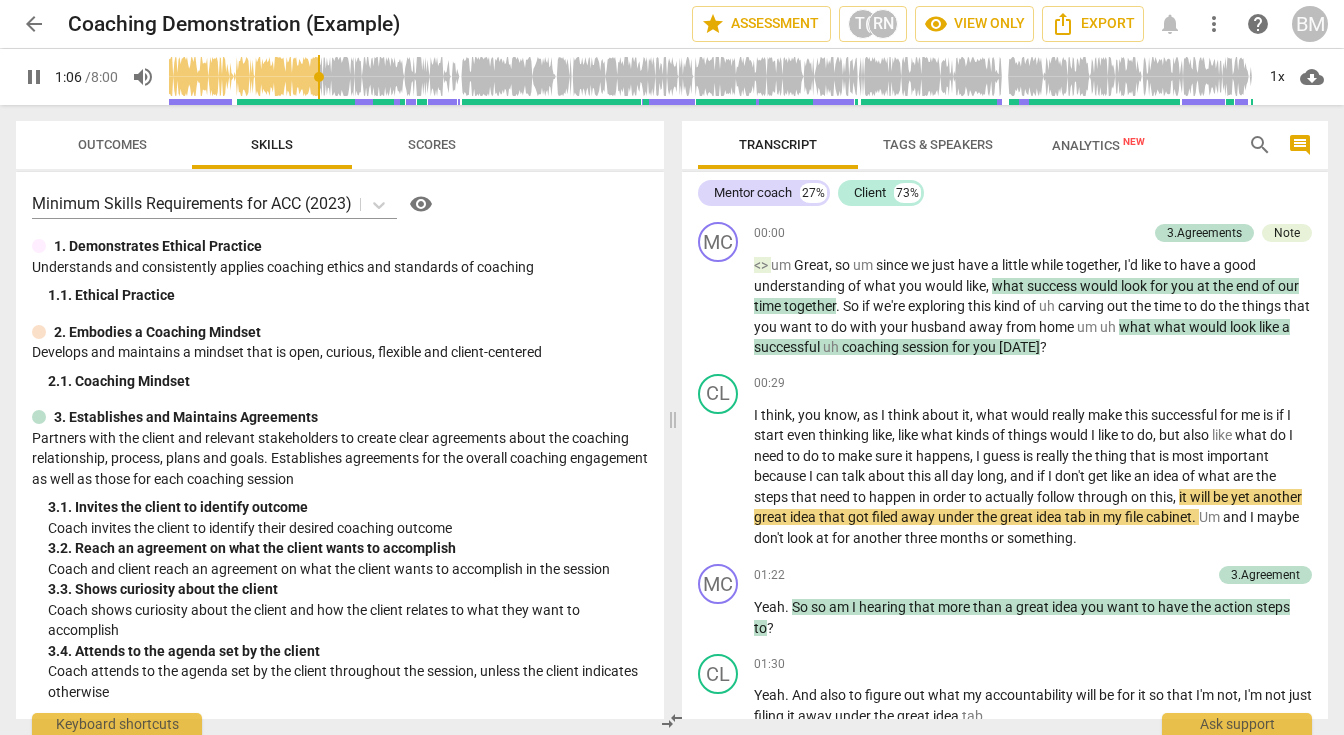 click on "visibility" at bounding box center (421, 204) 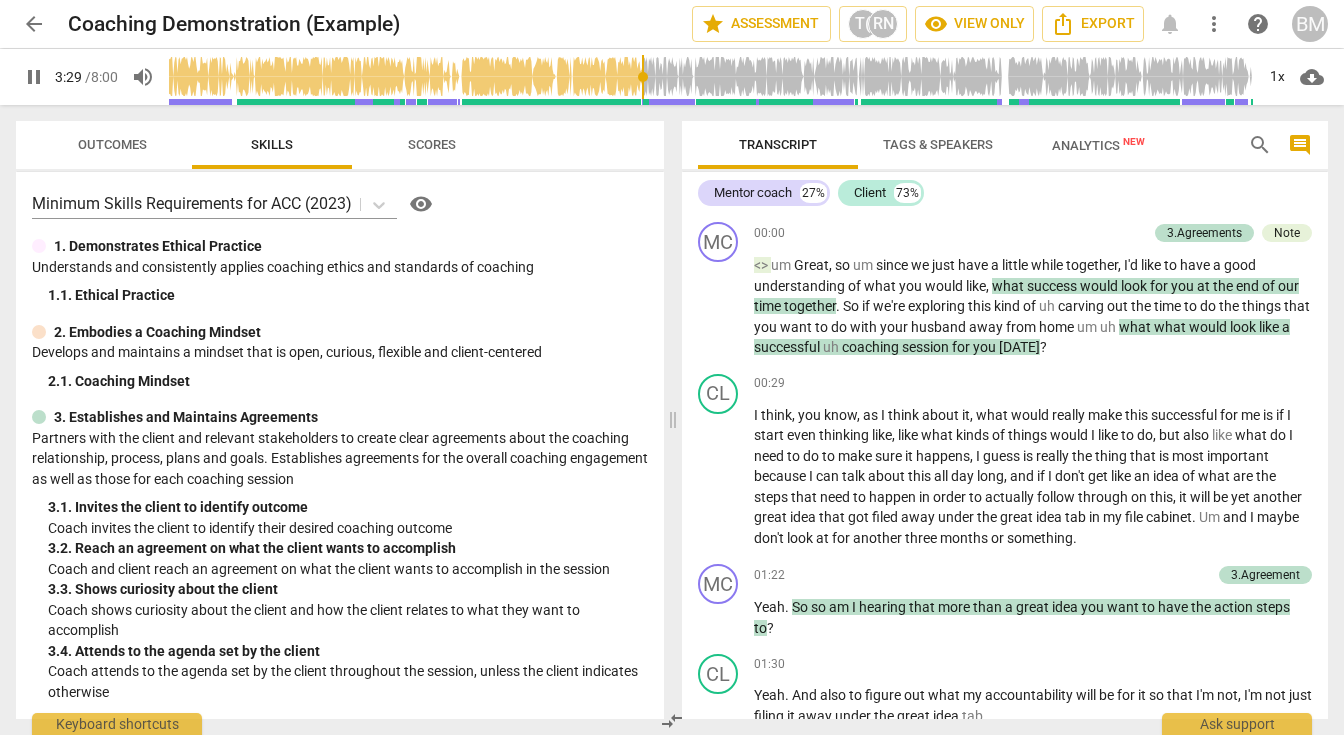 scroll, scrollTop: 0, scrollLeft: 0, axis: both 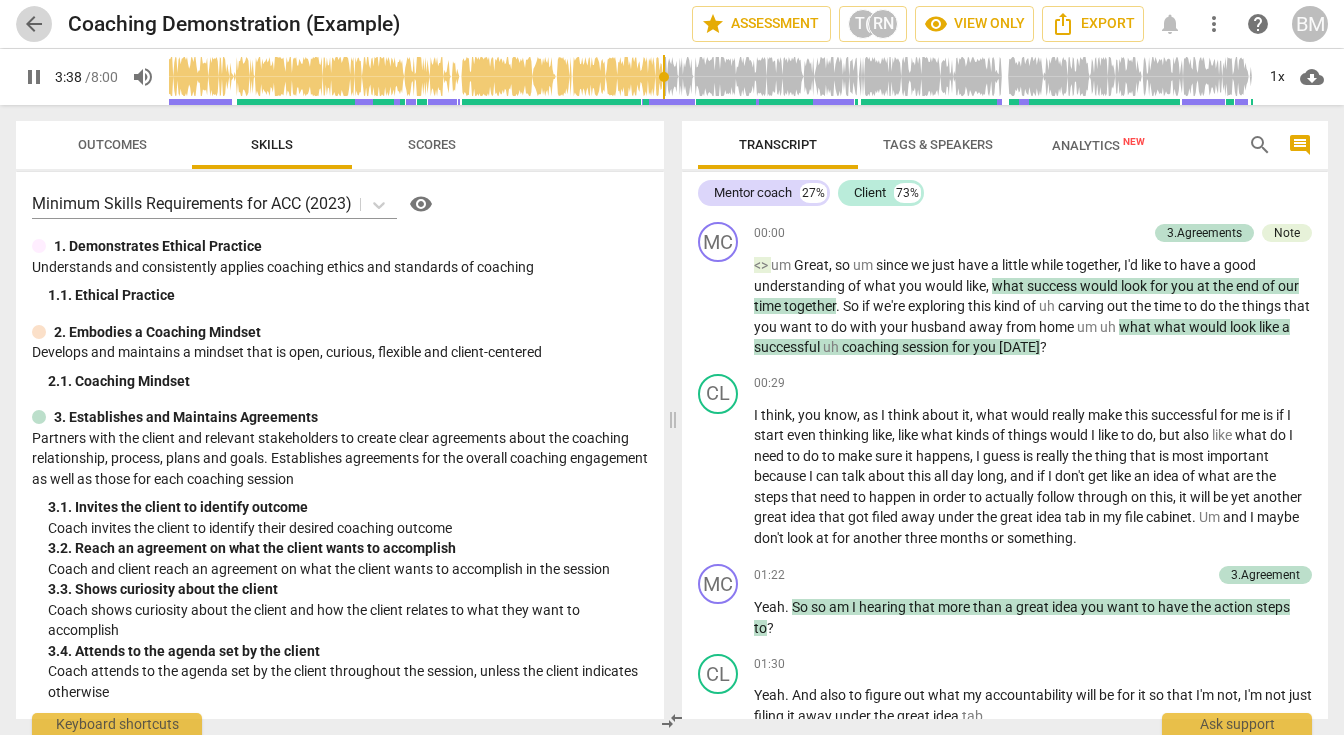 type on "219" 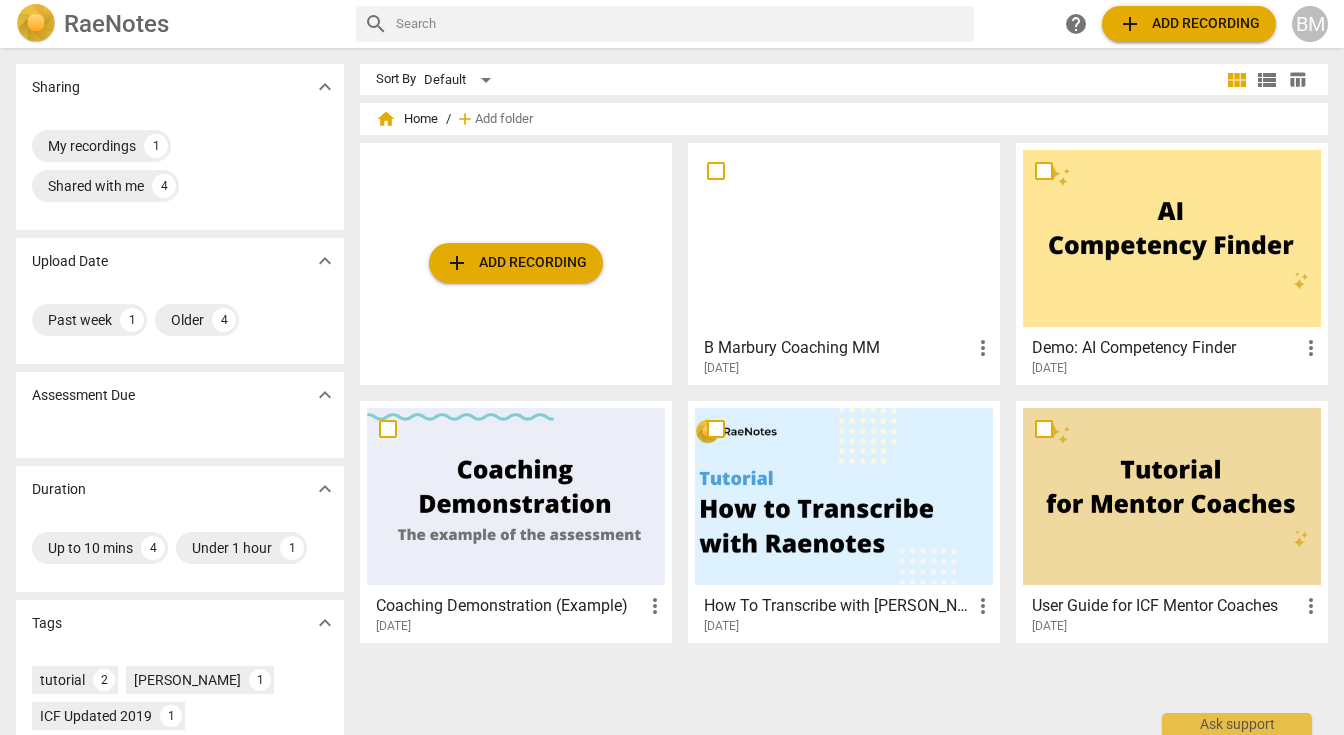 click at bounding box center [844, 496] 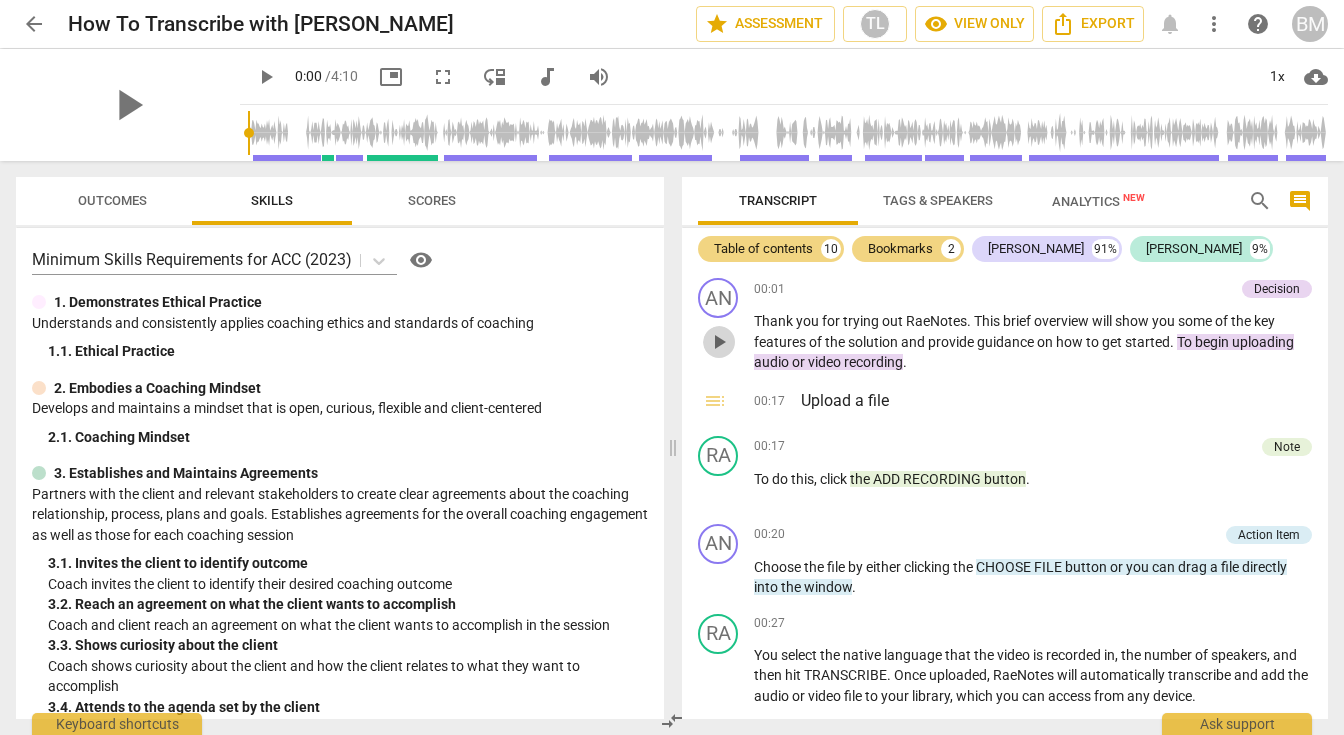 click on "play_arrow" at bounding box center [719, 342] 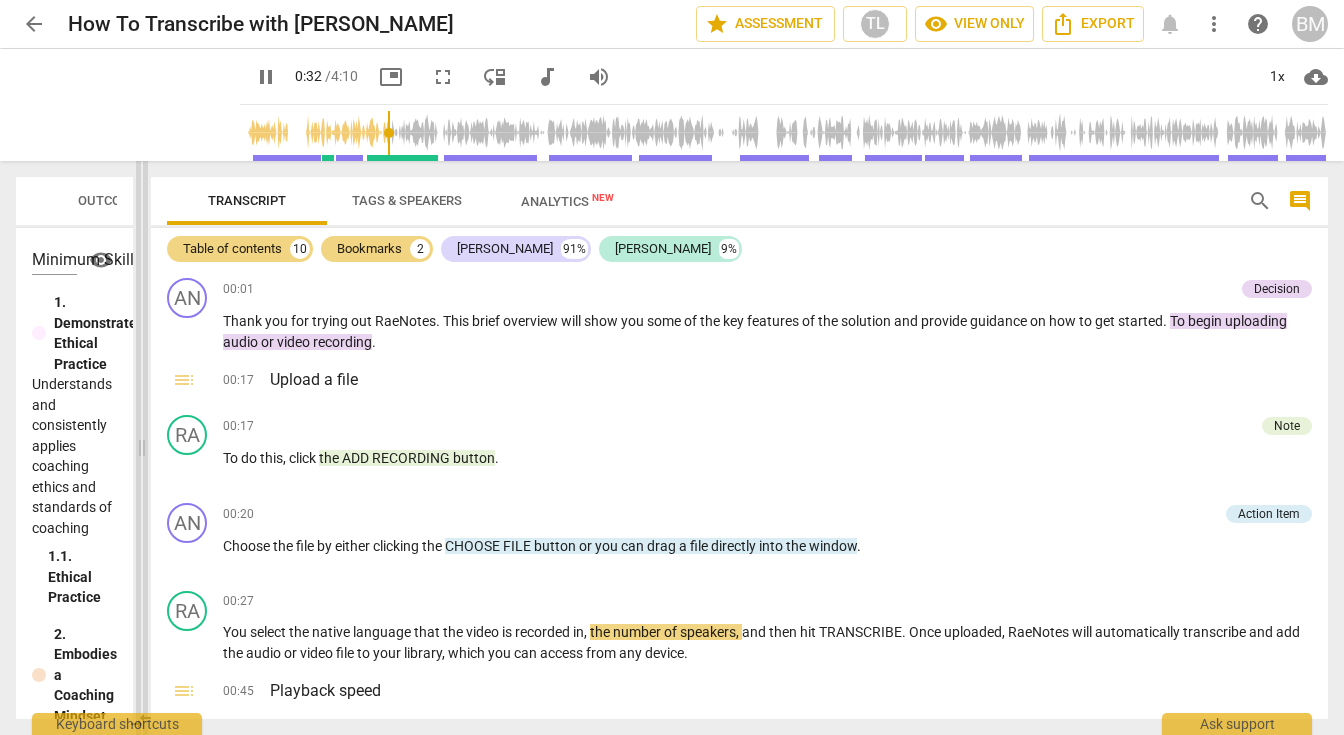 drag, startPoint x: 671, startPoint y: 448, endPoint x: 140, endPoint y: 536, distance: 538.2425 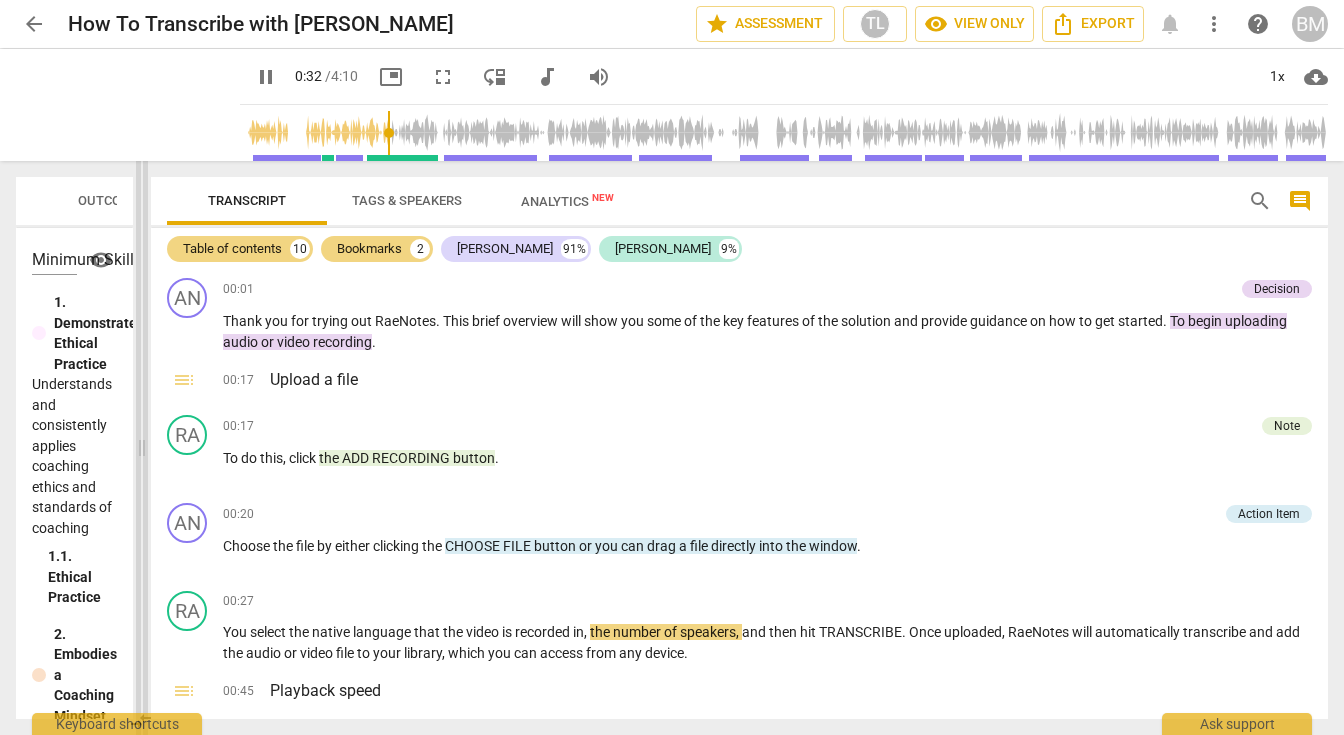 click at bounding box center [142, 448] 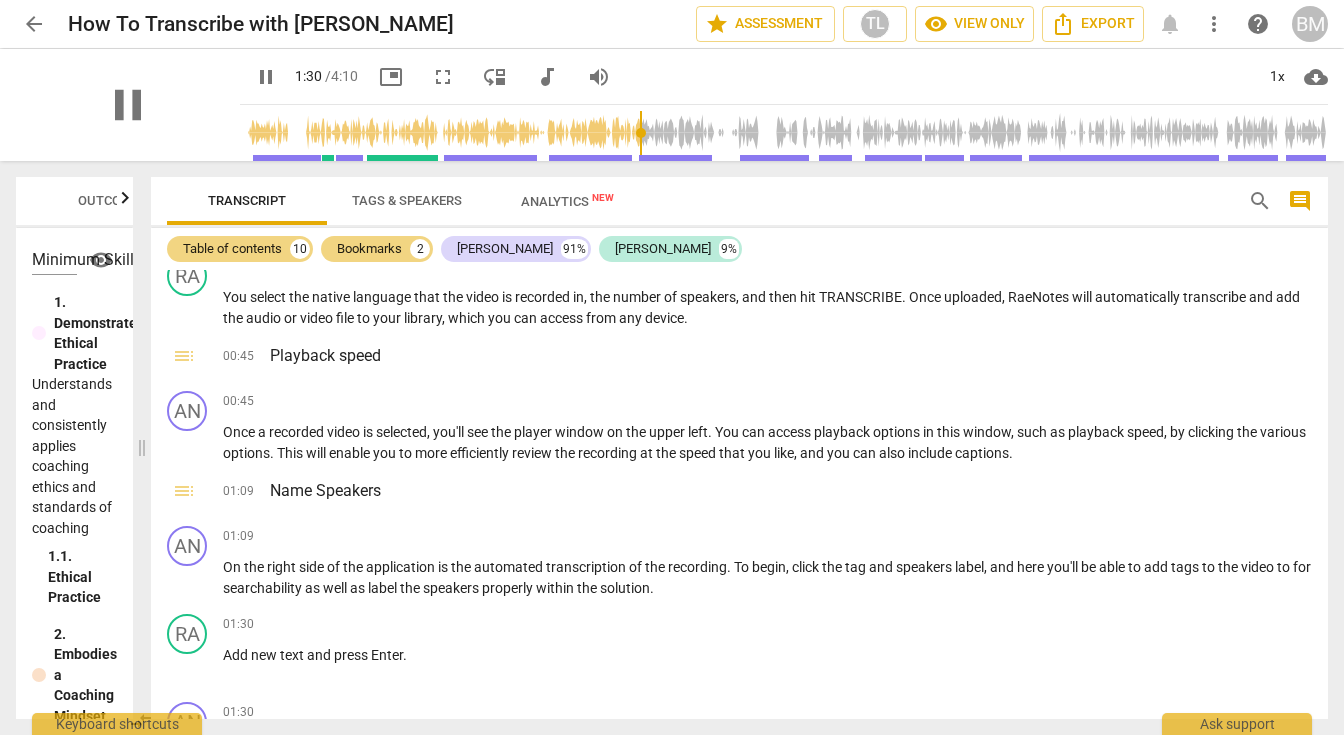 scroll, scrollTop: 799, scrollLeft: 0, axis: vertical 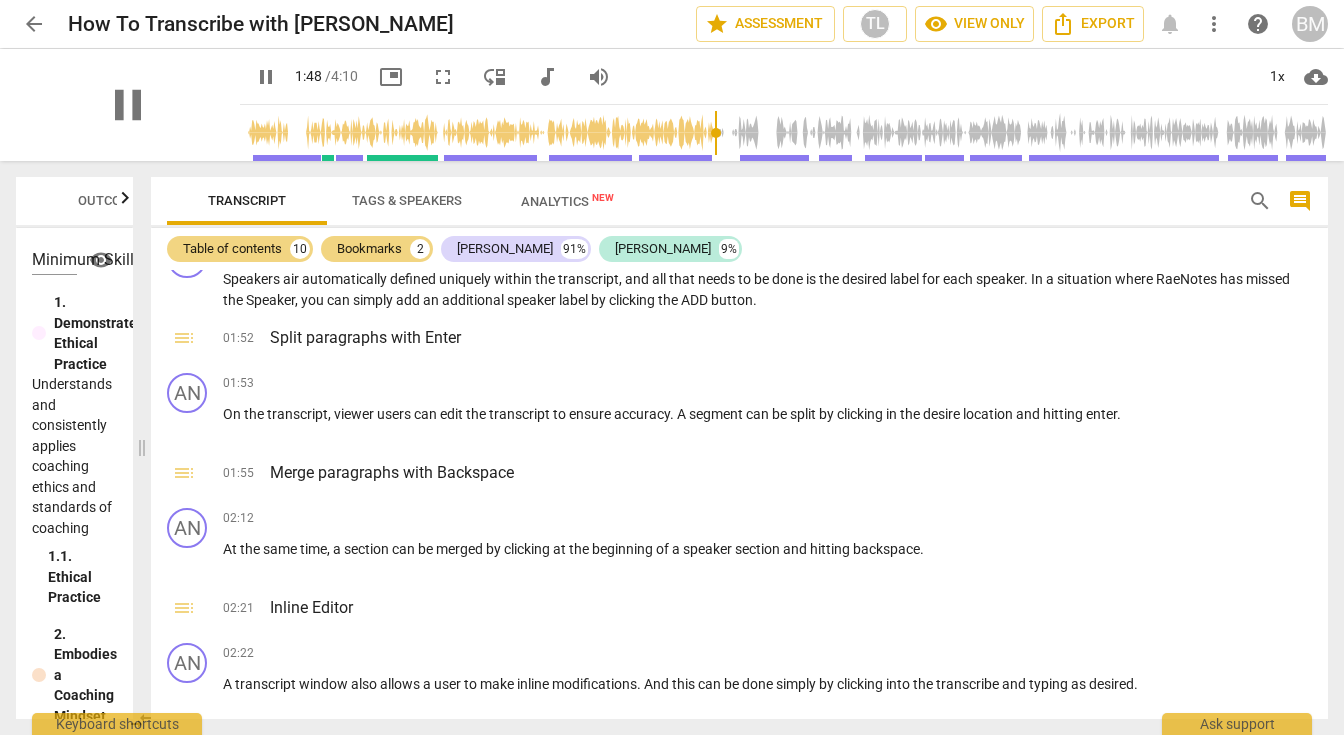 click on "pause" at bounding box center (128, 105) 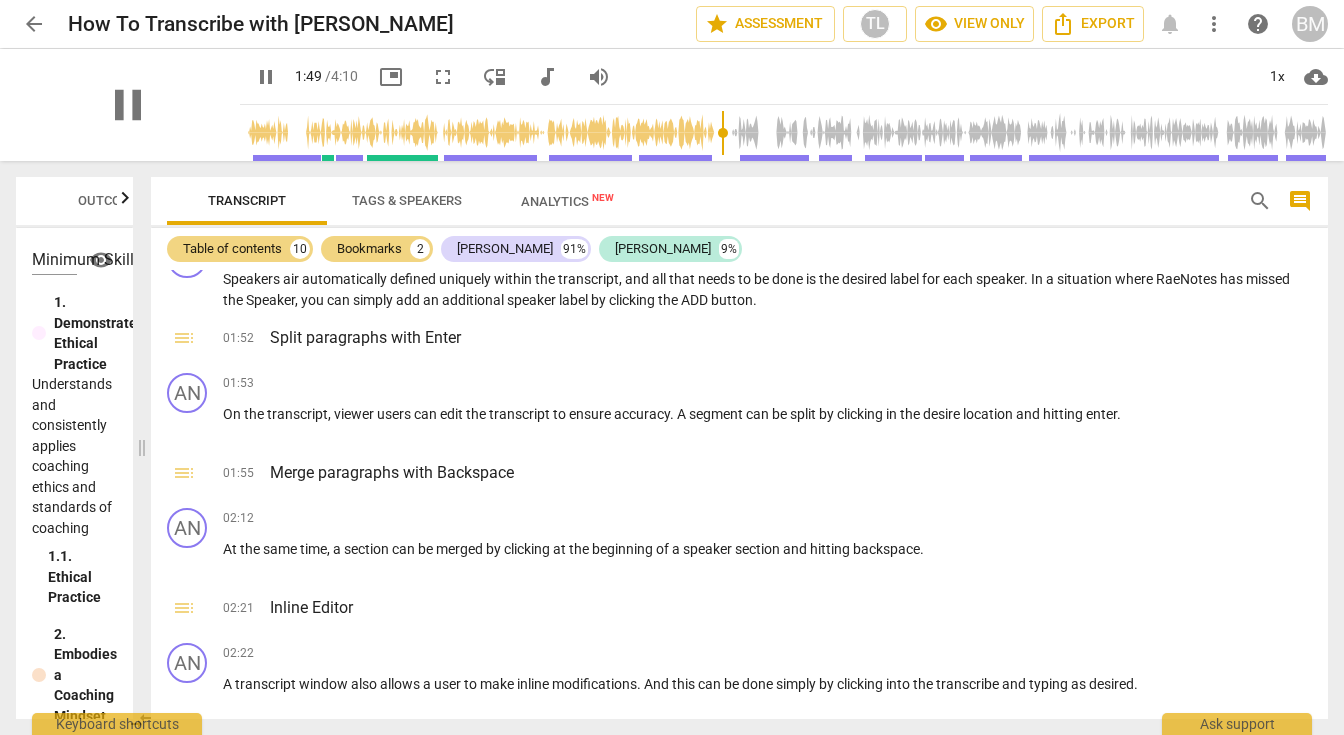 click on "pause" at bounding box center [128, 105] 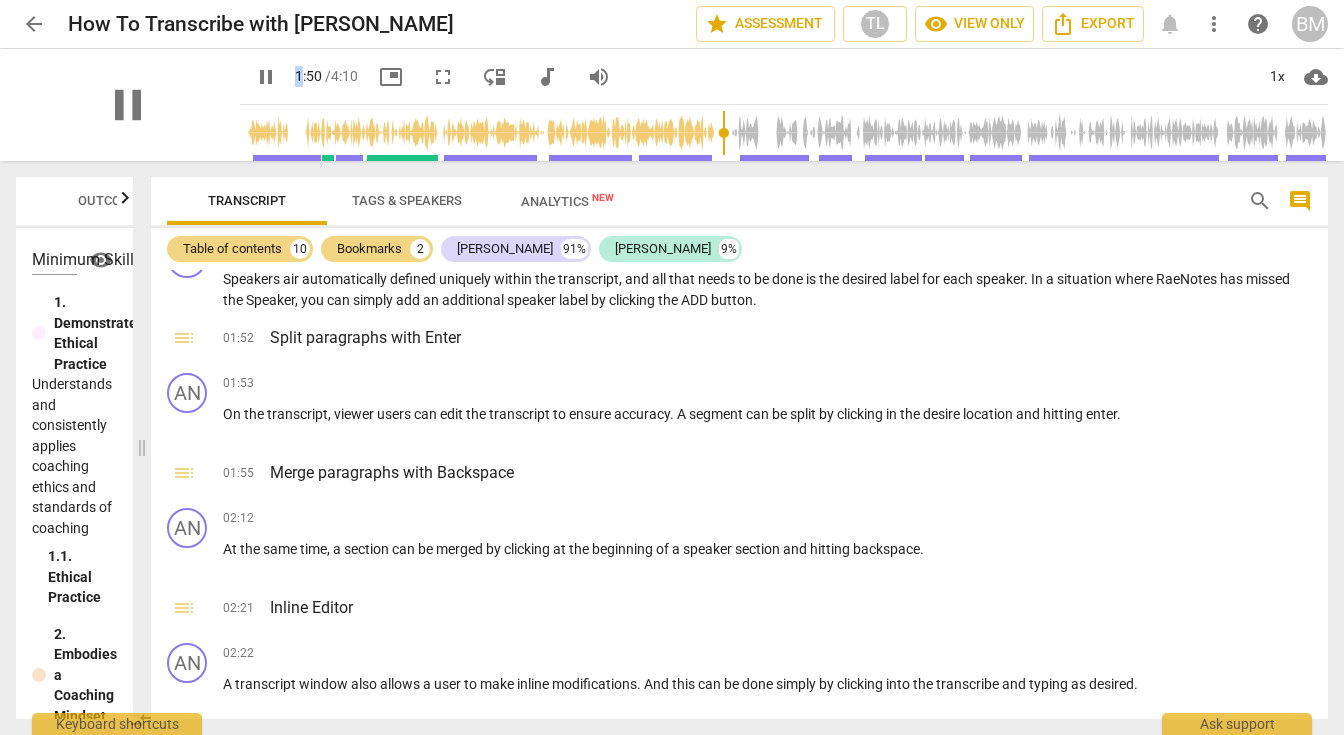 click on "pause" at bounding box center [128, 105] 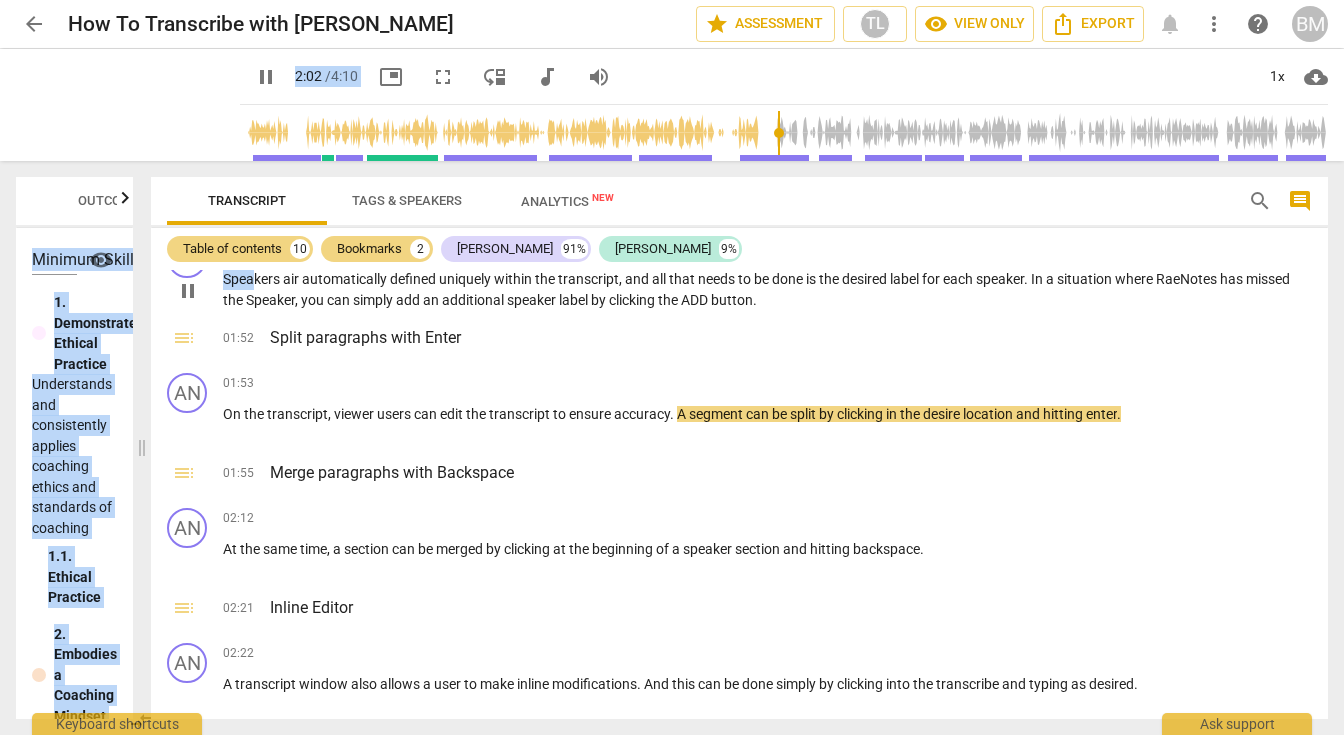 drag, startPoint x: 212, startPoint y: 159, endPoint x: 255, endPoint y: 274, distance: 122.77622 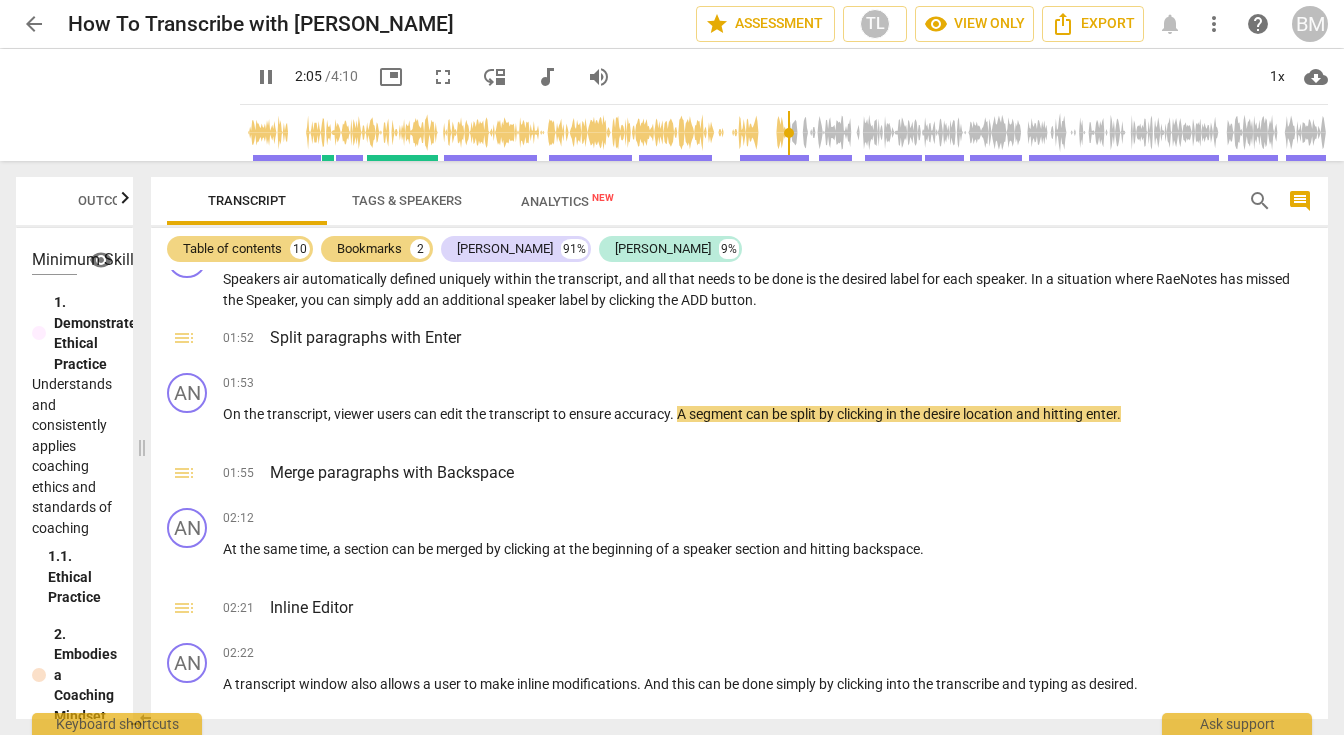 click at bounding box center [159, 197] 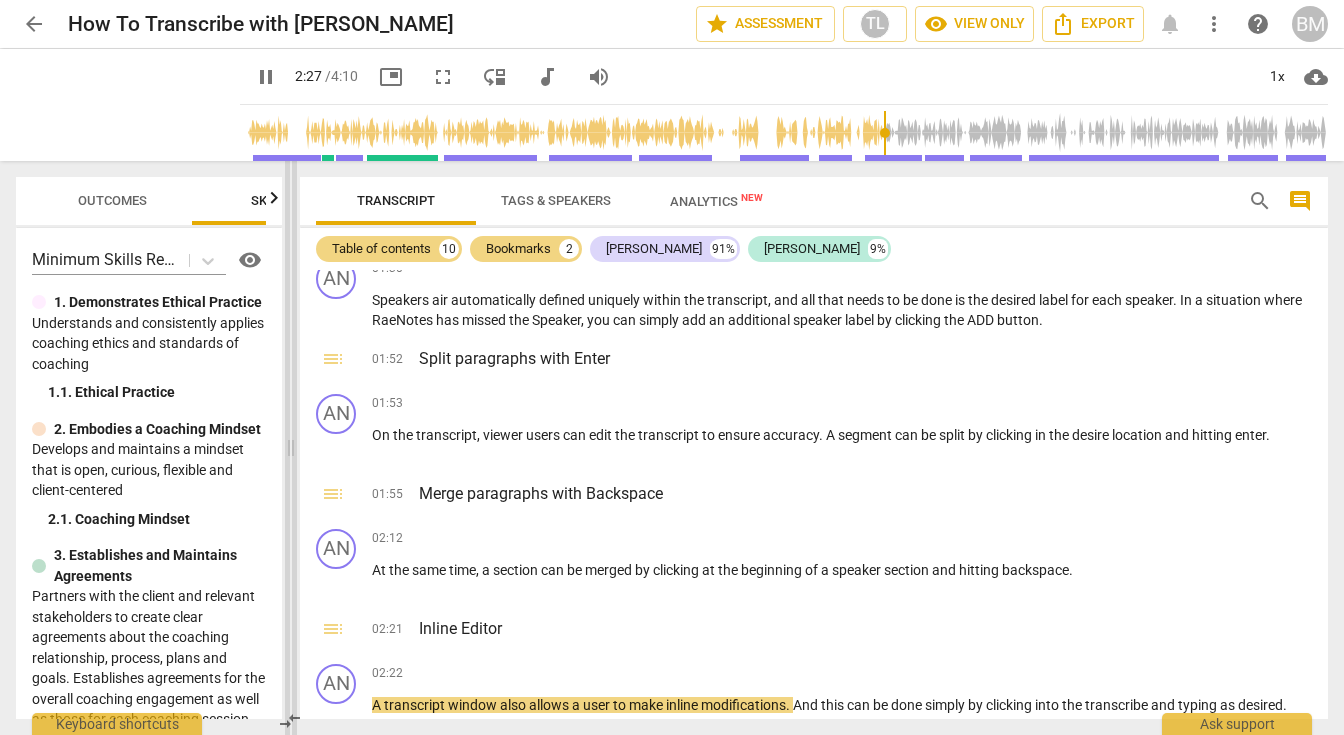 drag, startPoint x: 147, startPoint y: 449, endPoint x: 299, endPoint y: 493, distance: 158.24033 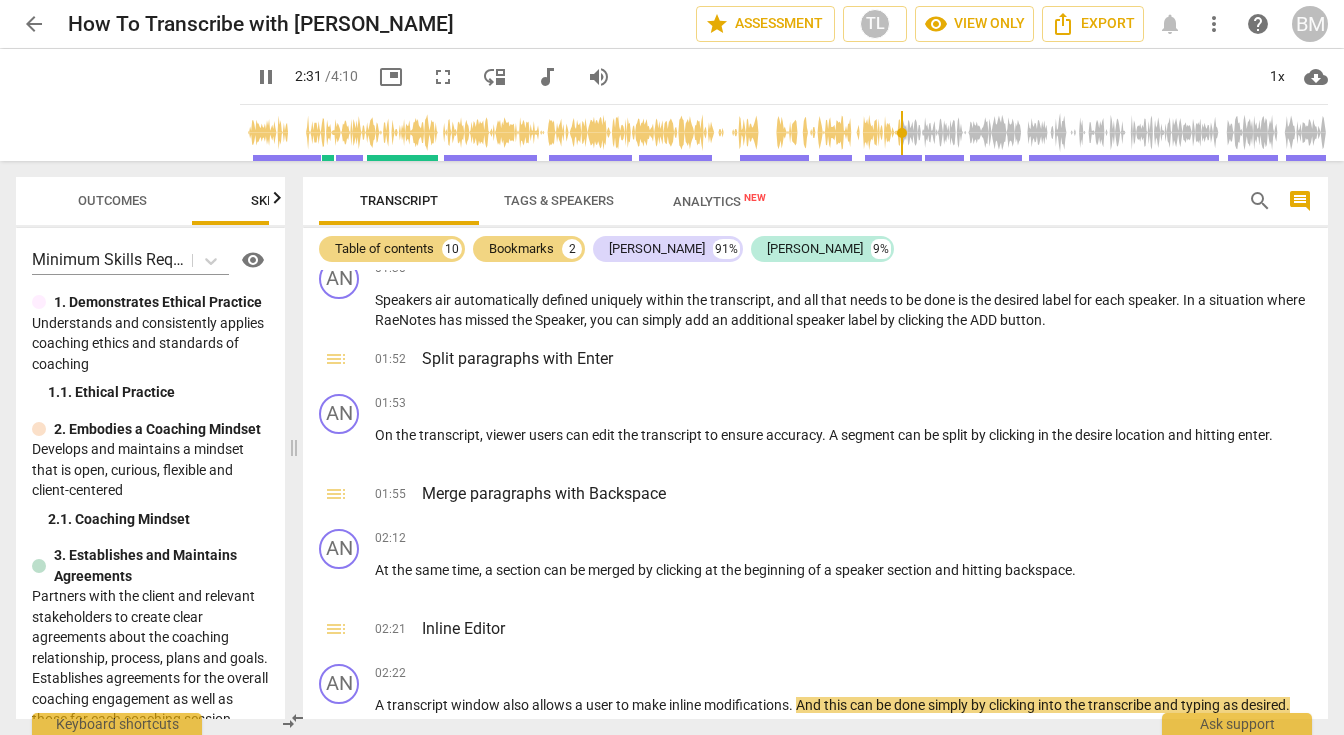 drag, startPoint x: 150, startPoint y: 161, endPoint x: 148, endPoint y: 230, distance: 69.02898 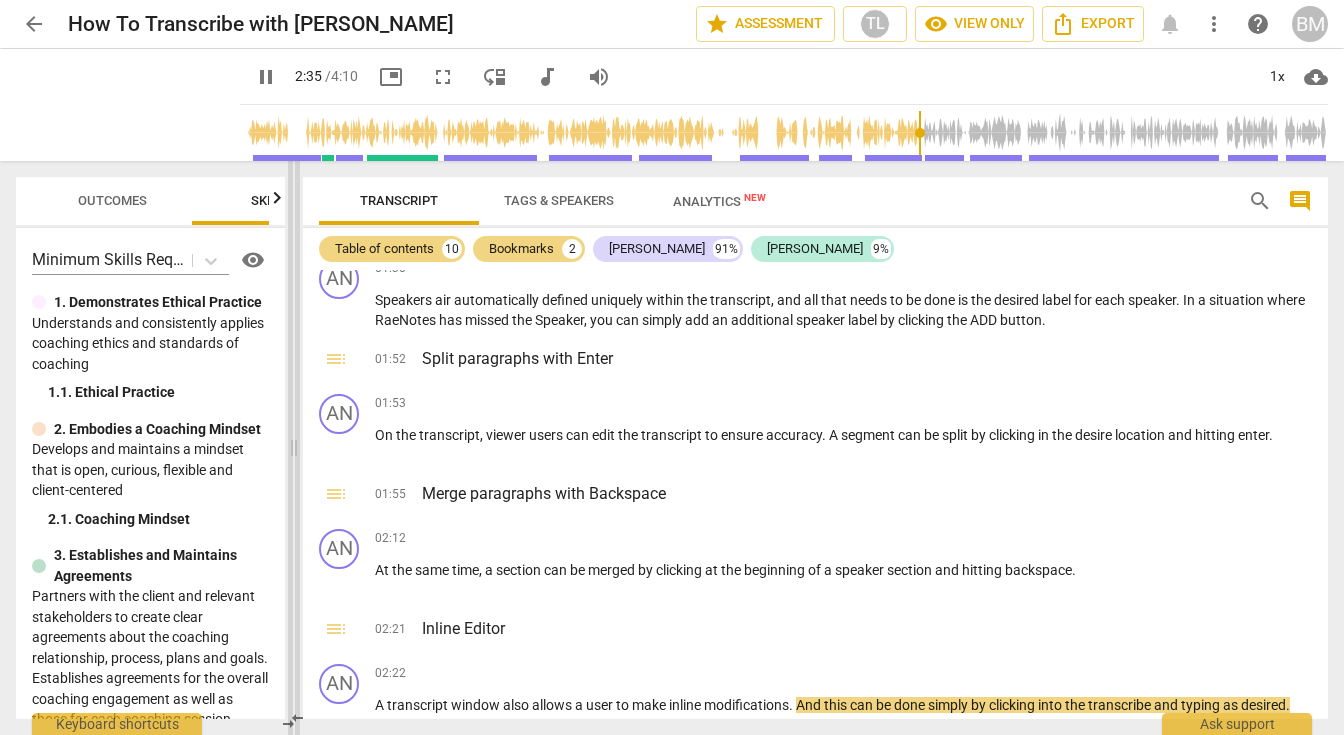 click at bounding box center [294, 448] 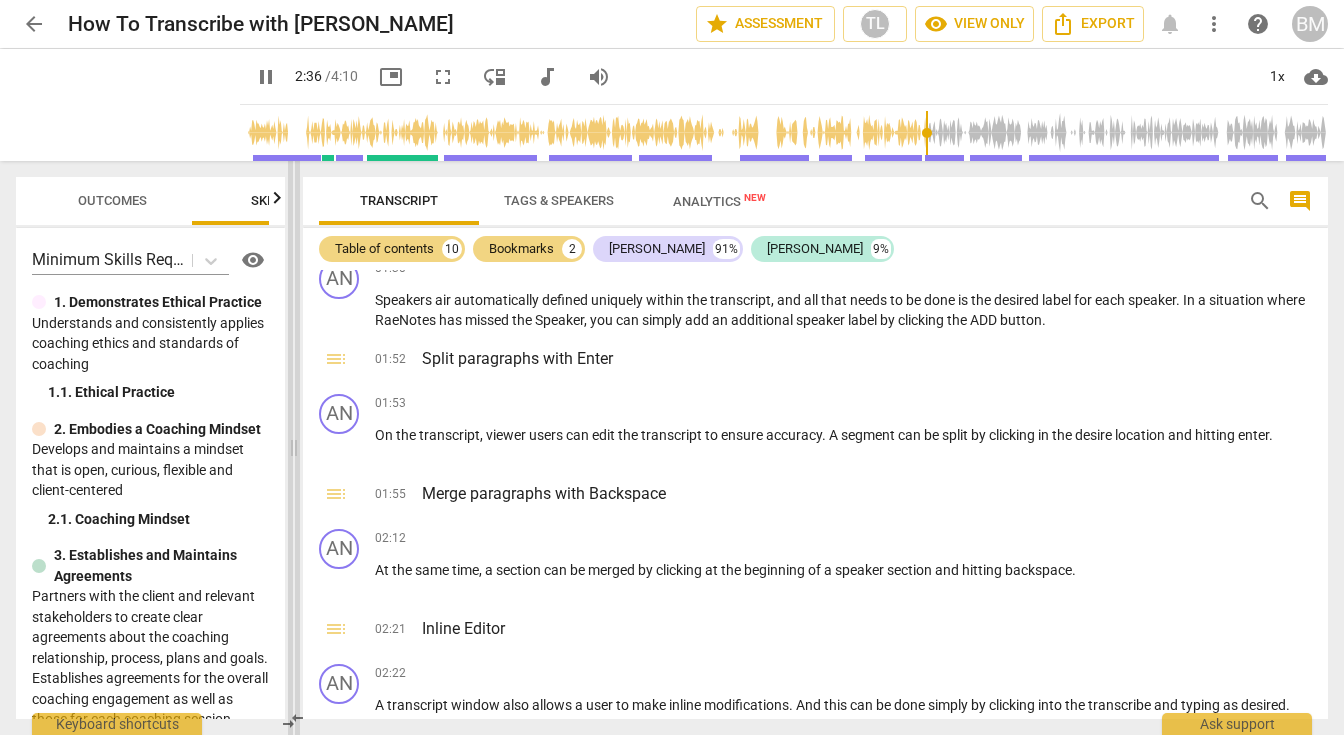 scroll, scrollTop: 1358, scrollLeft: 0, axis: vertical 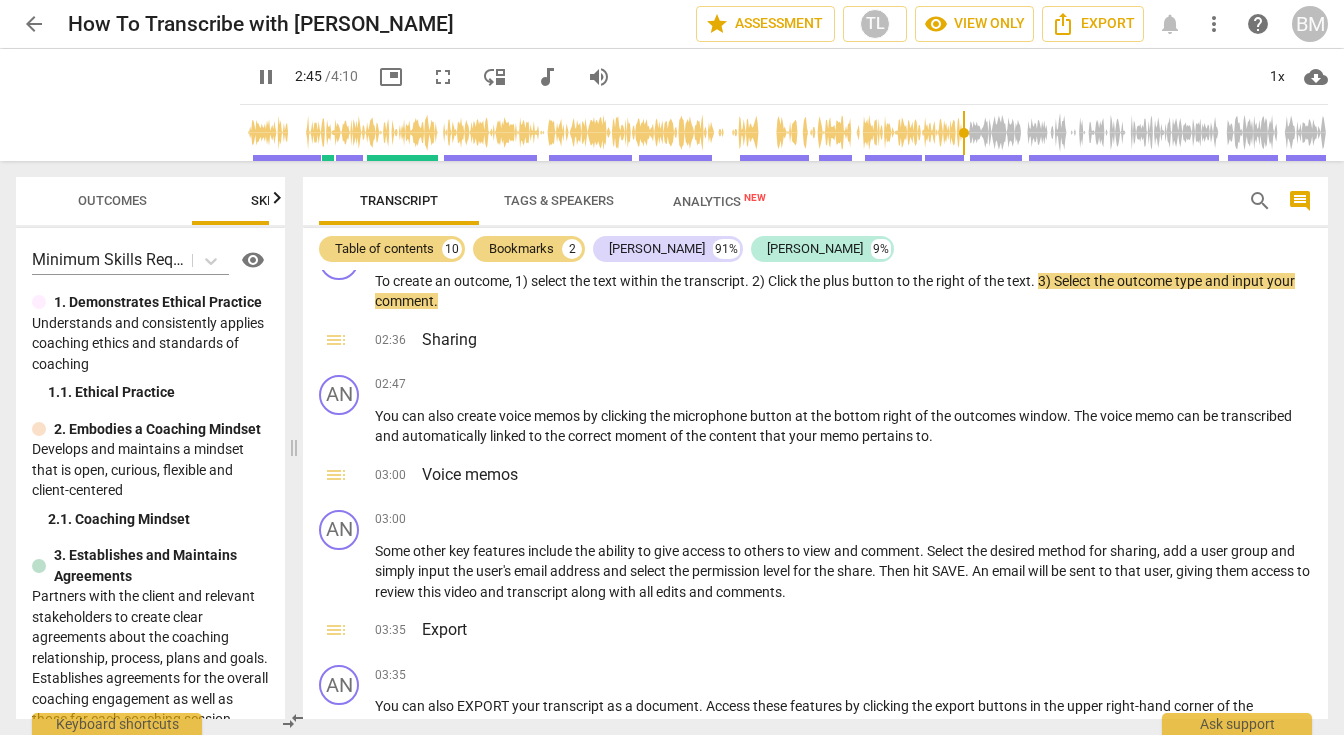 click on "pause" at bounding box center (266, 77) 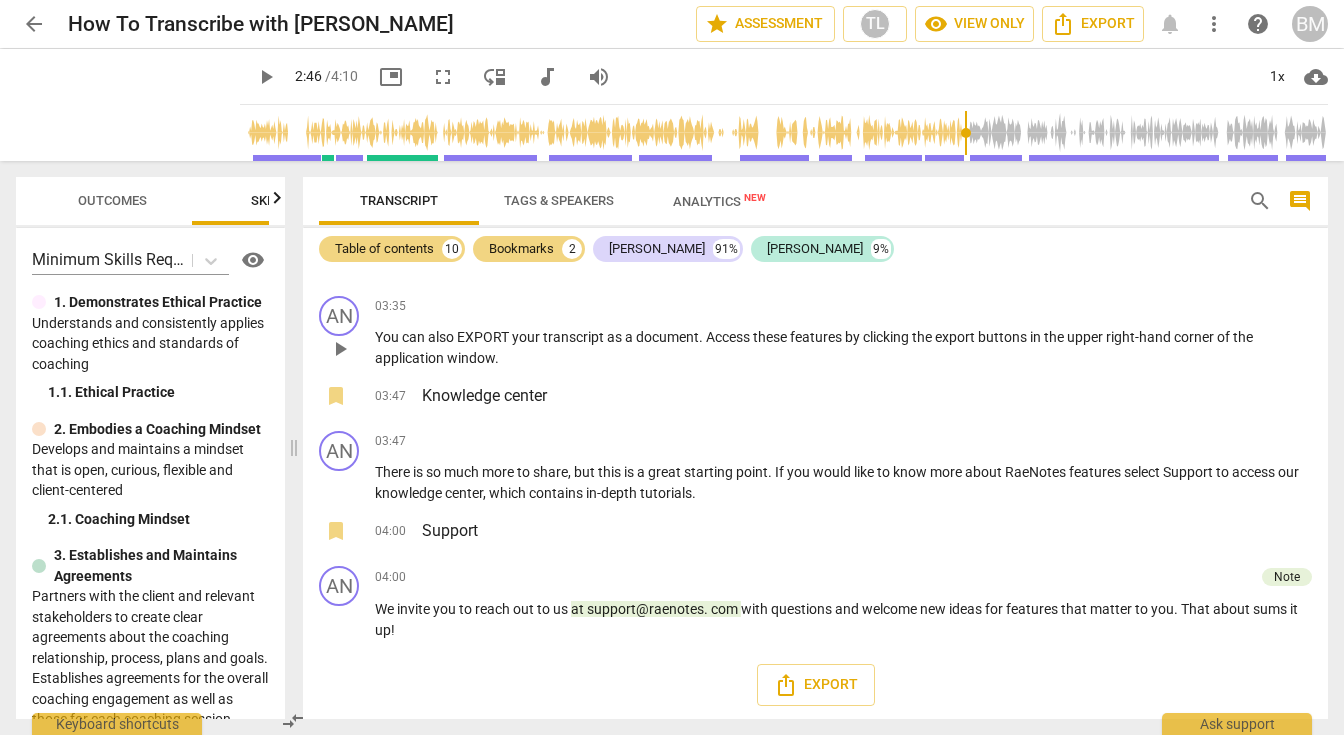 scroll, scrollTop: 1725, scrollLeft: 0, axis: vertical 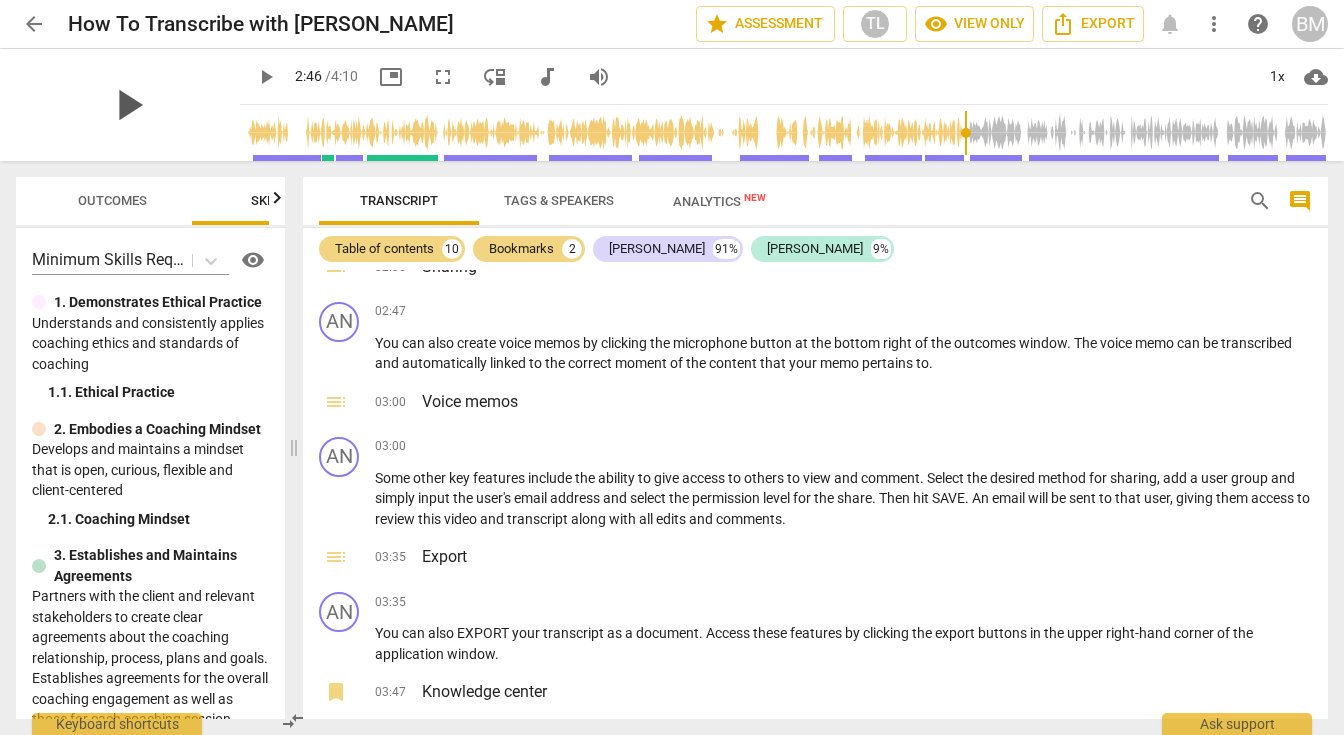 click on "play_arrow" at bounding box center [128, 105] 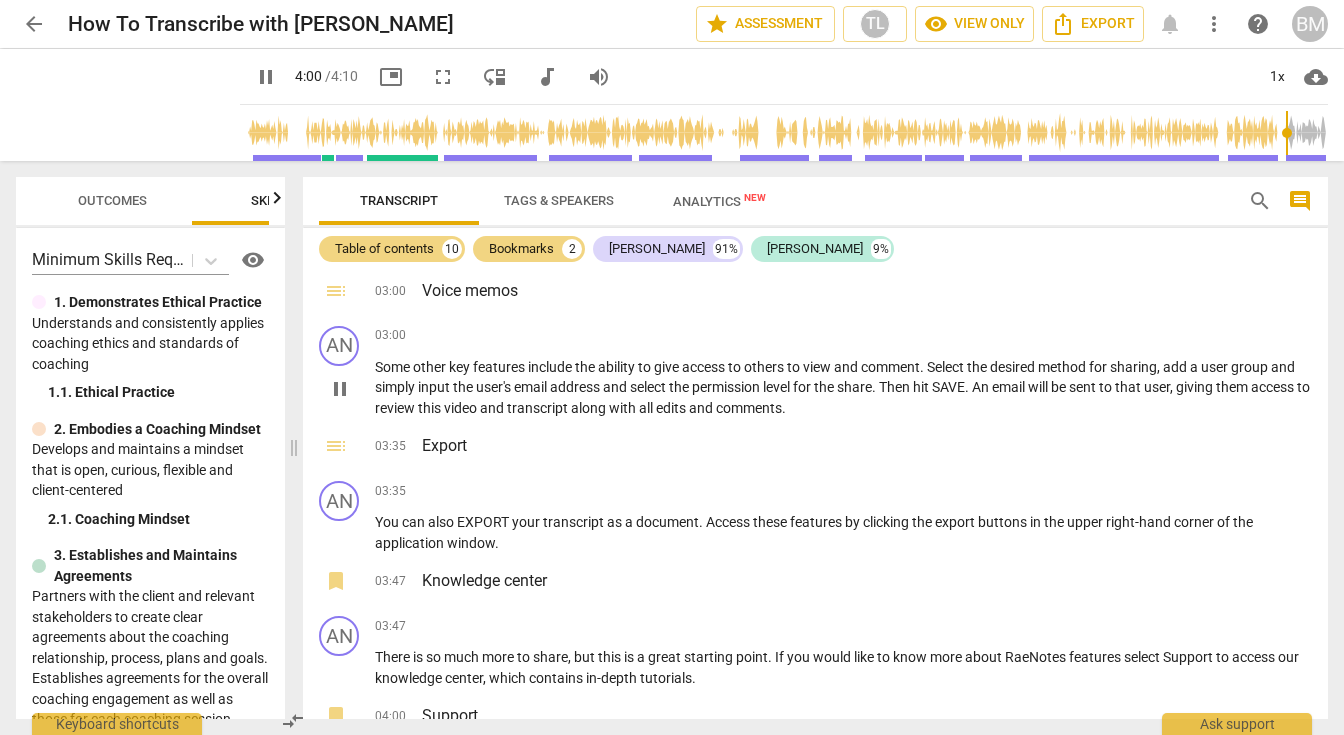 scroll, scrollTop: 1725, scrollLeft: 0, axis: vertical 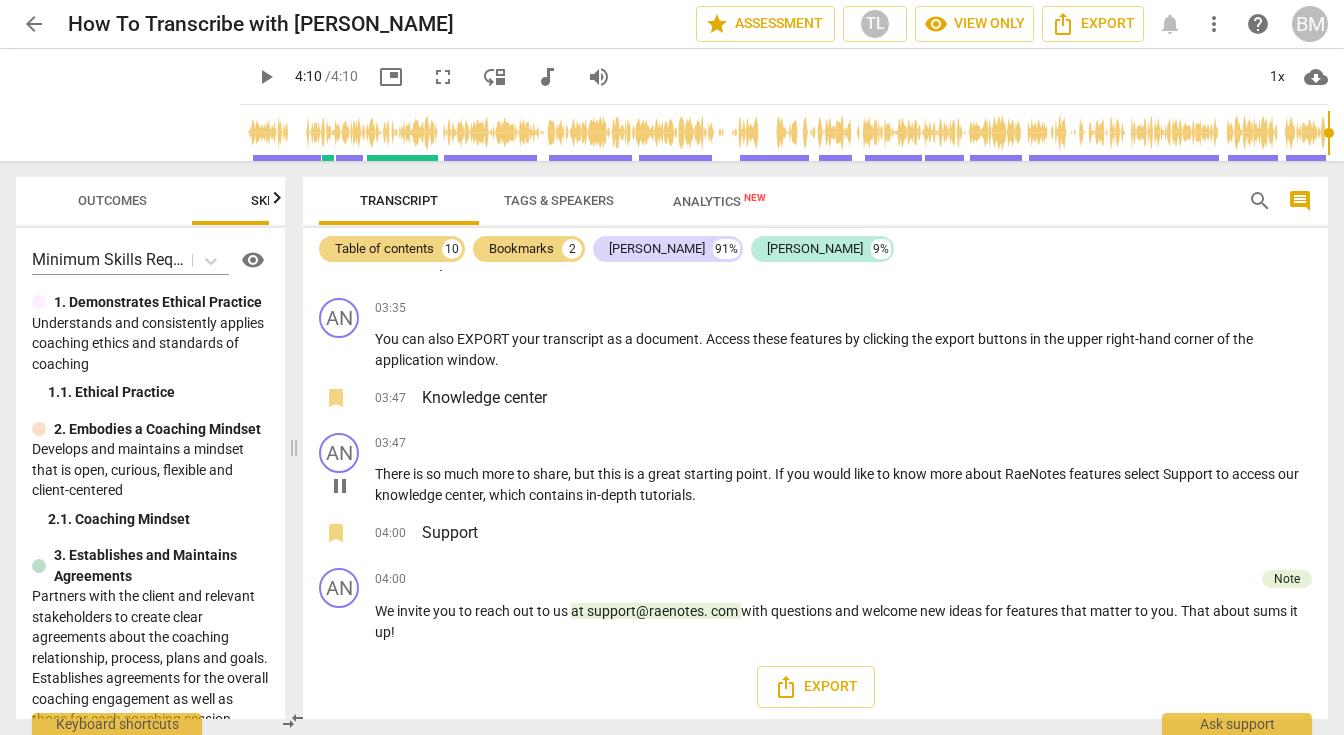 type on "250" 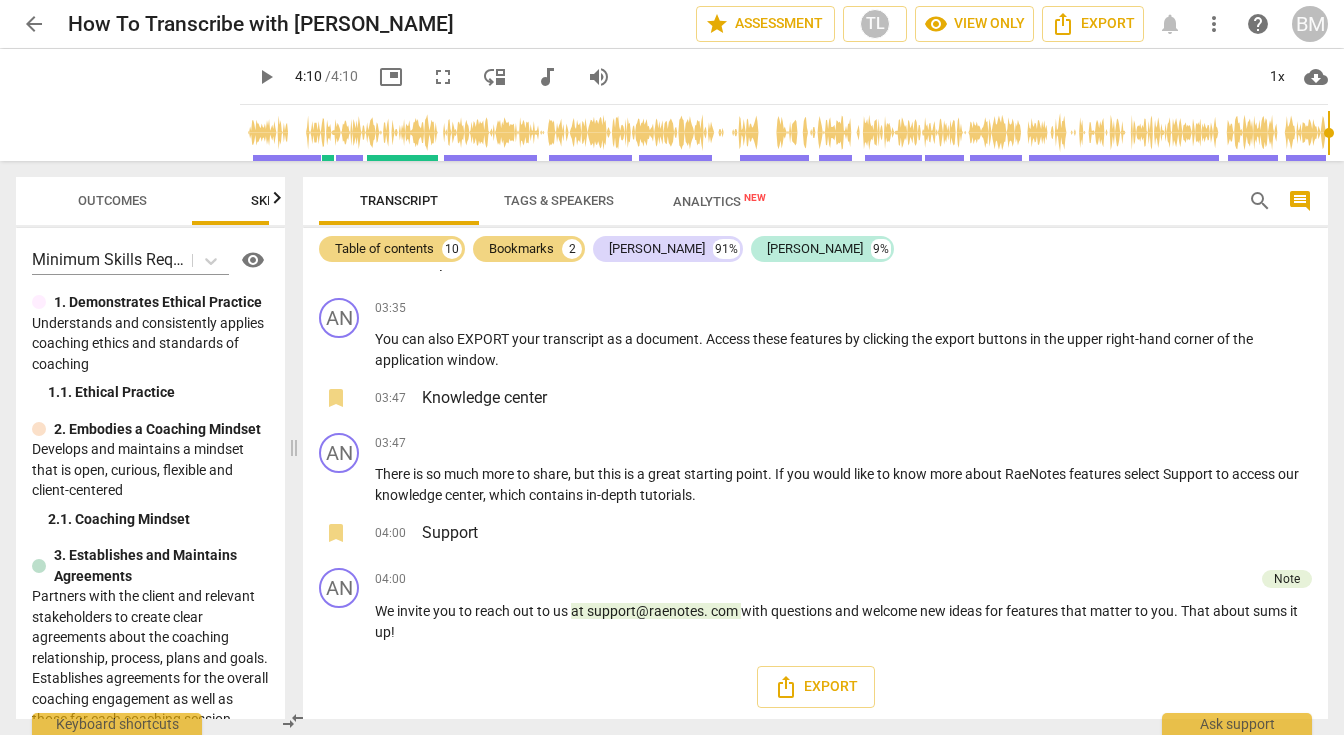click on "arrow_back" at bounding box center [34, 24] 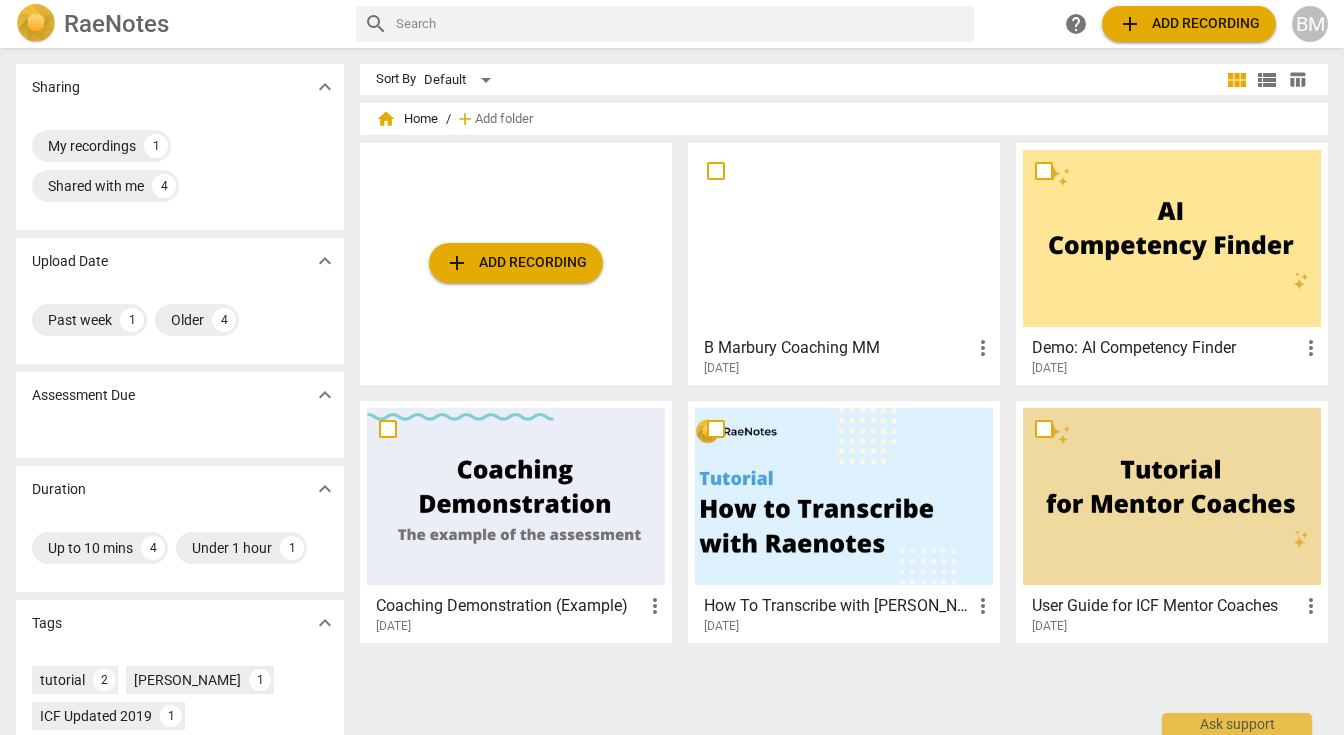 click at bounding box center [1172, 496] 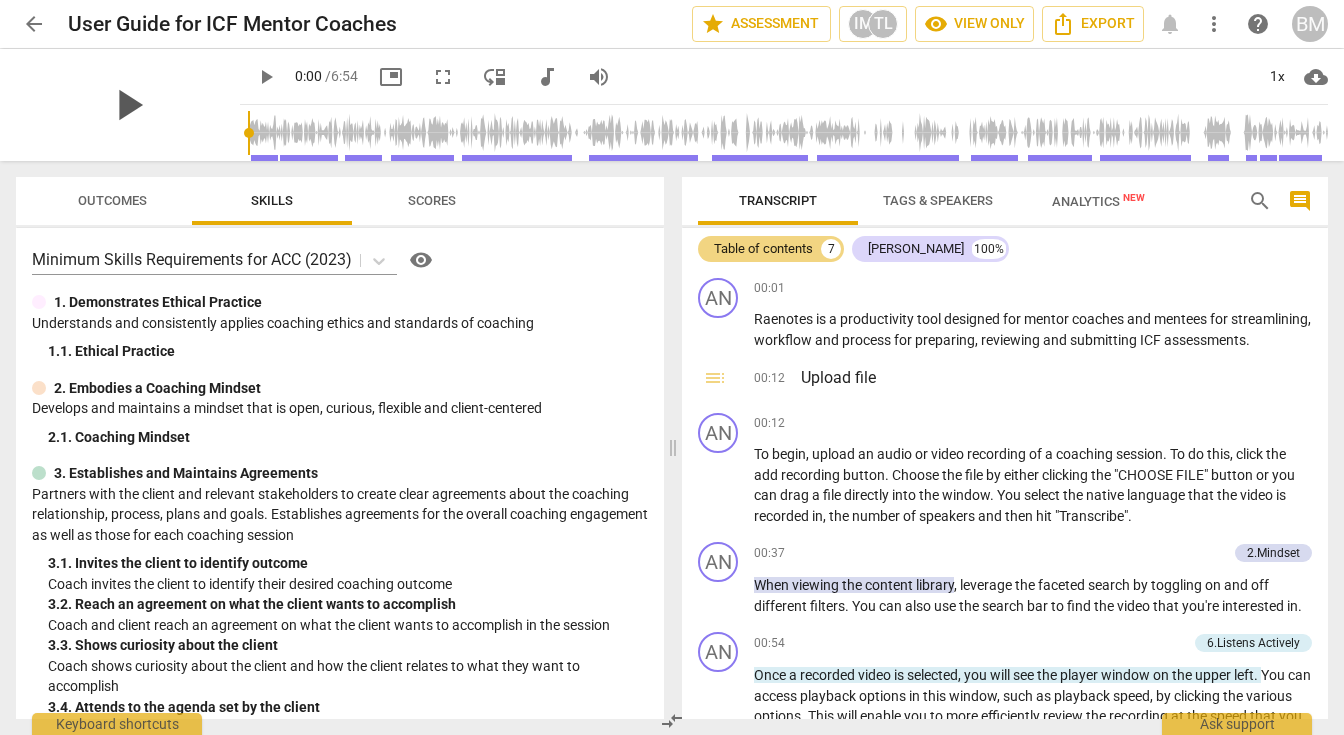 click on "play_arrow" at bounding box center (128, 105) 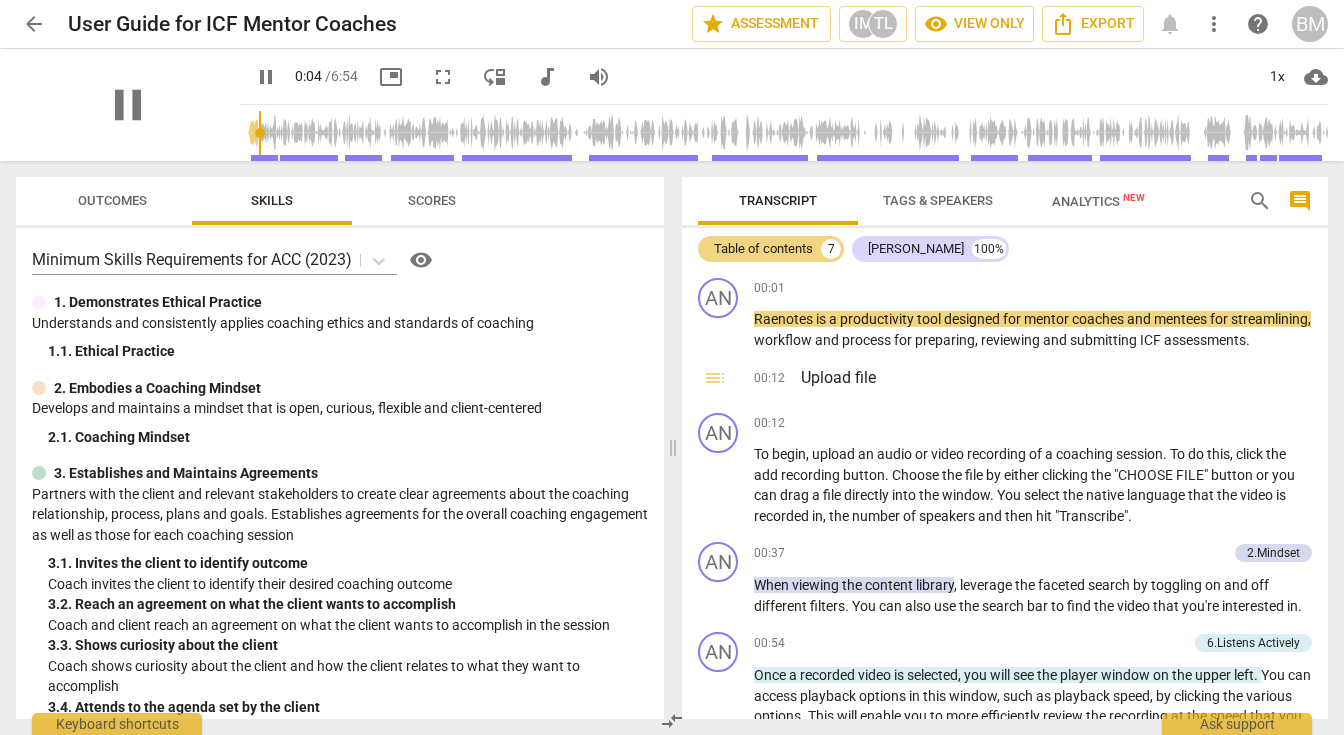 click on "pause" at bounding box center [128, 105] 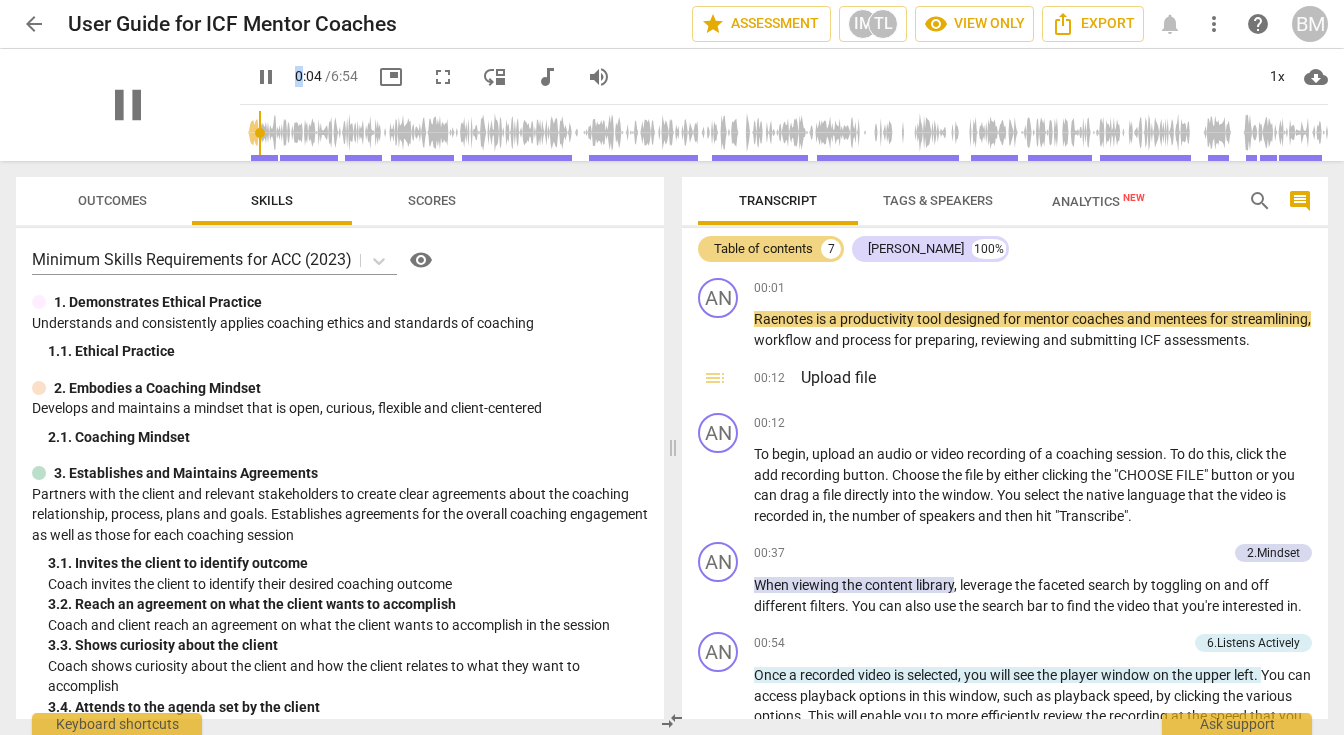 click on "pause" at bounding box center [128, 105] 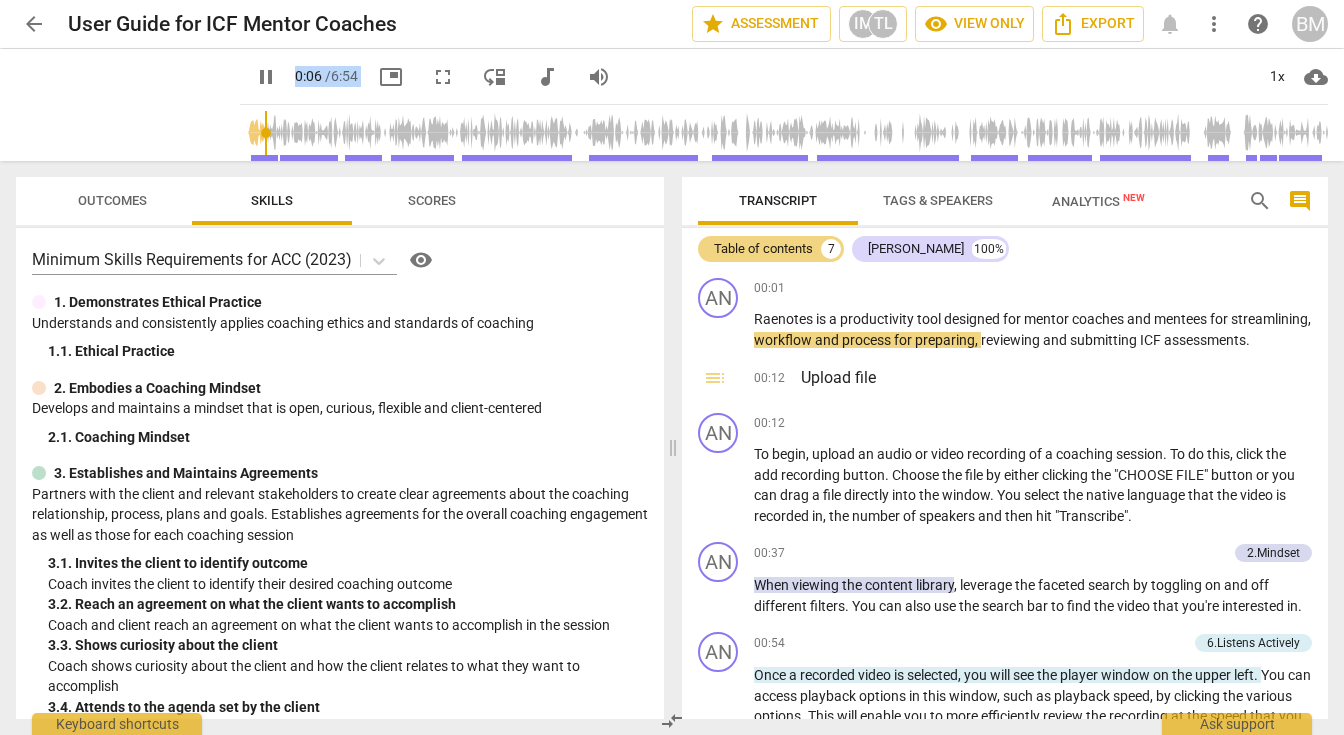 drag, startPoint x: 206, startPoint y: 148, endPoint x: 254, endPoint y: 238, distance: 102 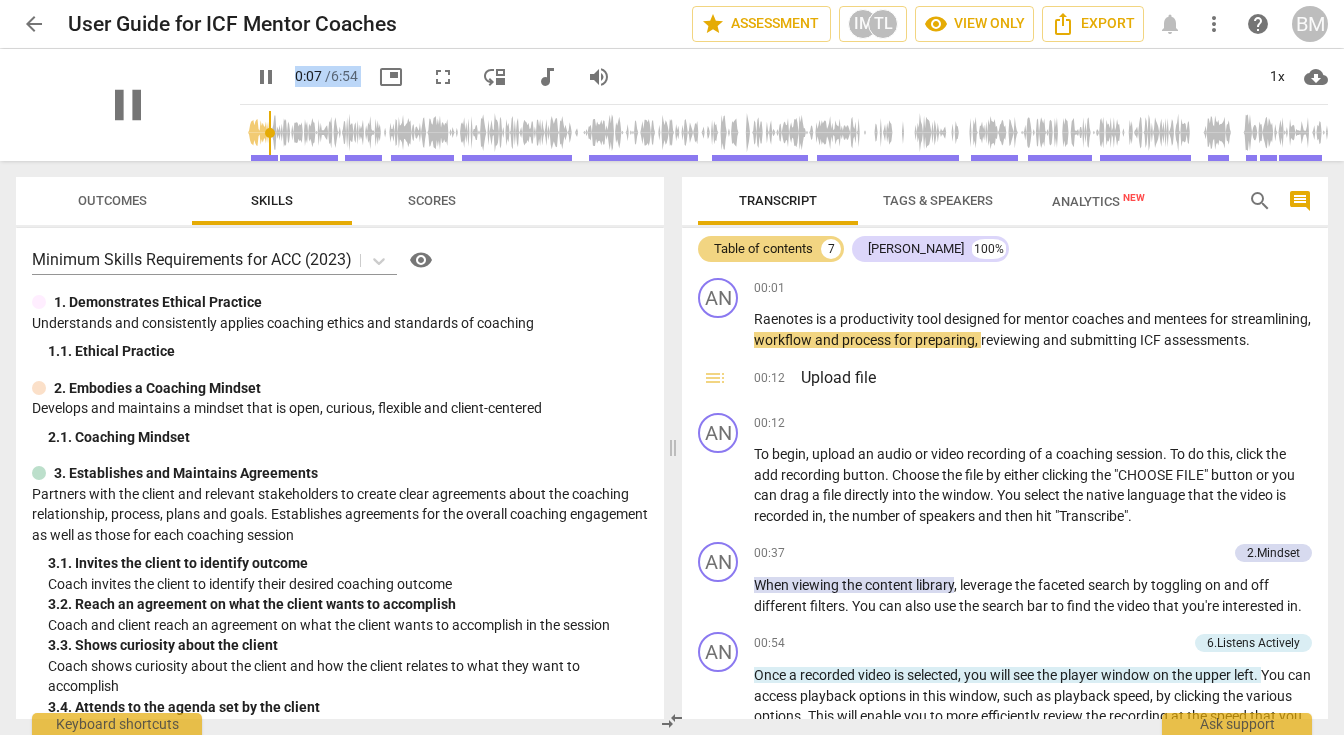 click on "pause" at bounding box center [128, 105] 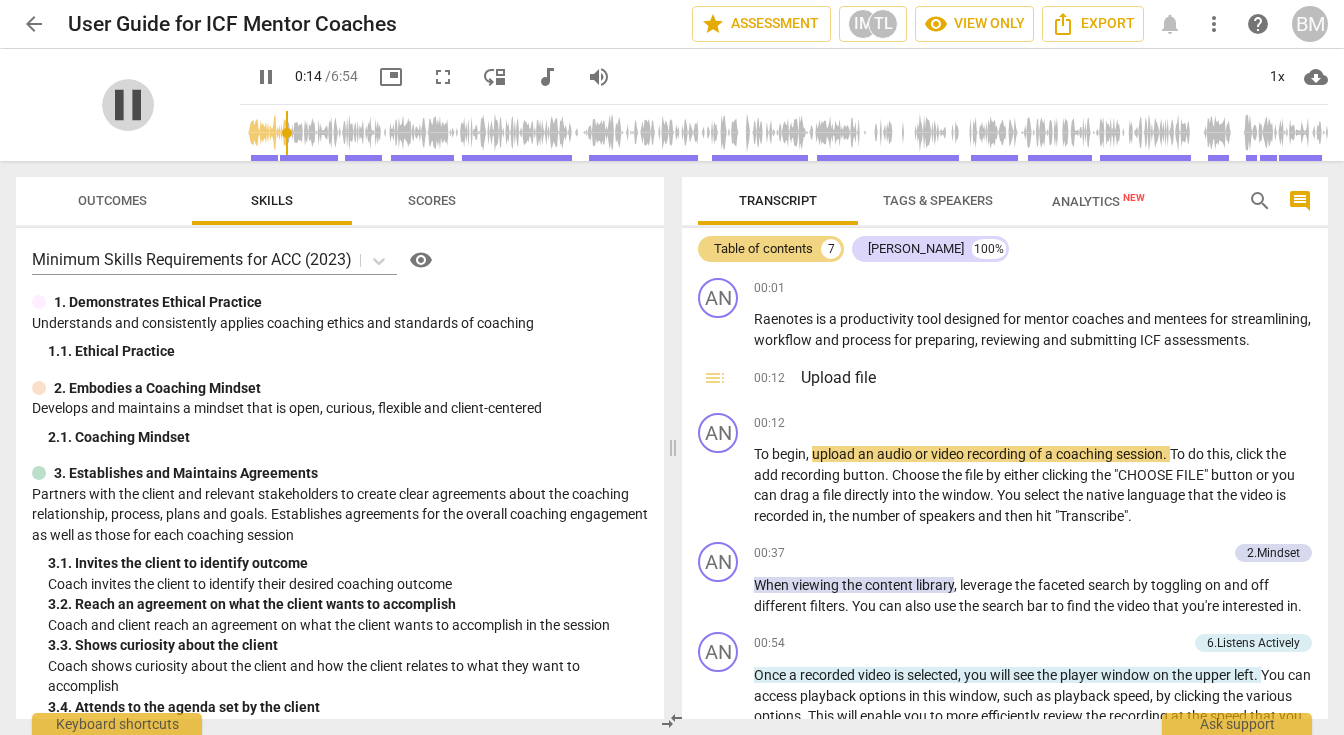 click on "pause" at bounding box center [128, 105] 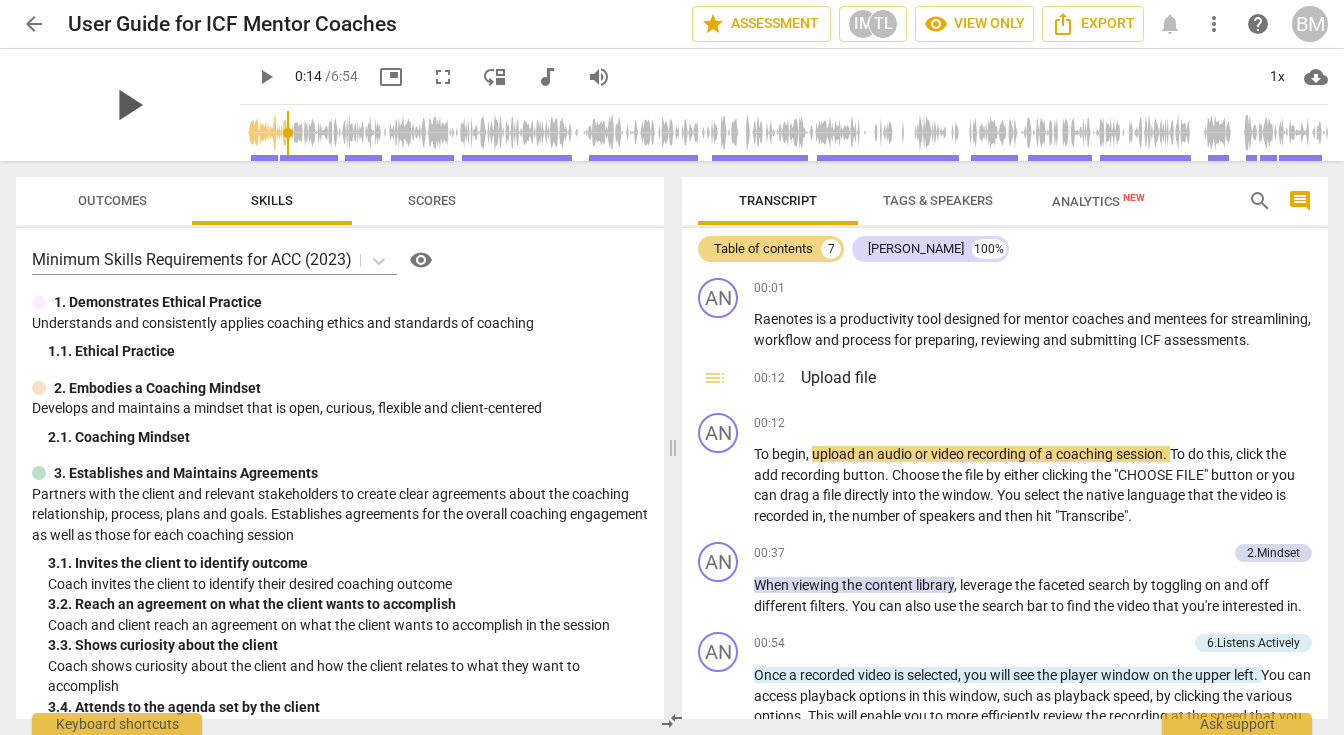 type on "15" 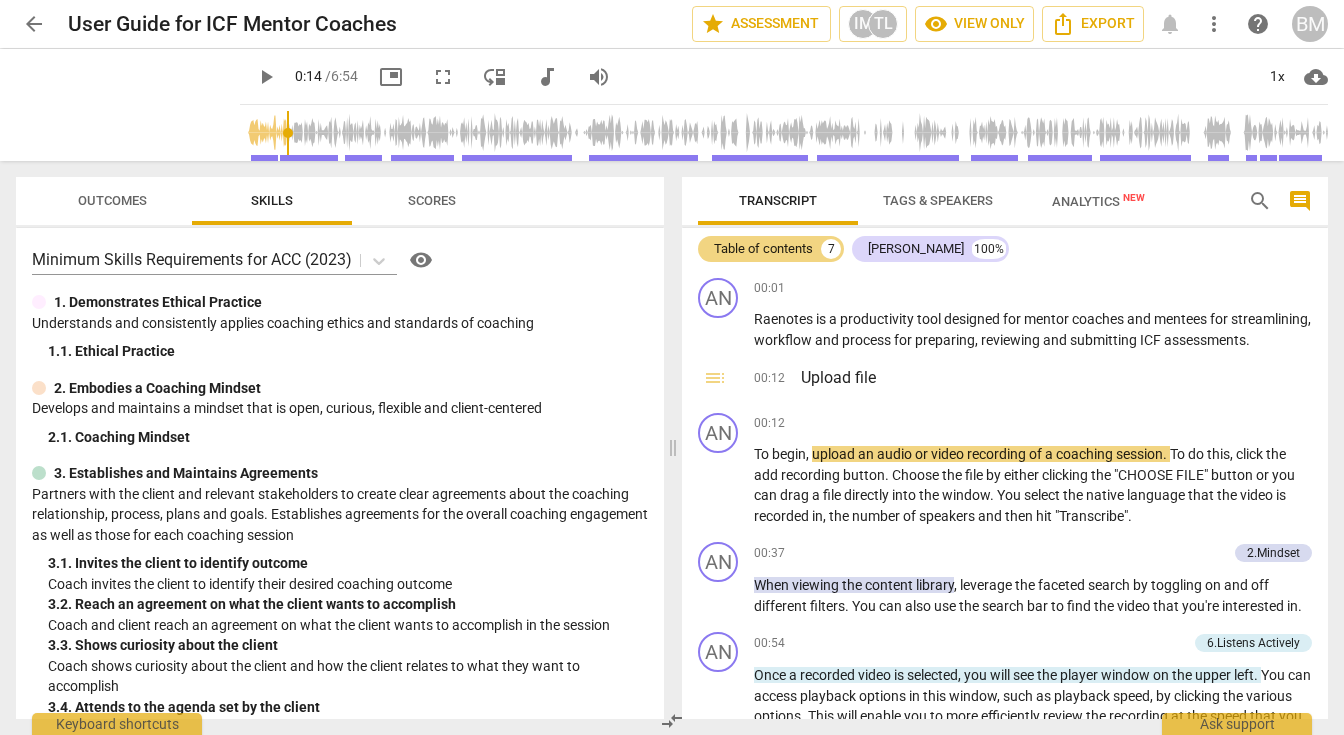 click on "arrow_back" at bounding box center [34, 24] 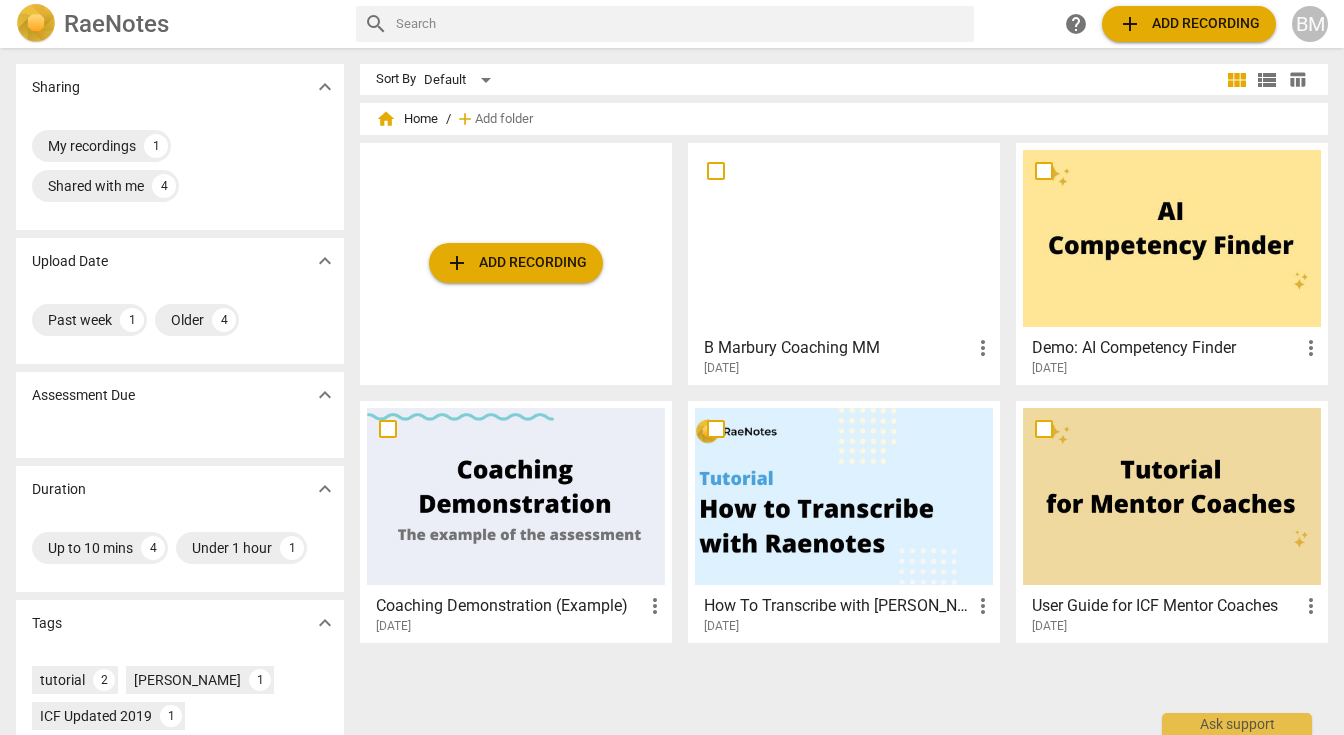scroll, scrollTop: 0, scrollLeft: 0, axis: both 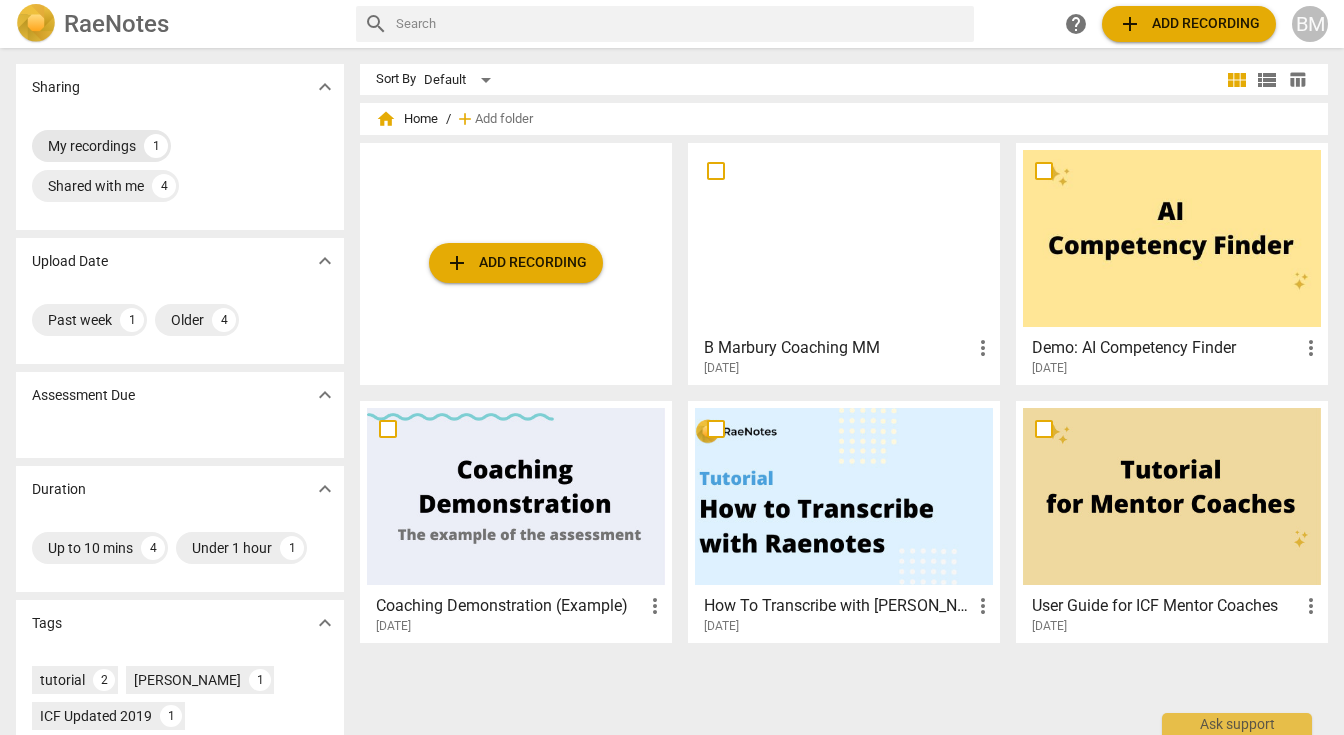 click on "1" at bounding box center (156, 146) 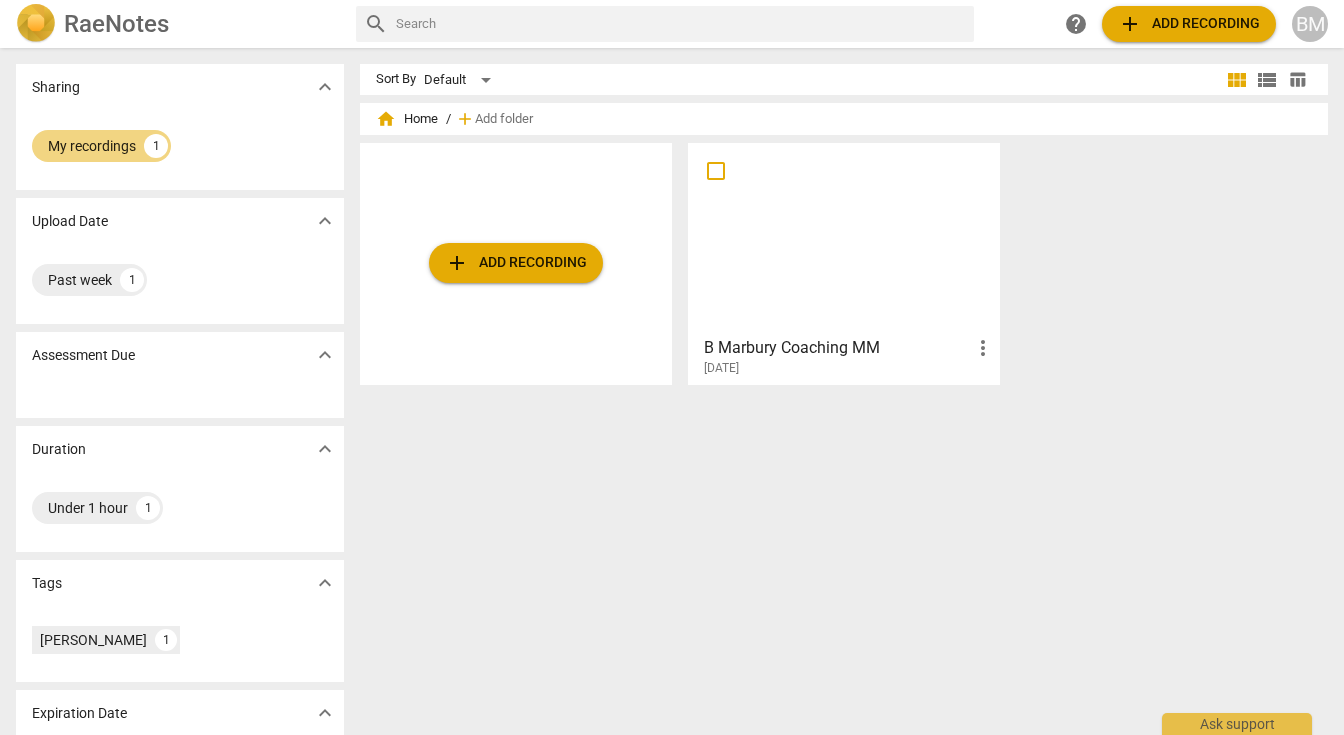 click on "more_vert" at bounding box center (983, 348) 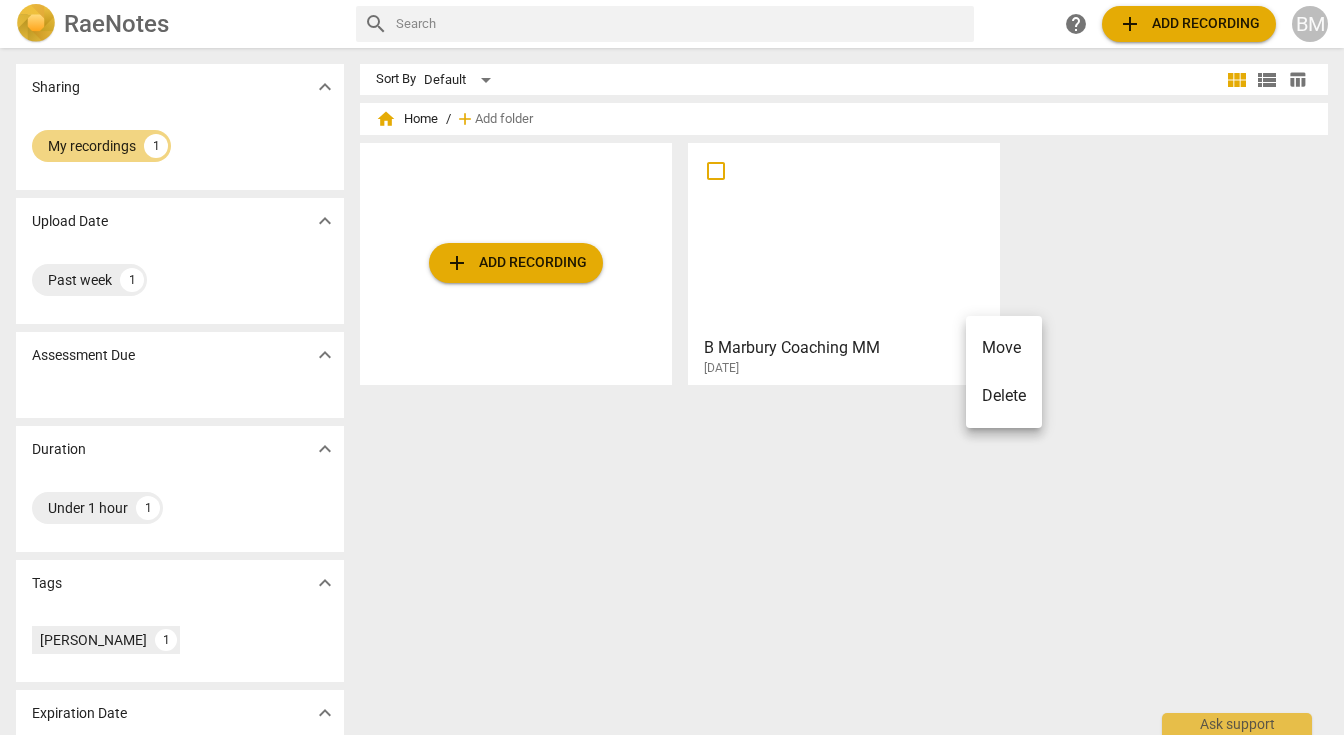 click at bounding box center [672, 367] 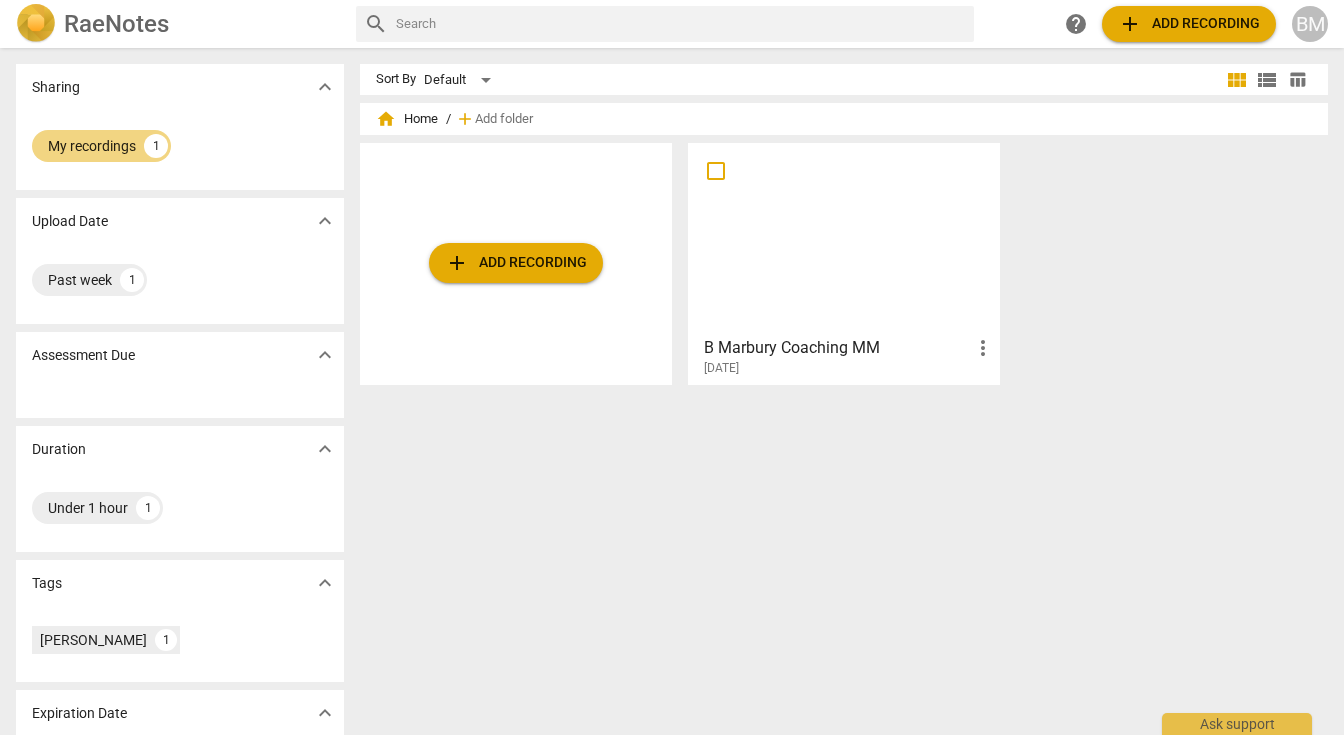 click at bounding box center (844, 238) 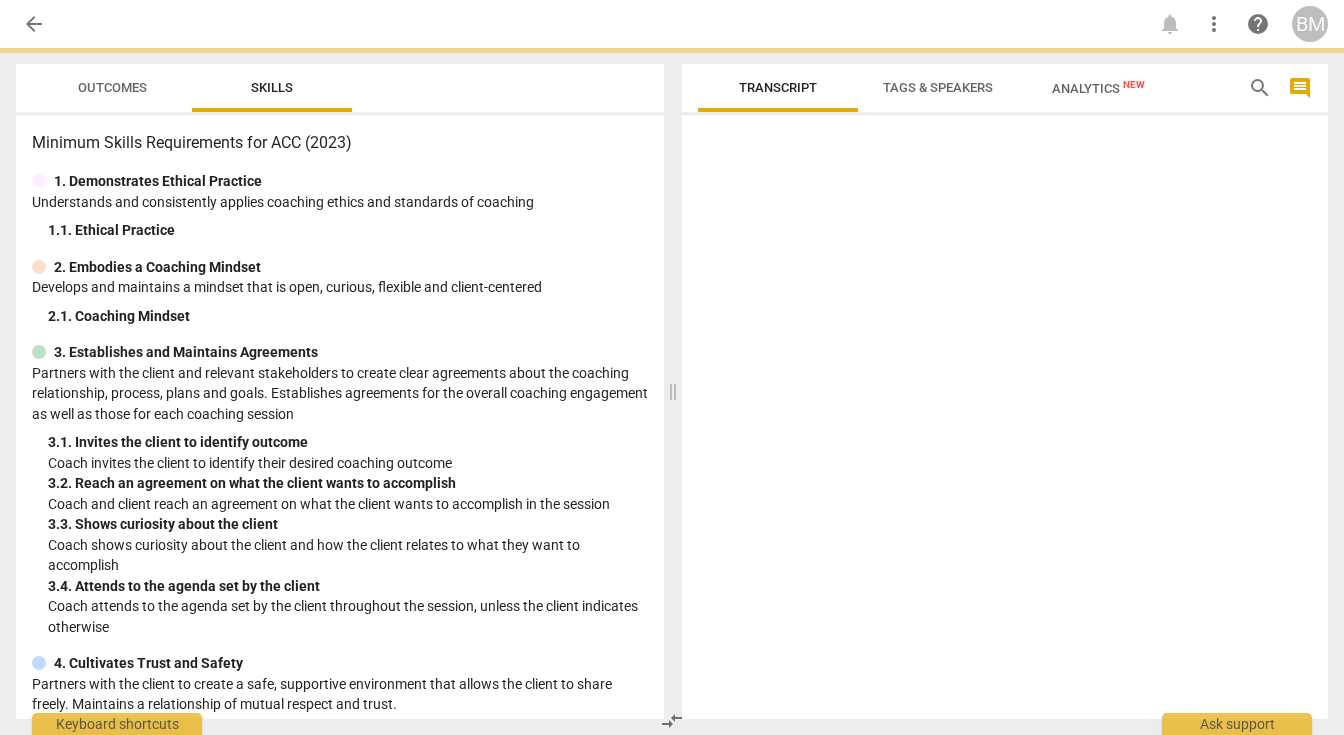 click at bounding box center [1005, 421] 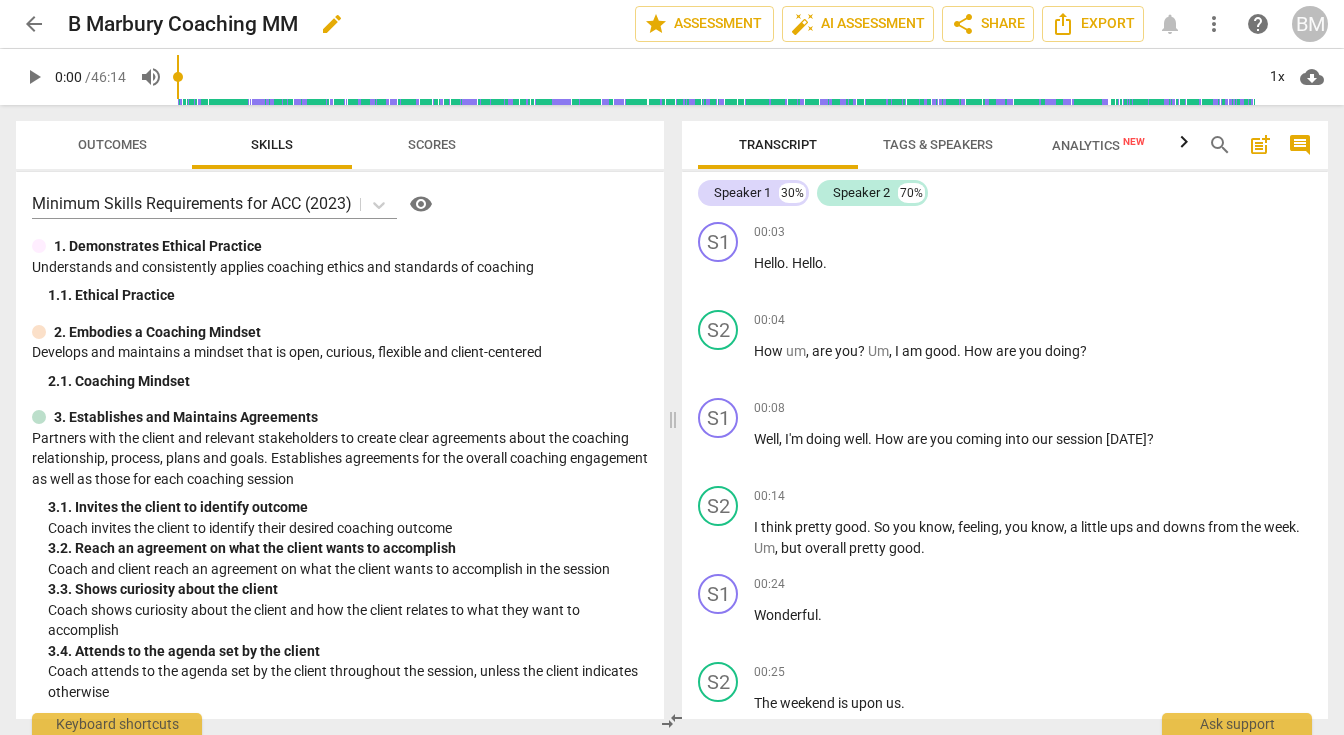 click on "B Marbury Coaching MM edit" at bounding box center [343, 24] 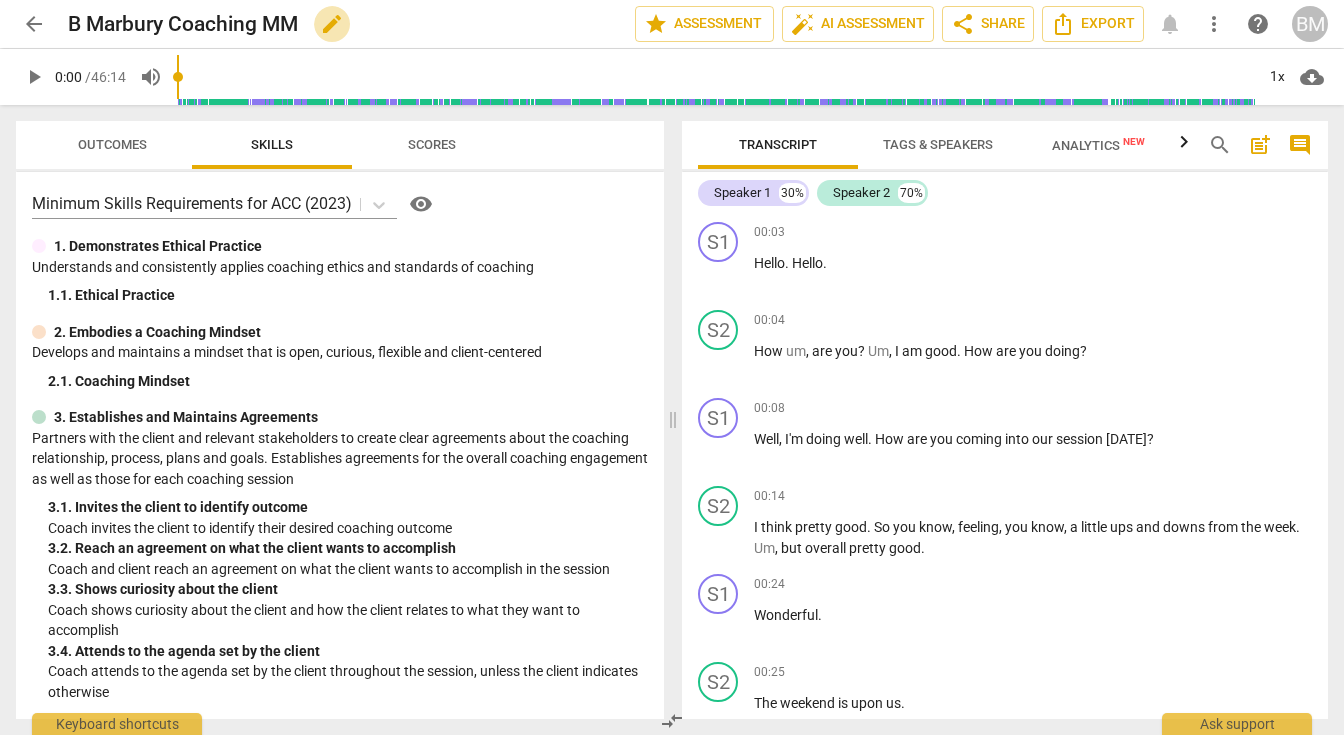 click on "edit" at bounding box center (332, 24) 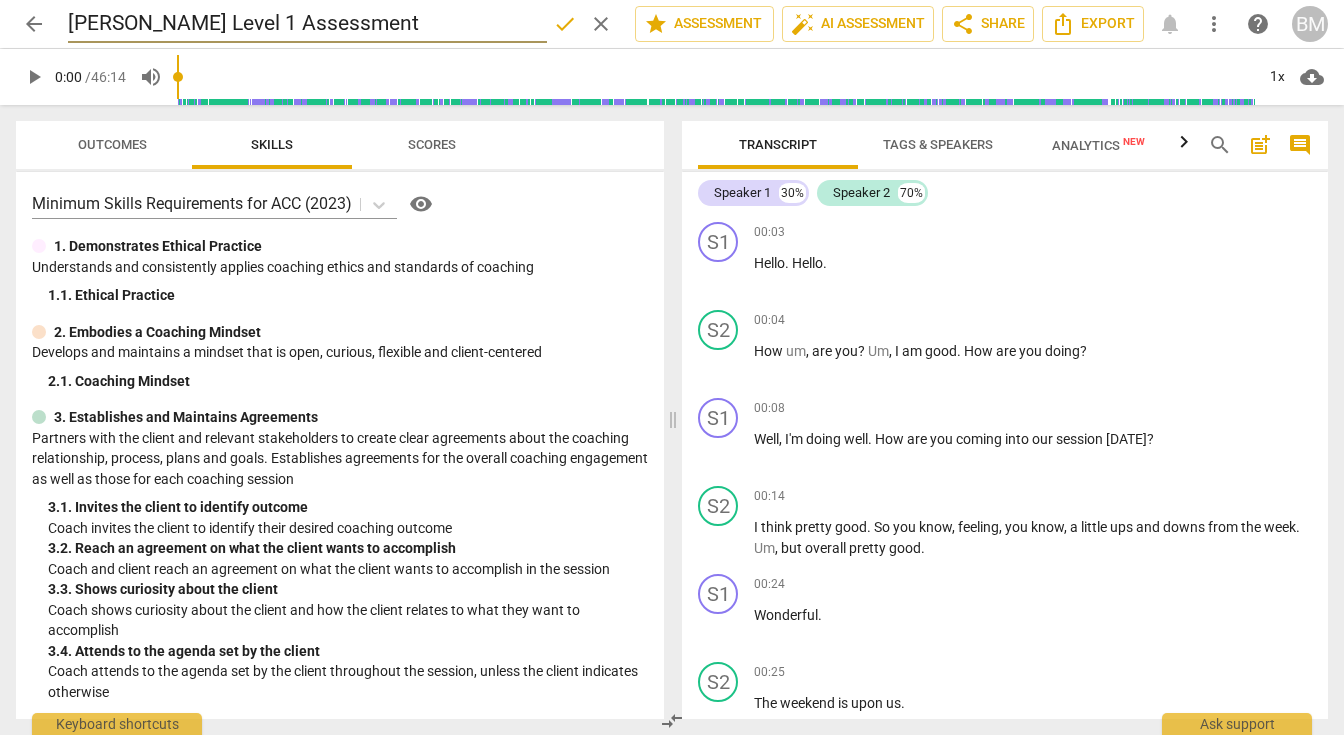 type on "[PERSON_NAME] Level 1 Assessment" 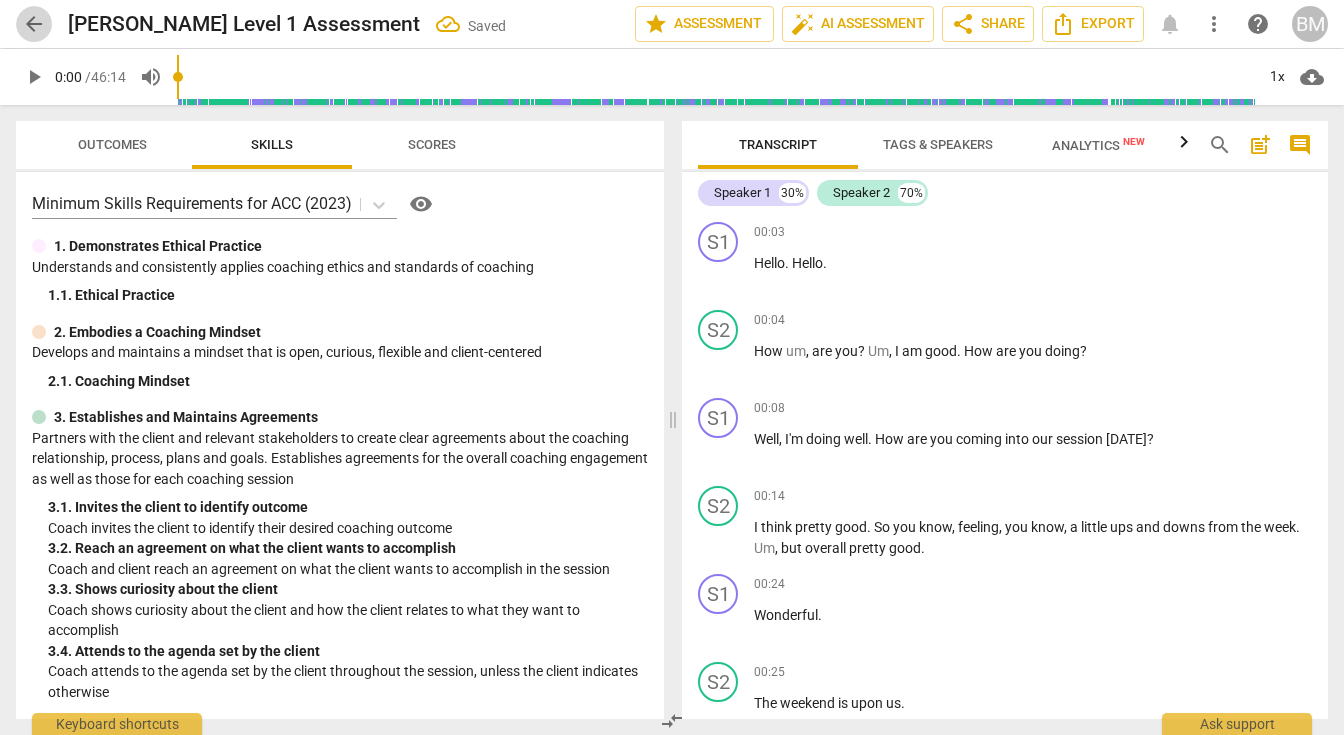 click on "arrow_back" at bounding box center [34, 24] 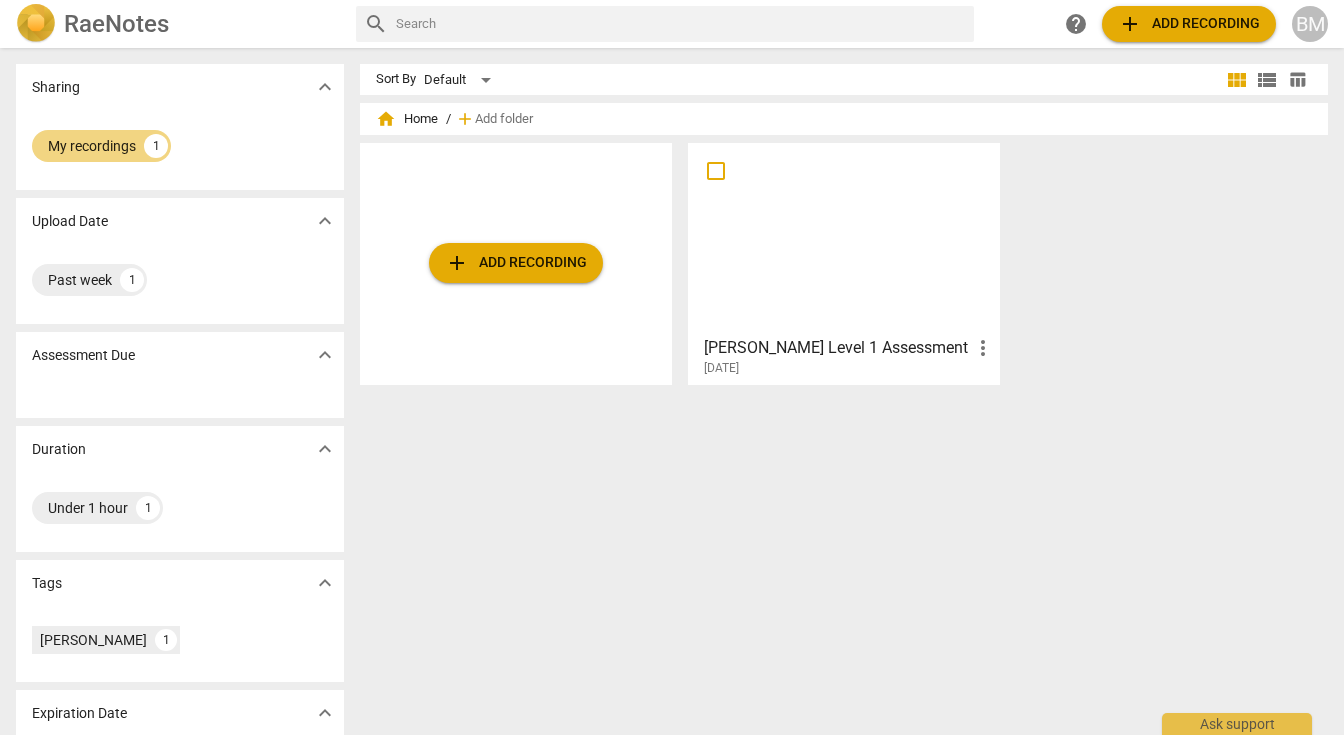 click at bounding box center (844, 238) 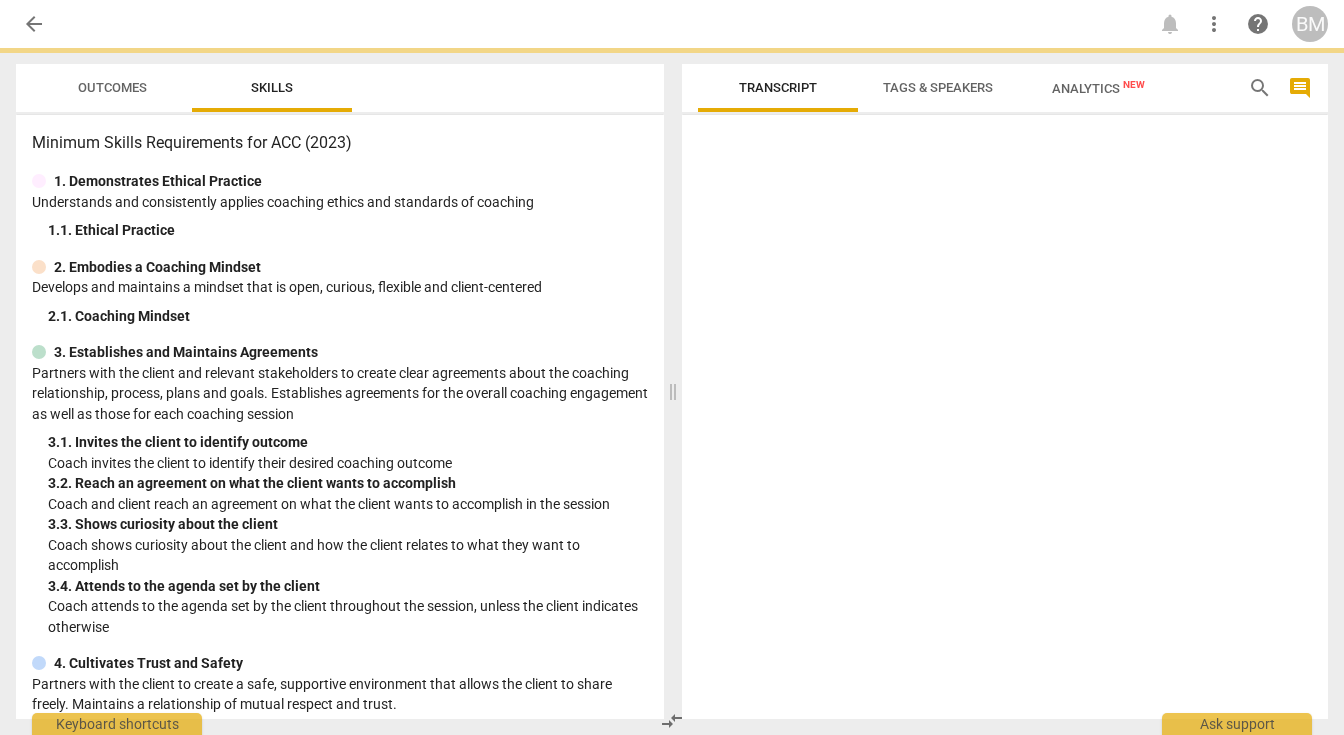 click at bounding box center [1005, 421] 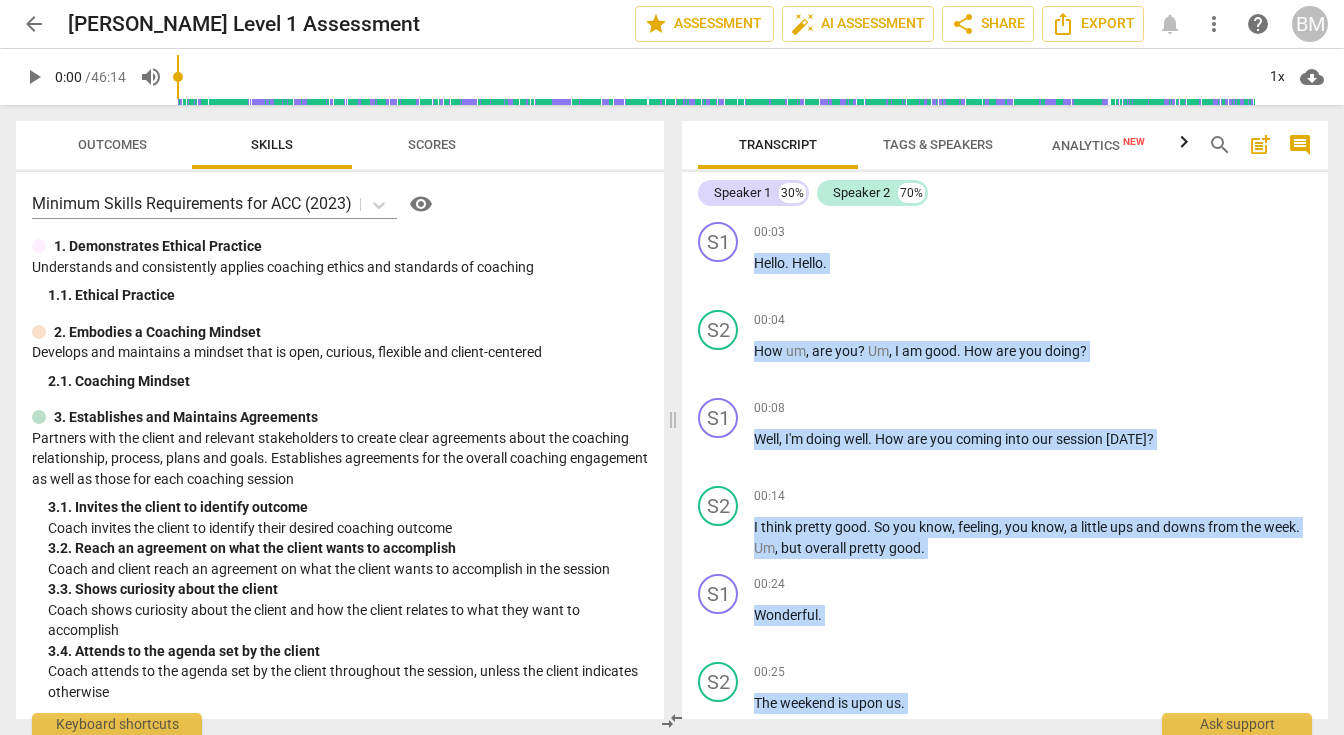 click on "BM" at bounding box center [1310, 24] 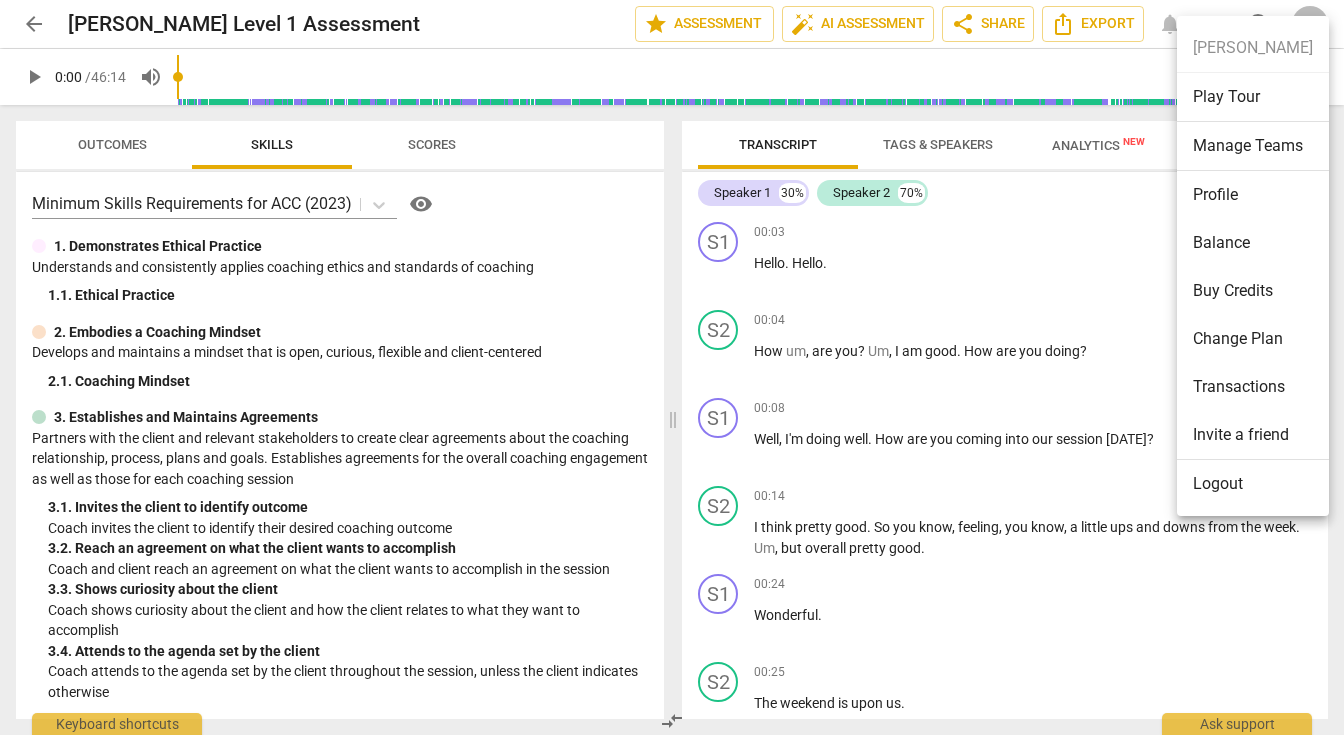 click at bounding box center (672, 367) 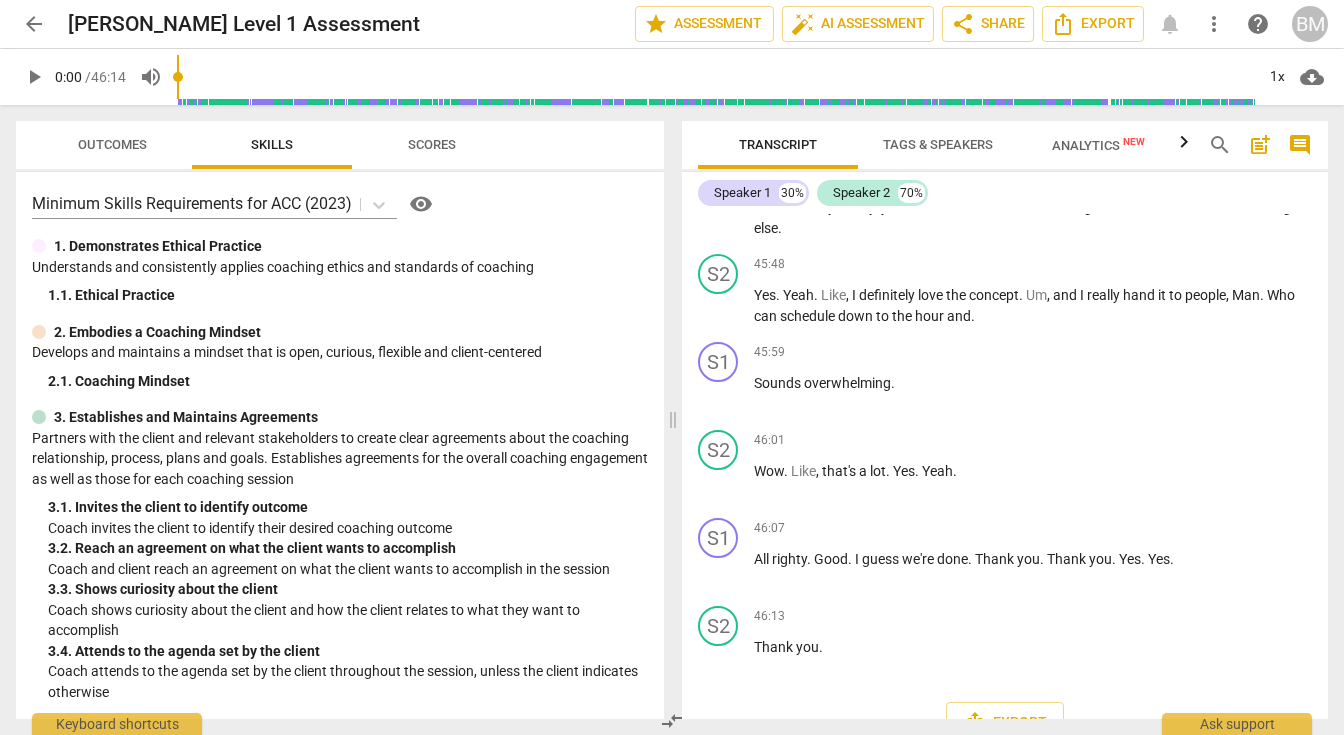 scroll, scrollTop: 34242, scrollLeft: 0, axis: vertical 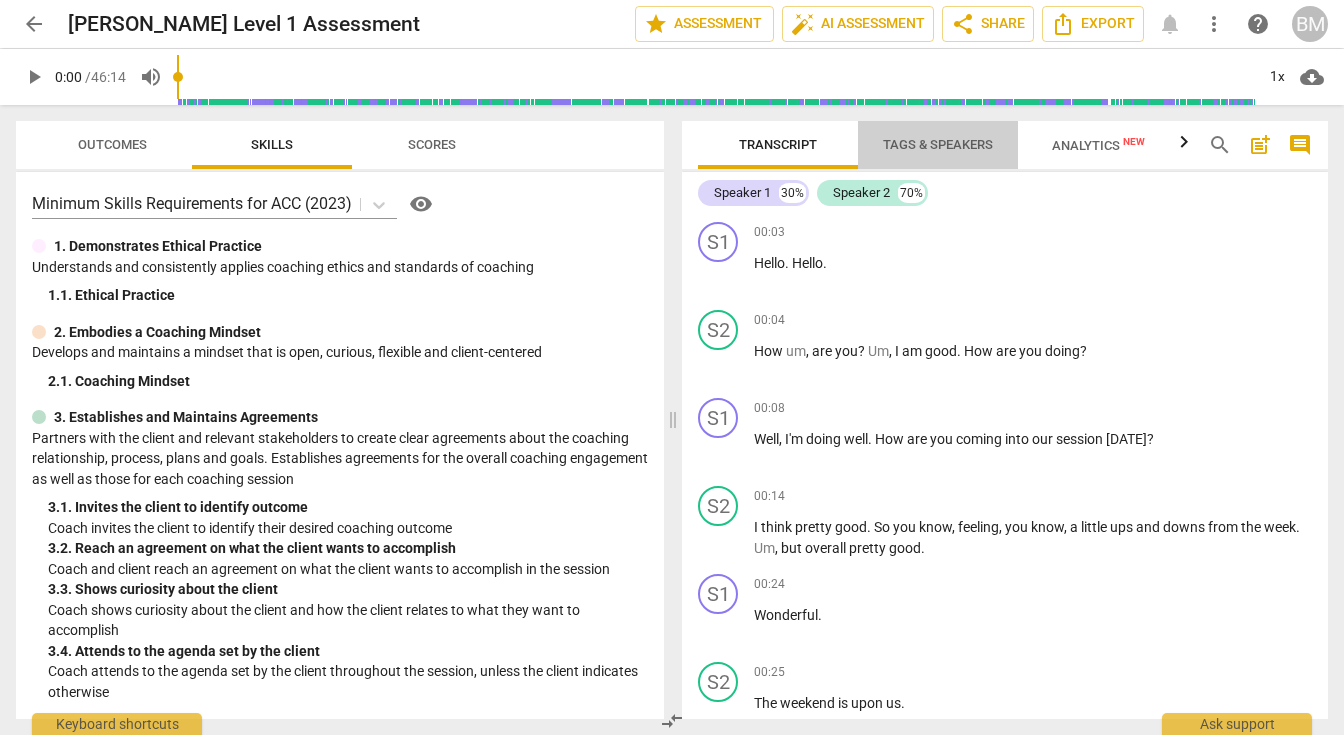 click on "Tags & Speakers" at bounding box center (938, 144) 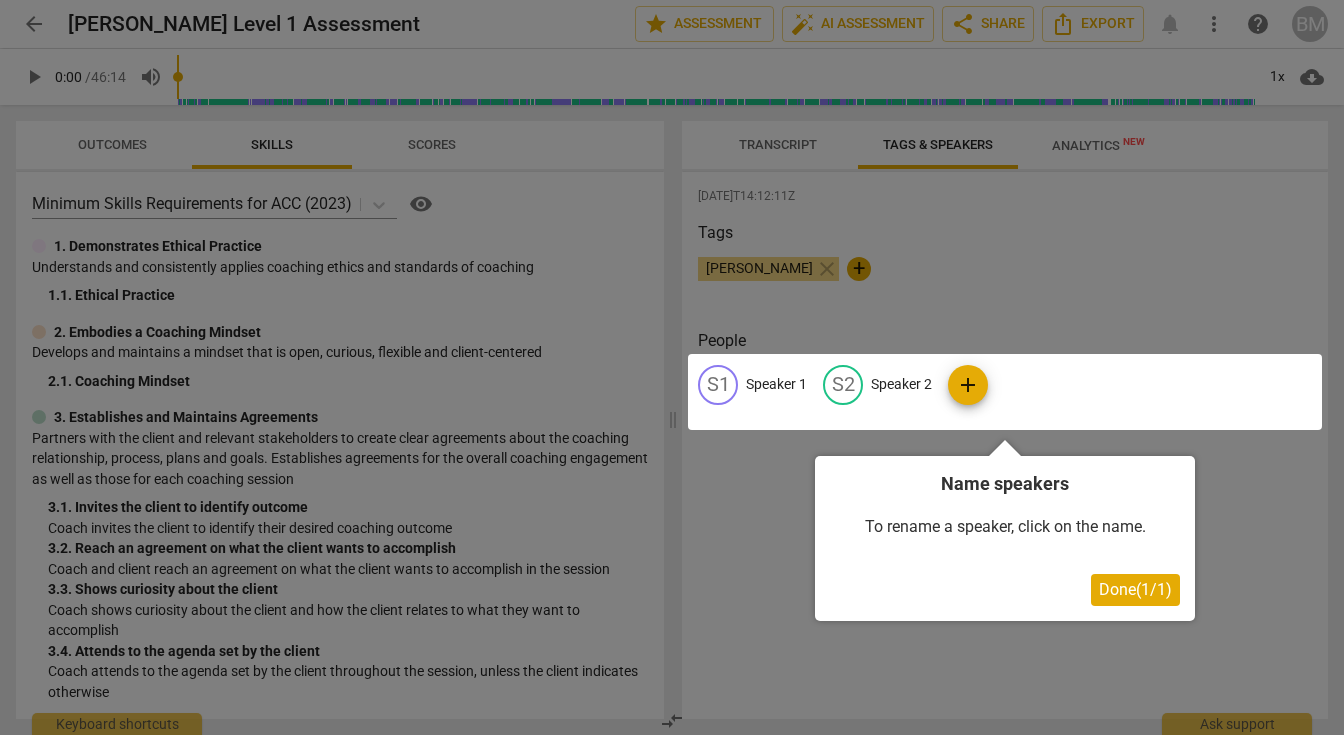 click on "Done  ( 1 / 1 )" at bounding box center (1135, 589) 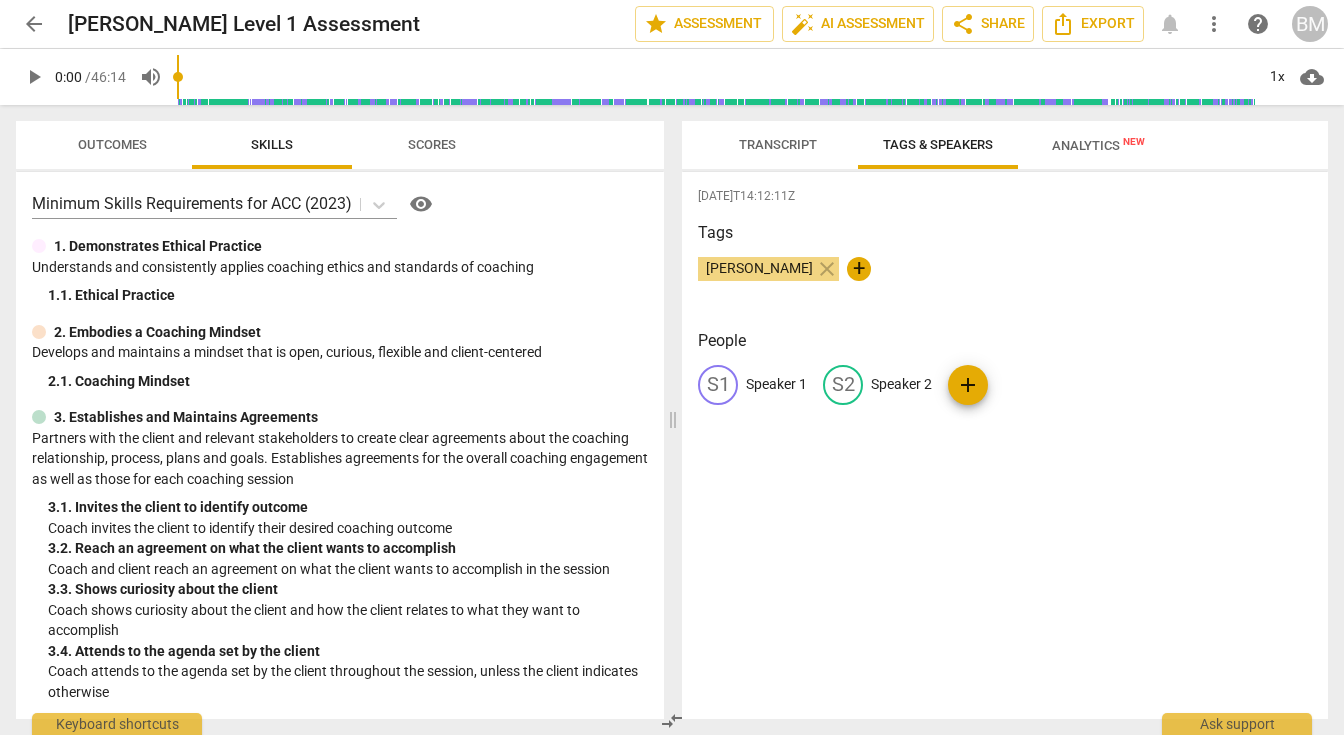 click on "Speaker 1" at bounding box center [776, 384] 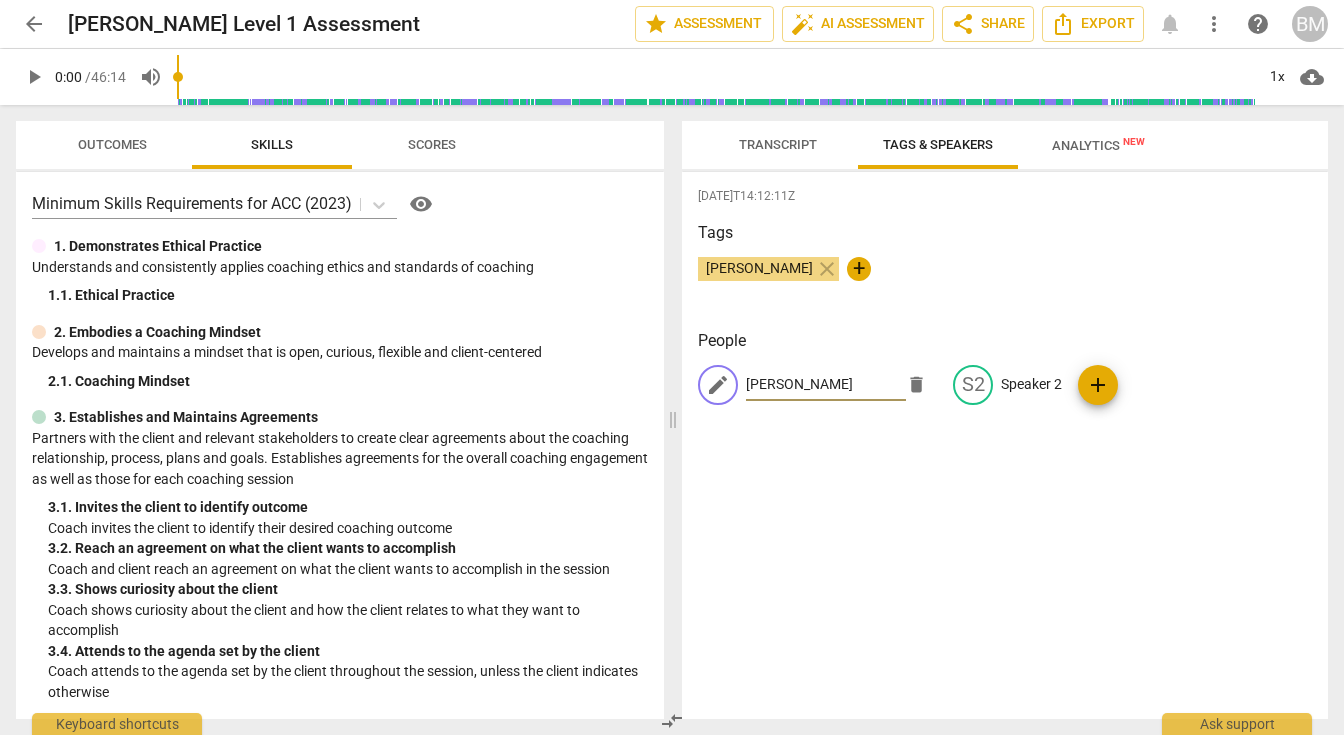 type on "[PERSON_NAME]" 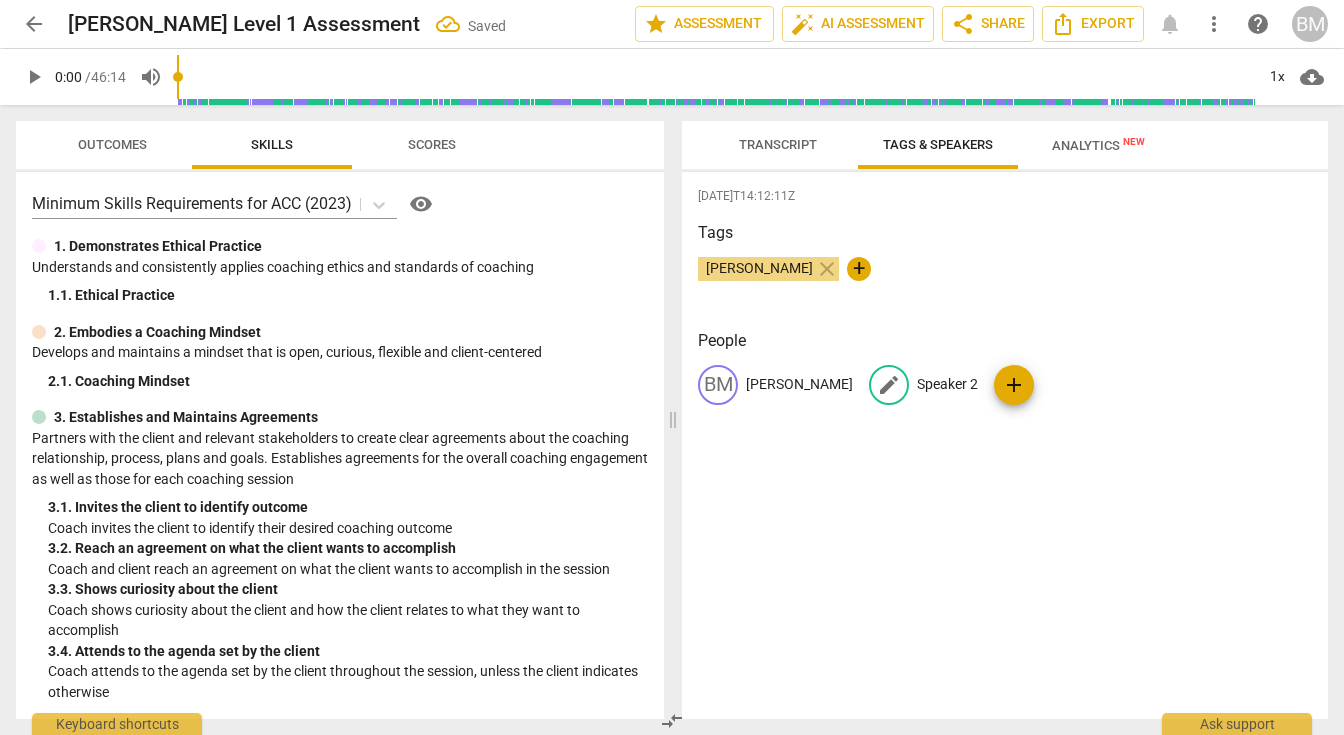 click on "Speaker 2" at bounding box center (947, 384) 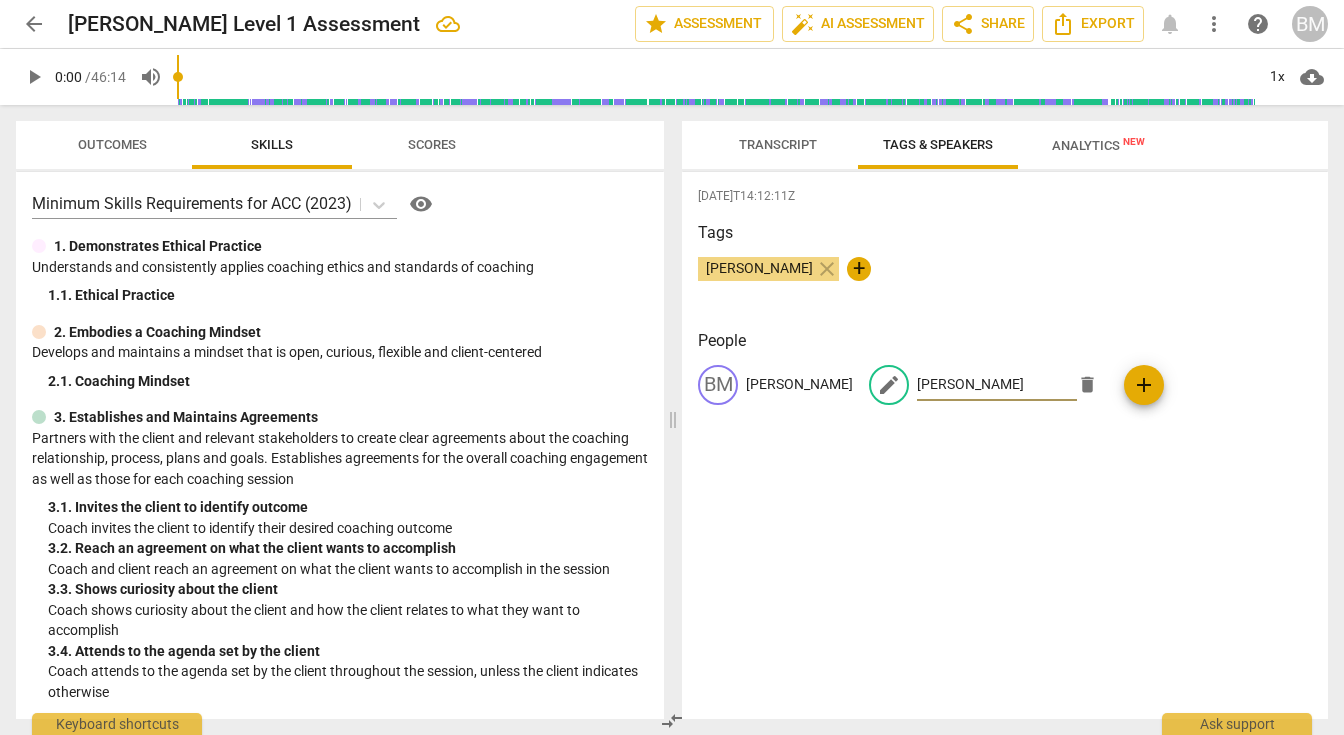 type on "[PERSON_NAME]" 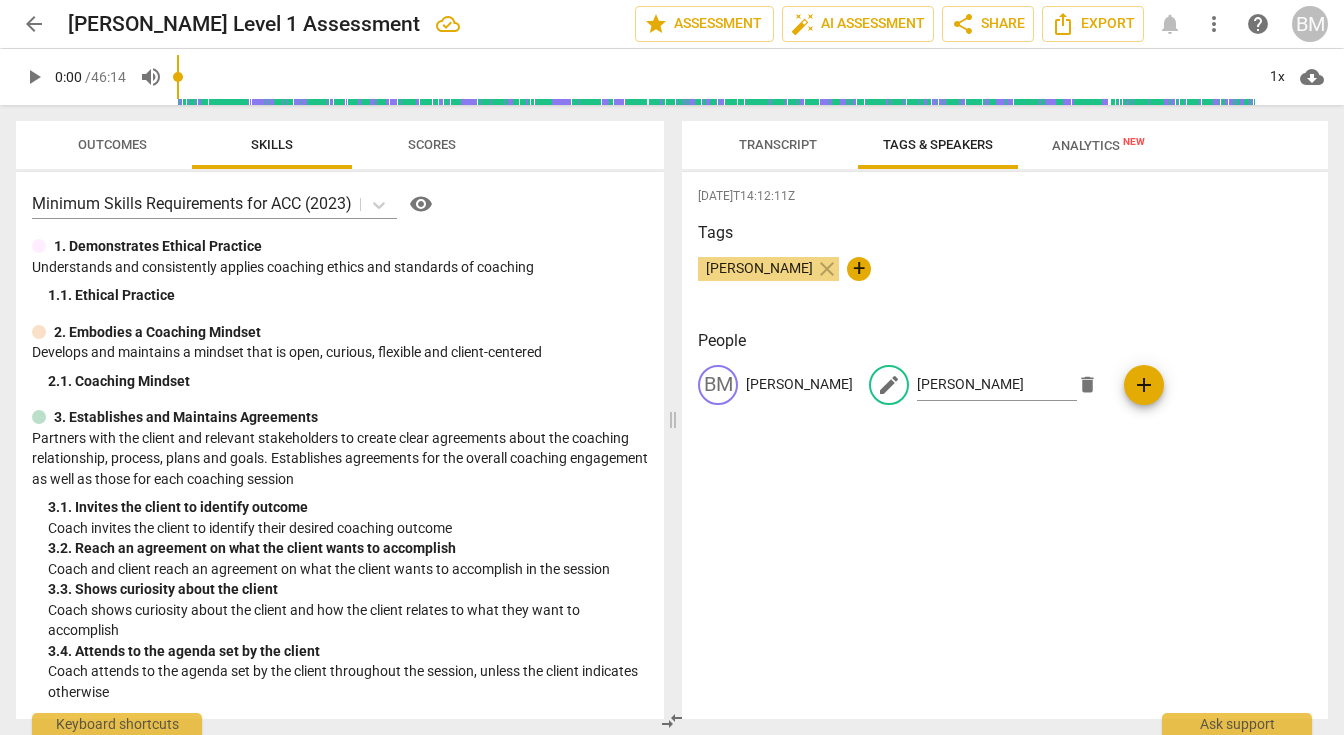 click on "[DATE]T14:12:11Z Tags [PERSON_NAME] close + People BM [PERSON_NAME] edit [PERSON_NAME] delete add" at bounding box center [1005, 445] 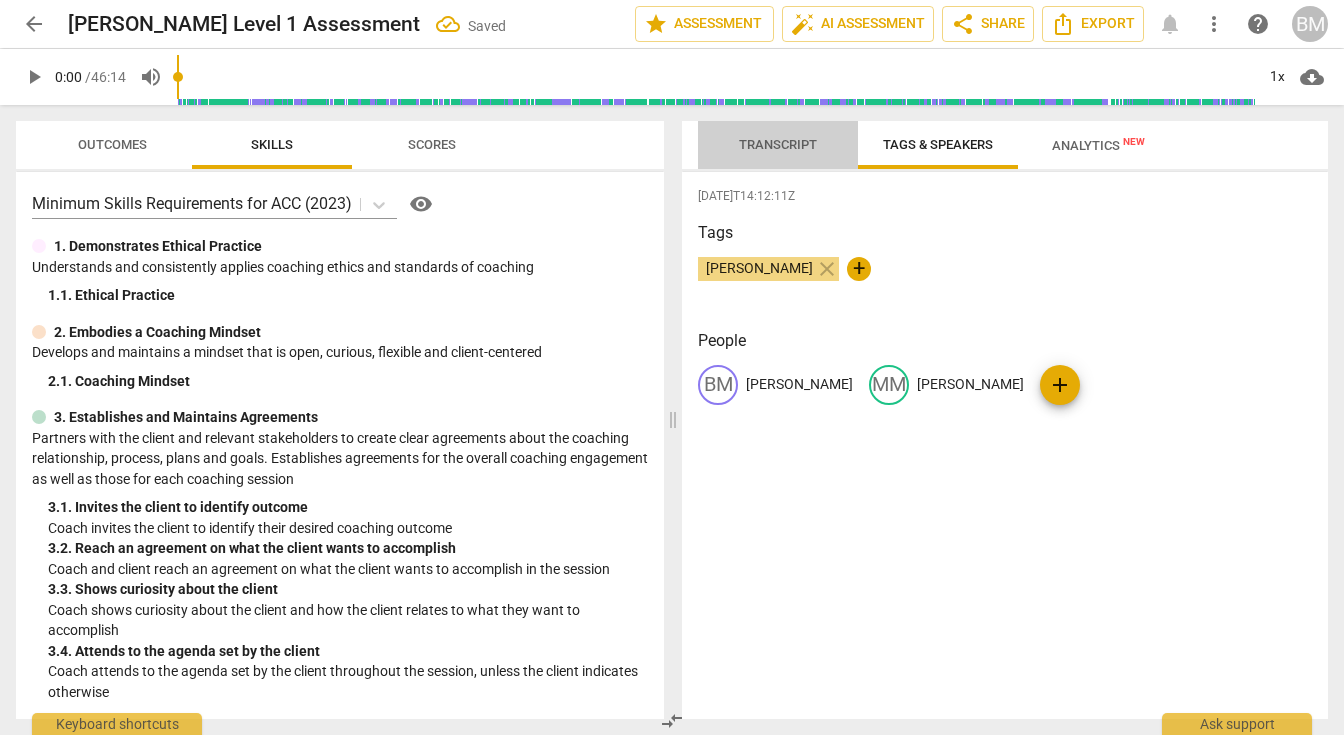 click on "Transcript" at bounding box center [778, 144] 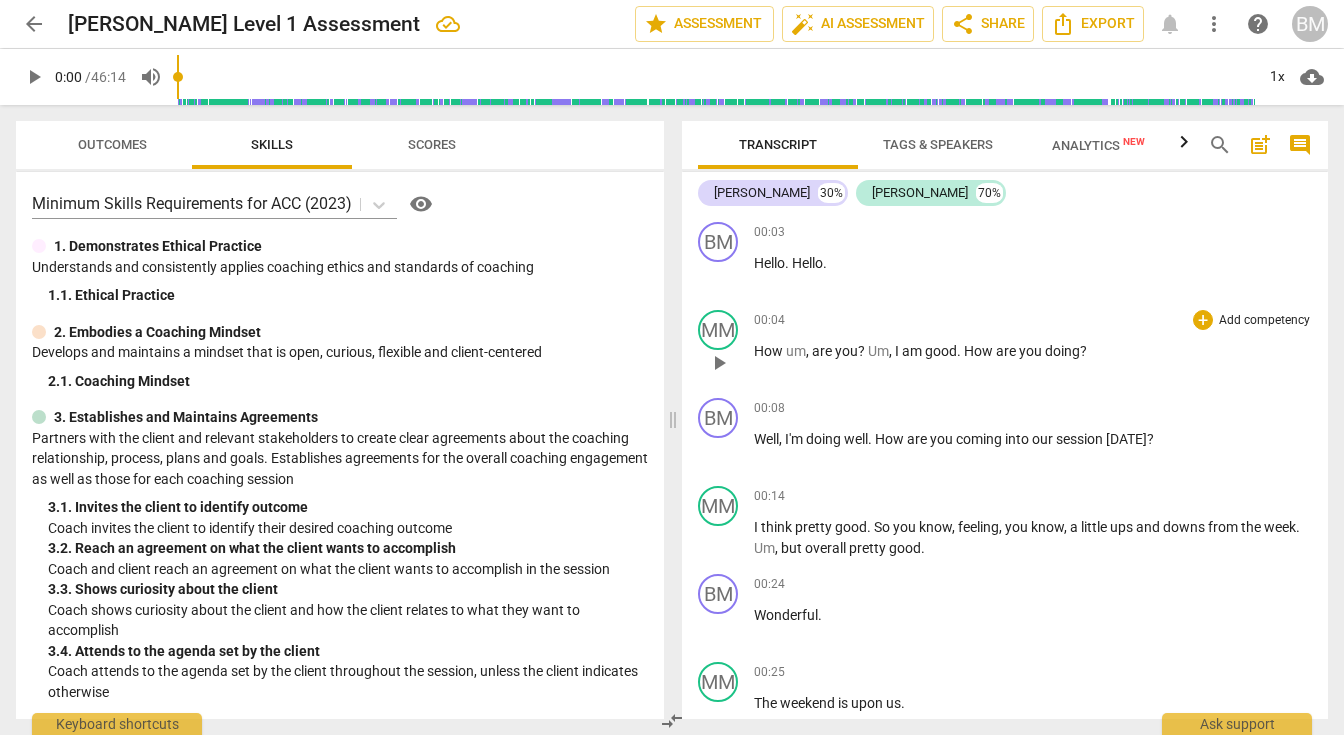 scroll, scrollTop: 0, scrollLeft: 0, axis: both 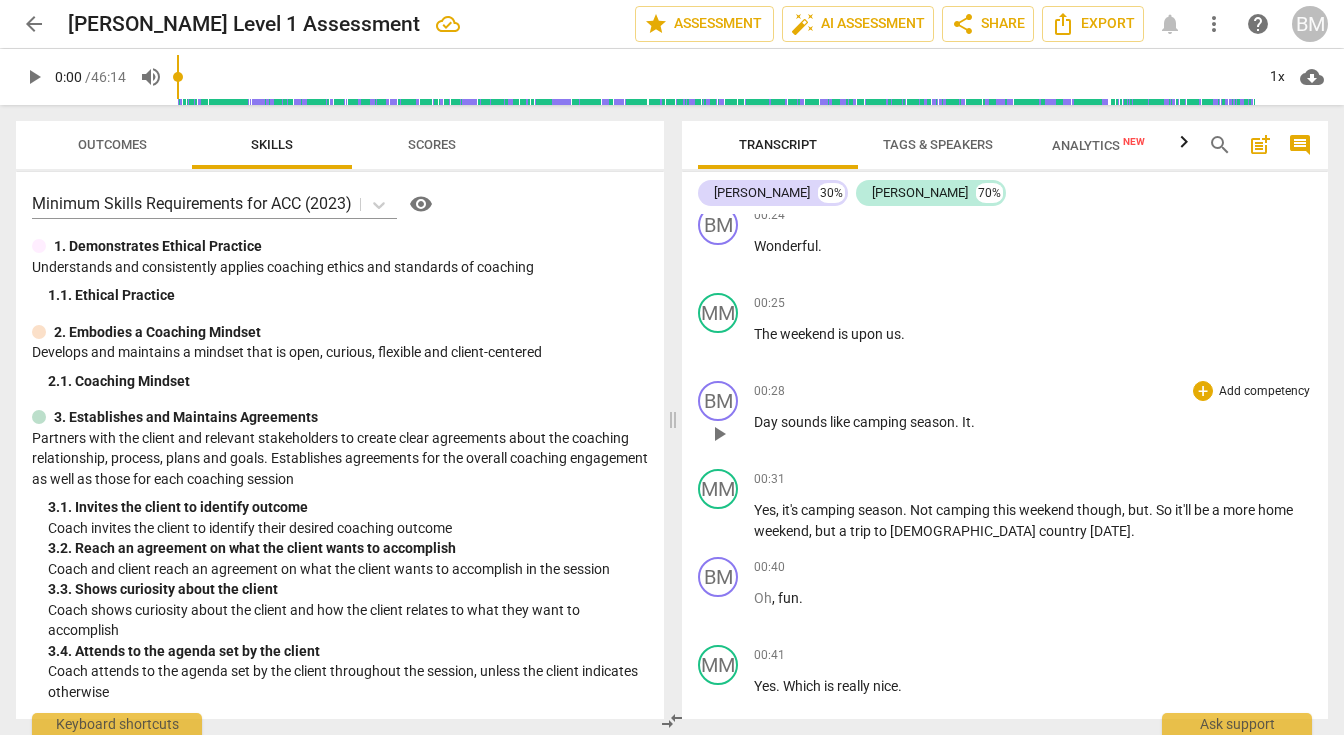 click on "play_arrow" at bounding box center (719, 434) 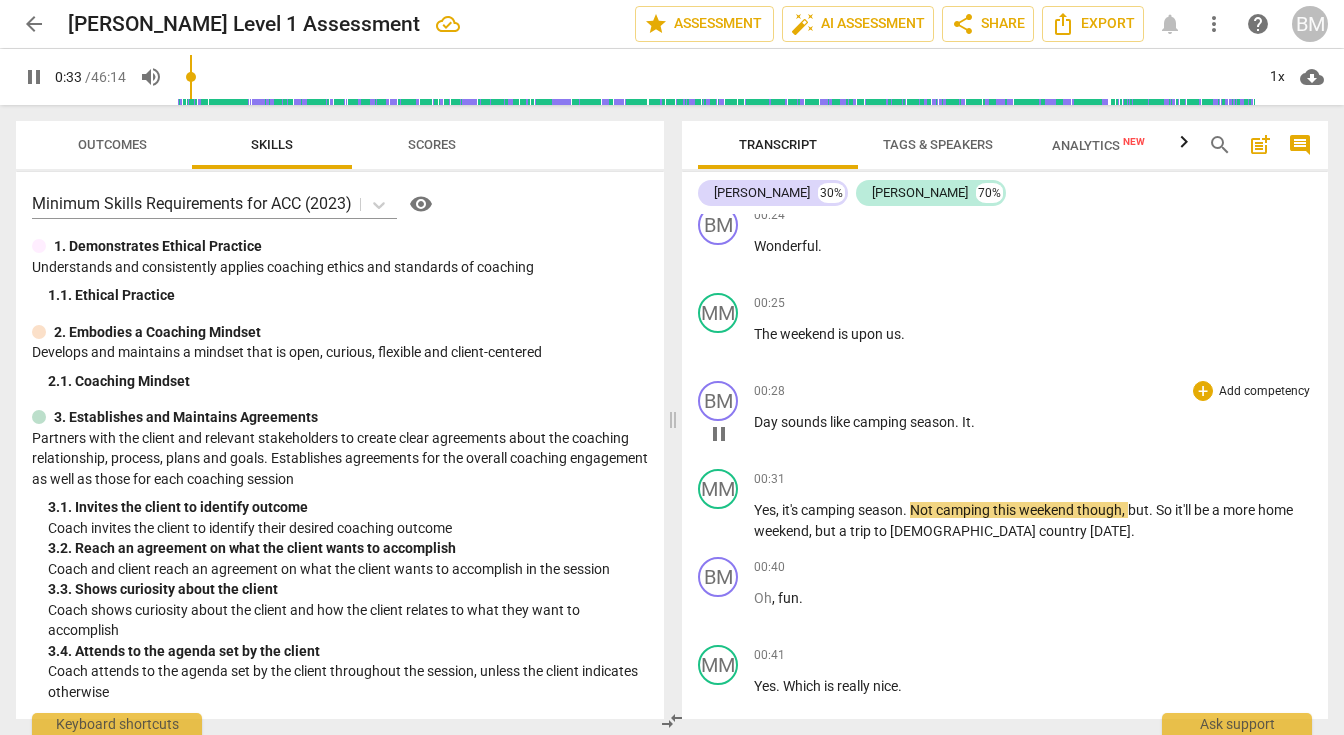 click on "pause" at bounding box center [719, 434] 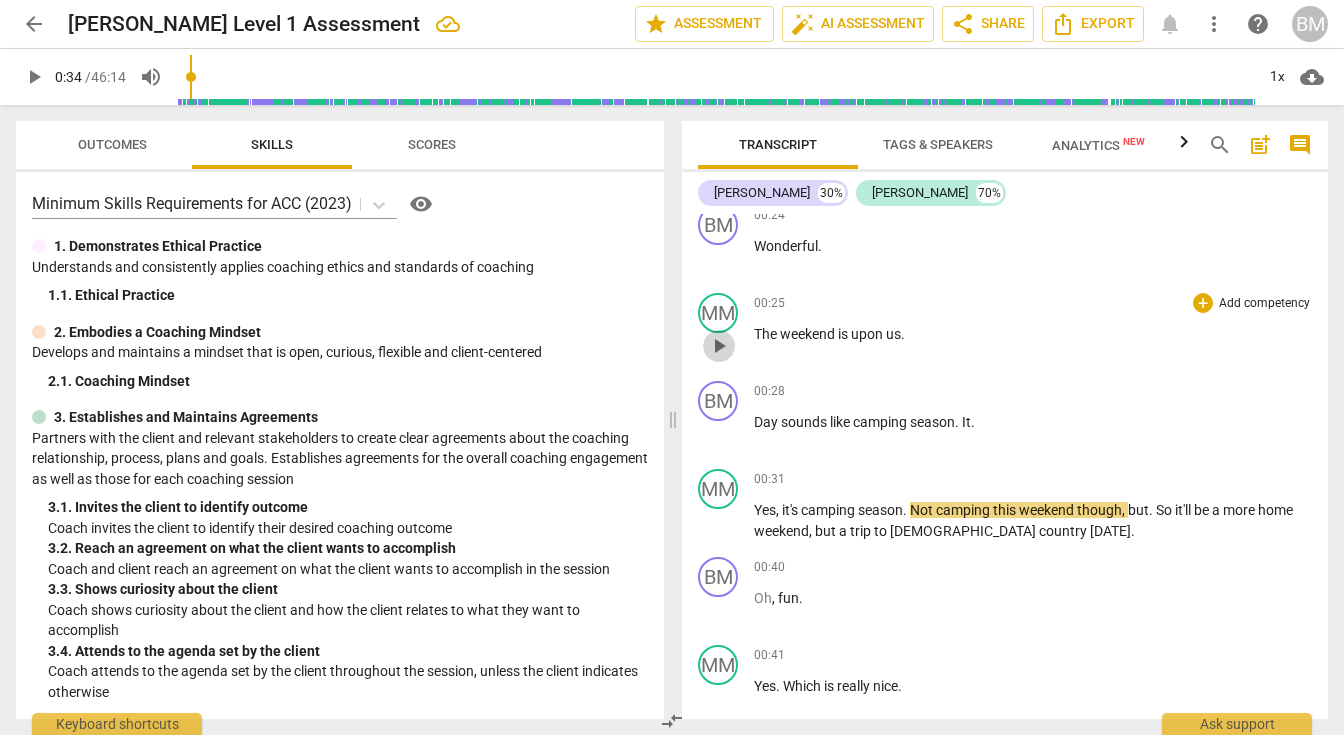 click on "play_arrow" at bounding box center (719, 346) 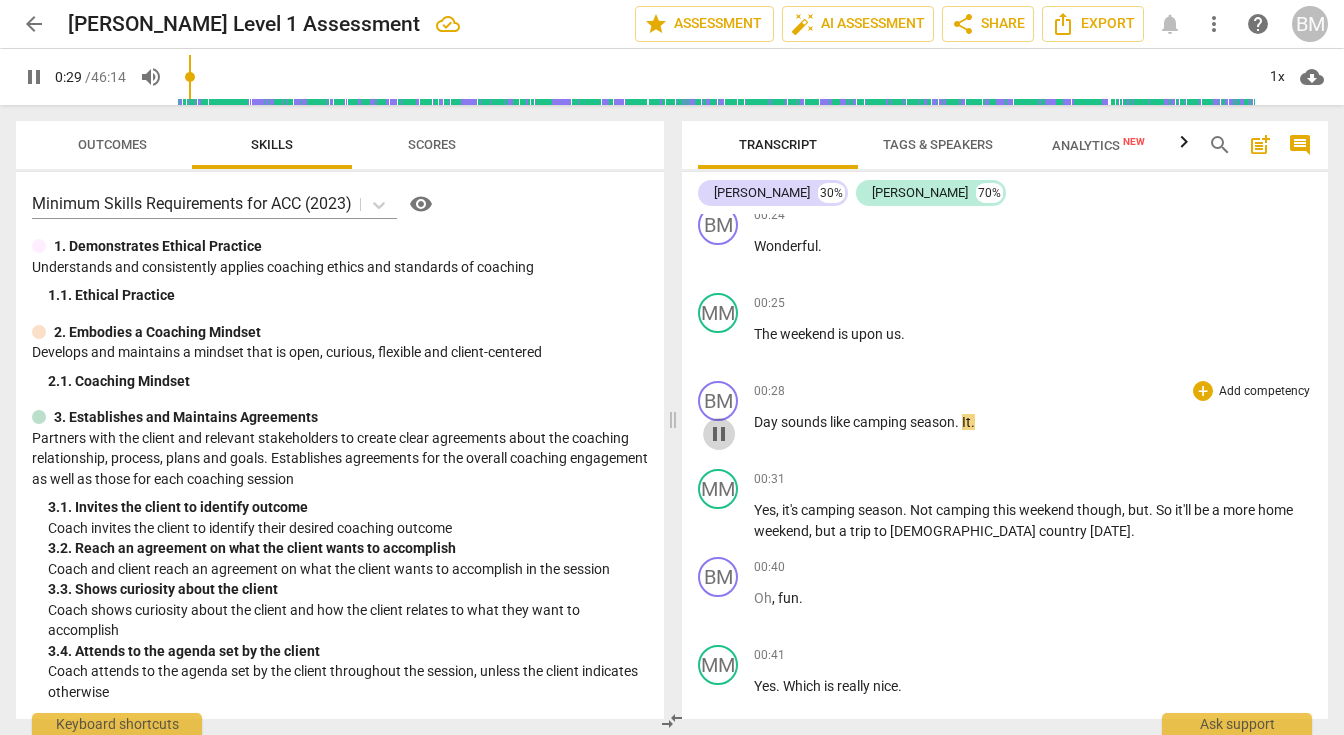 click on "pause" at bounding box center (719, 434) 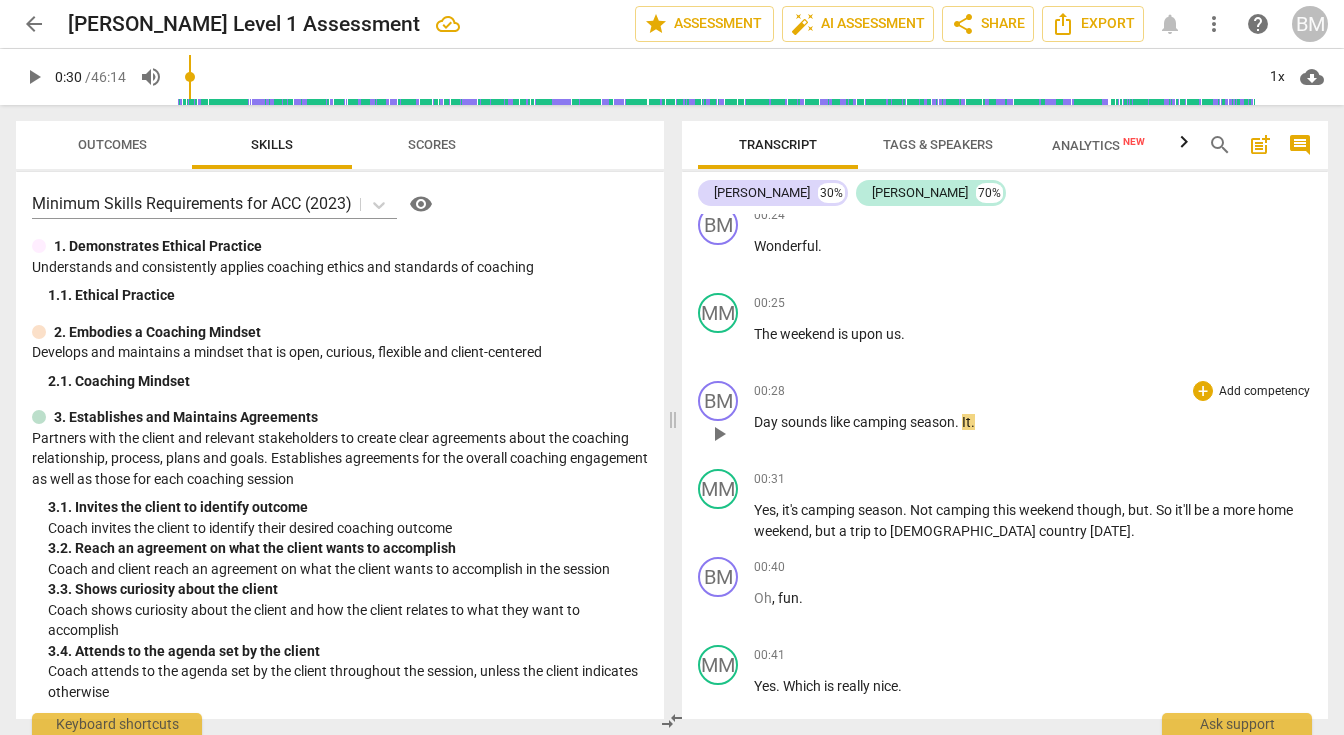 click on "Day" at bounding box center (767, 422) 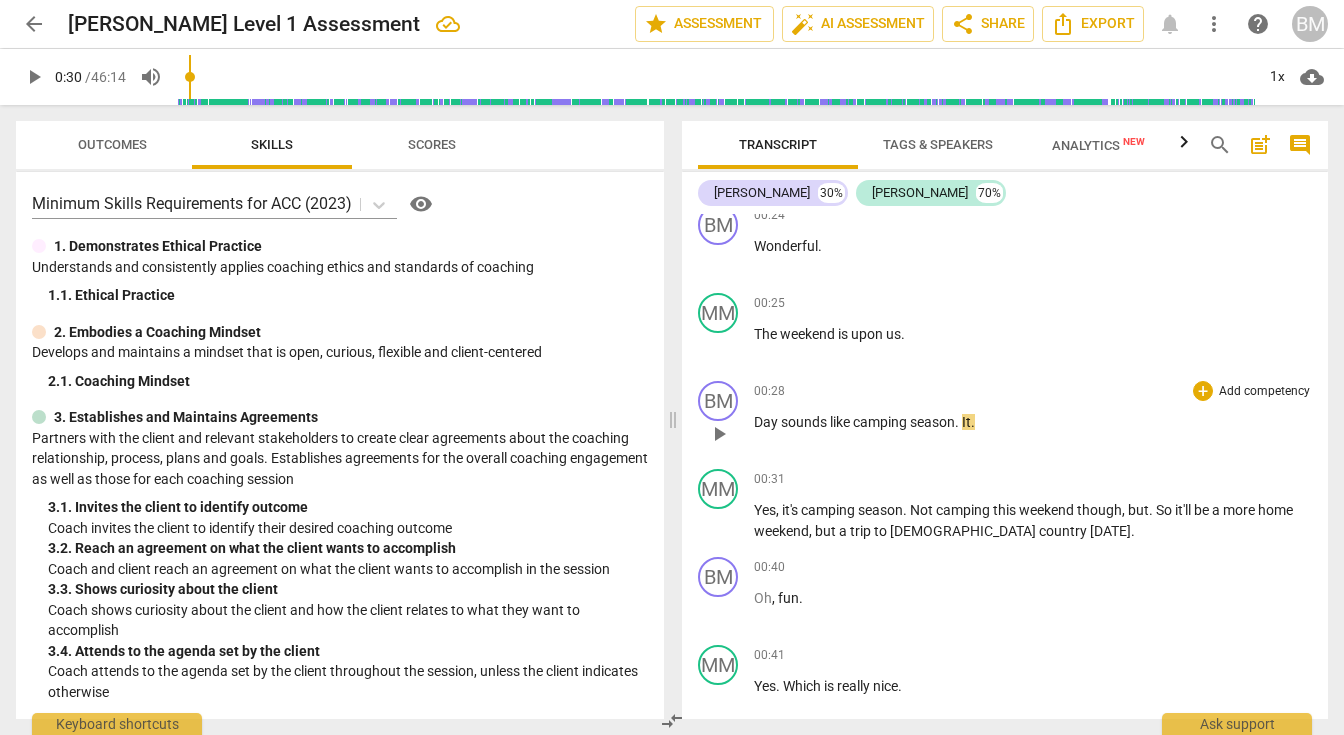 type 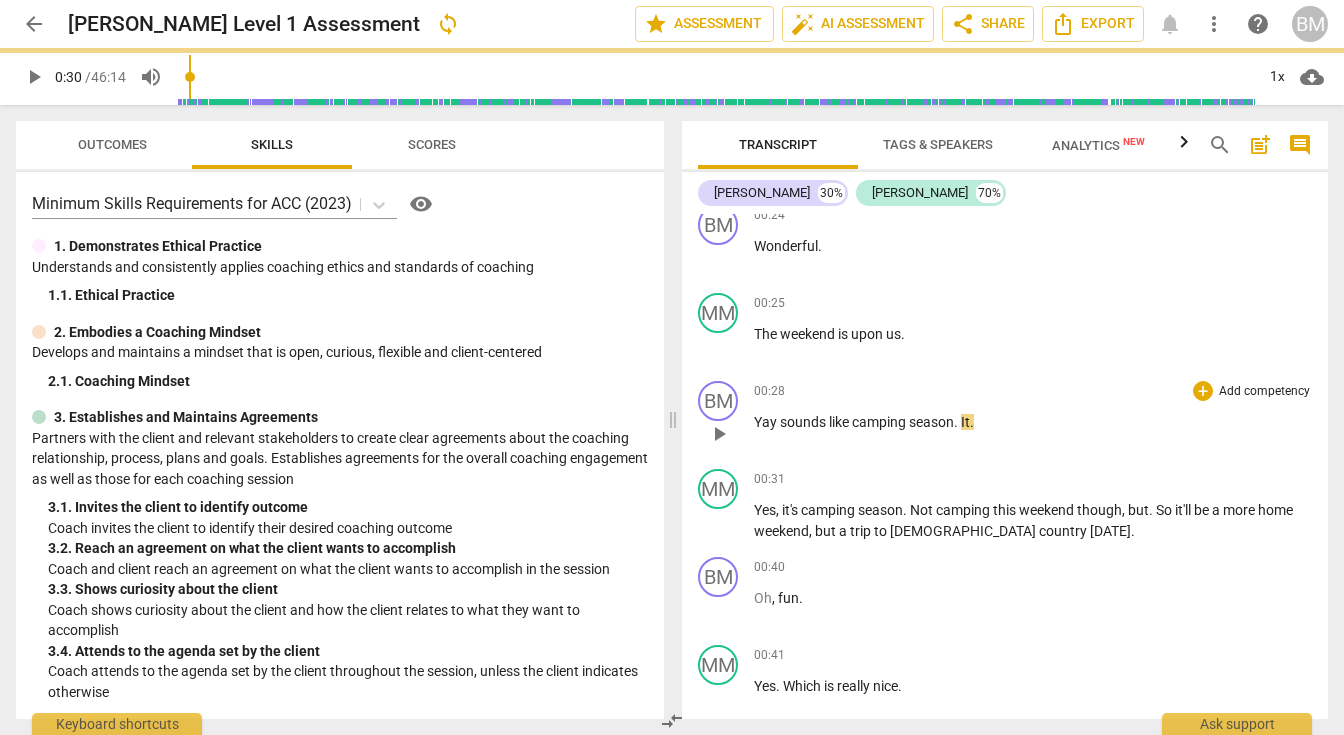 click on "season" at bounding box center [931, 422] 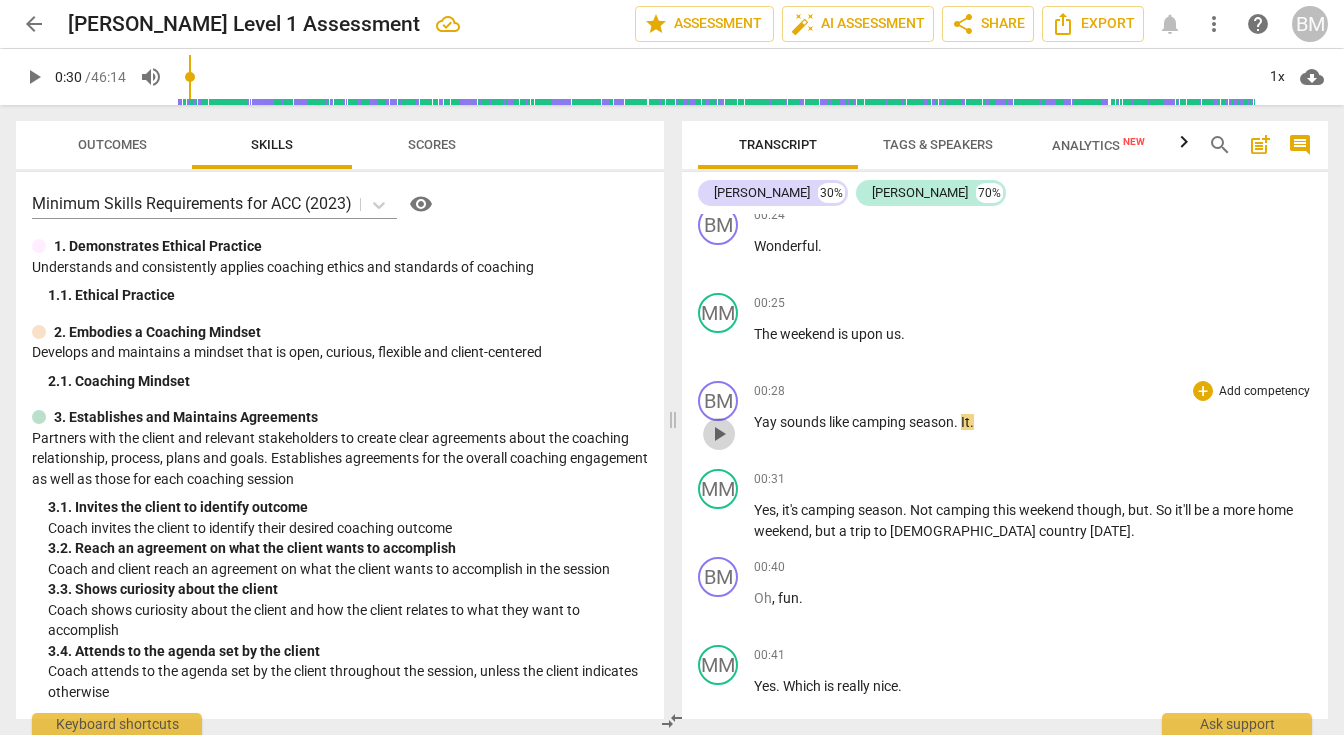 click on "play_arrow" at bounding box center [719, 434] 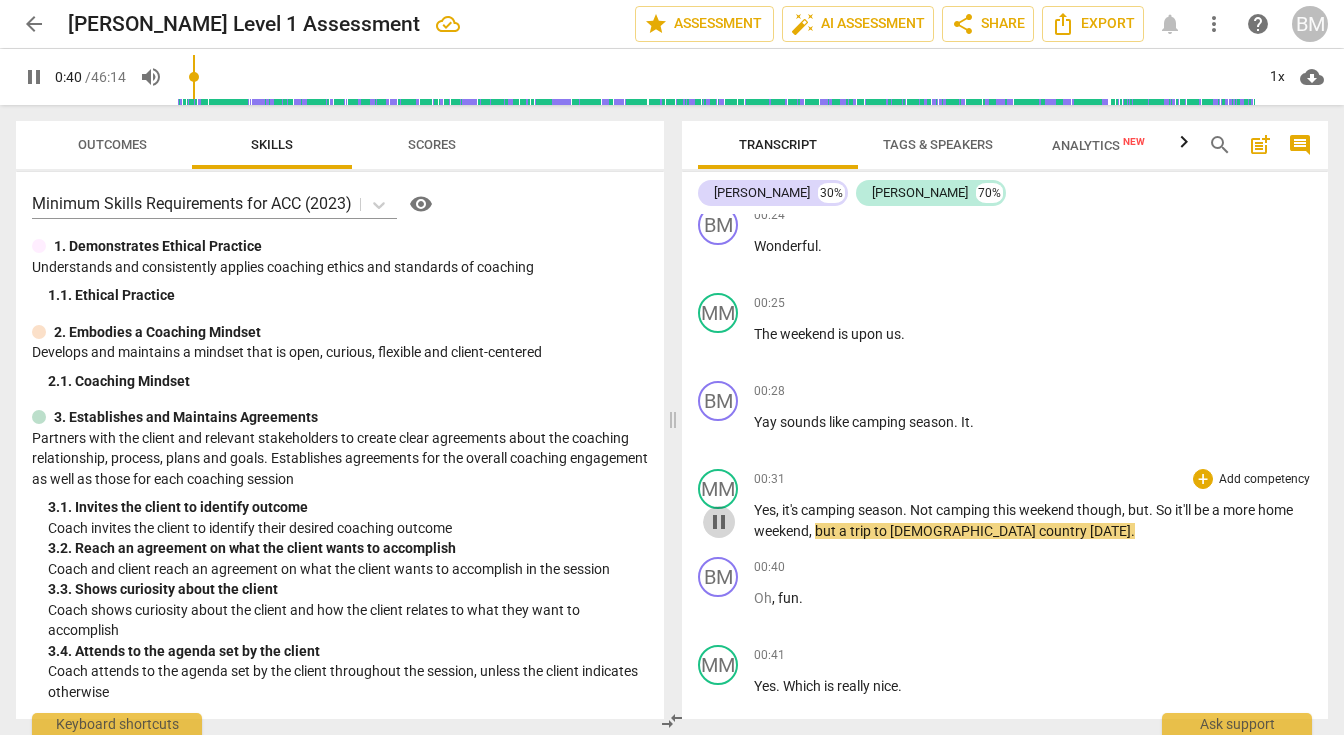 click on "pause" at bounding box center [719, 522] 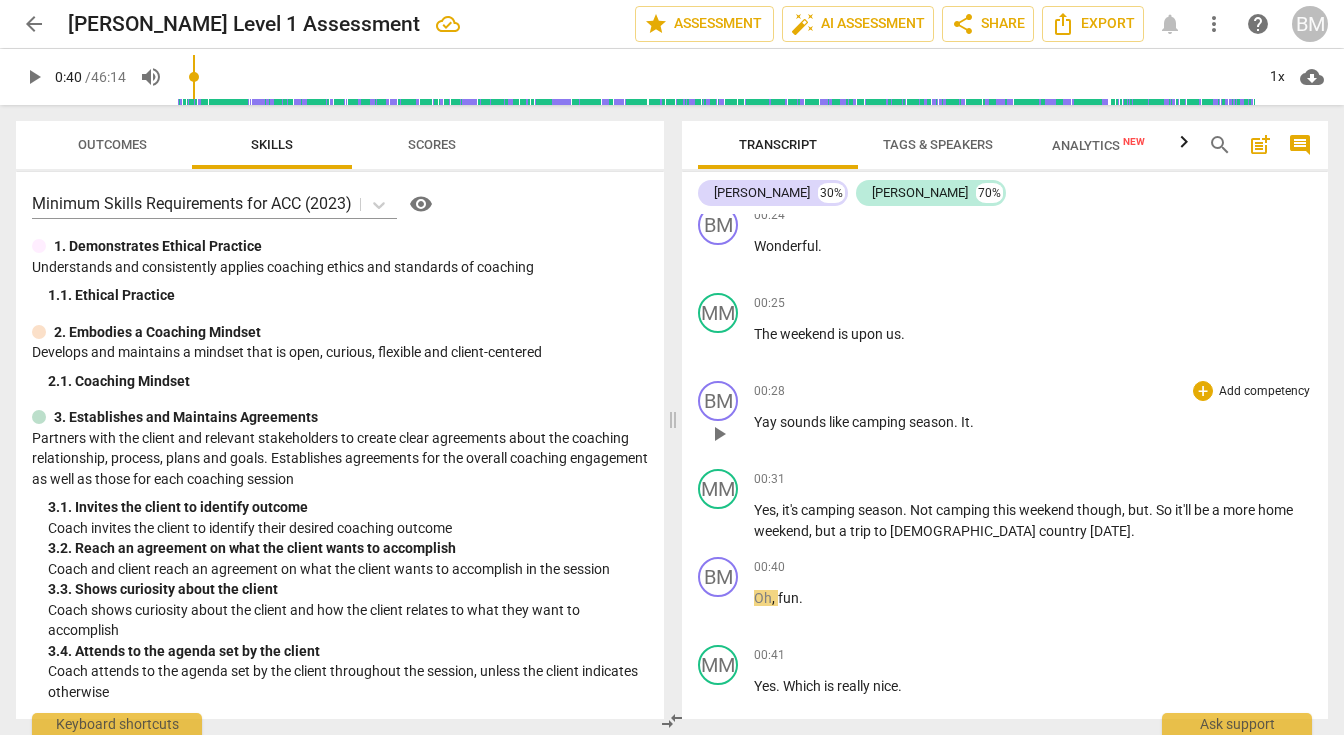 click on "like" at bounding box center (840, 422) 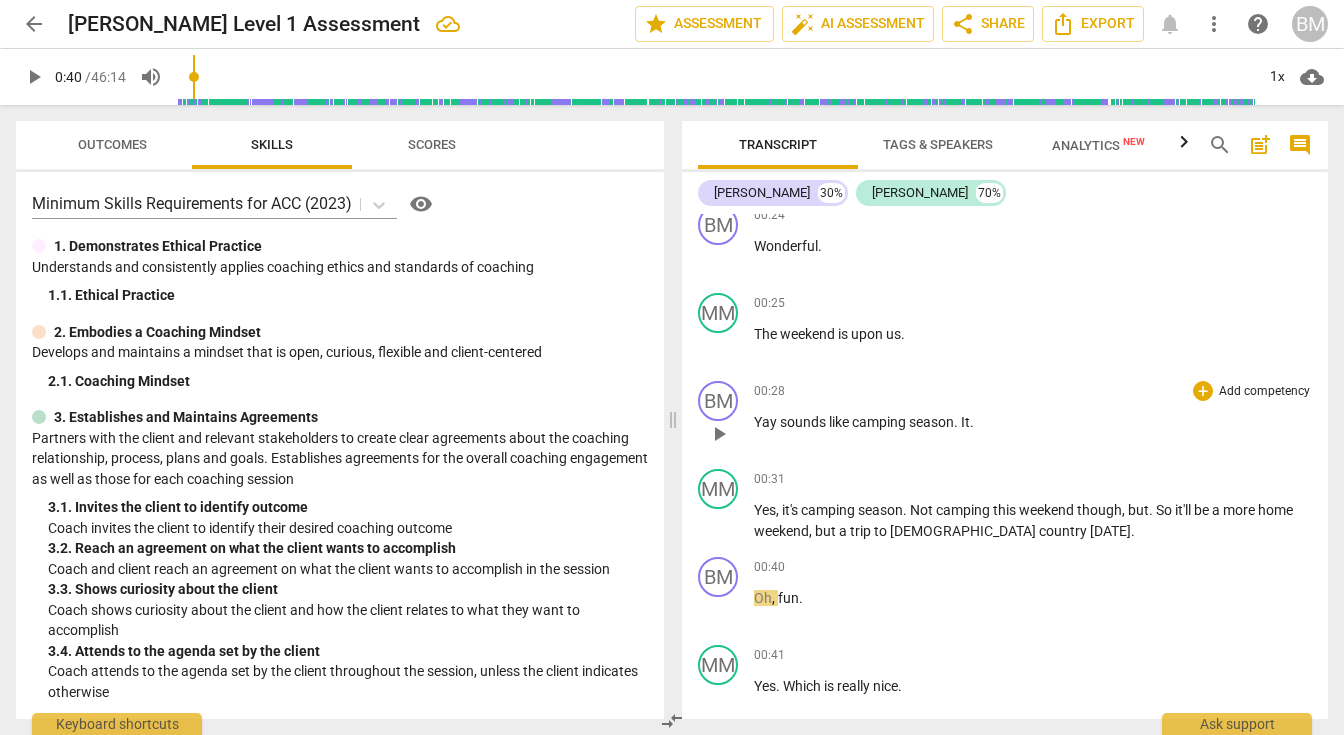 type 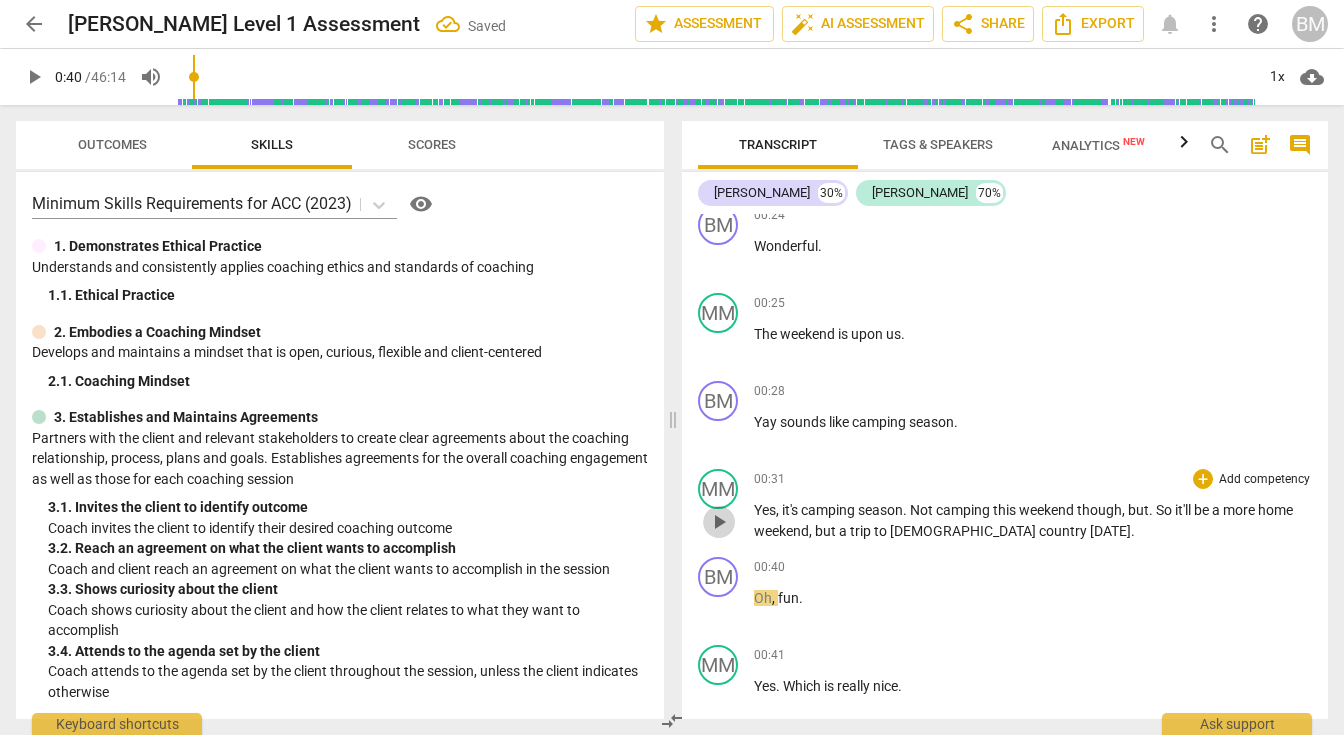 click on "play_arrow" at bounding box center [719, 522] 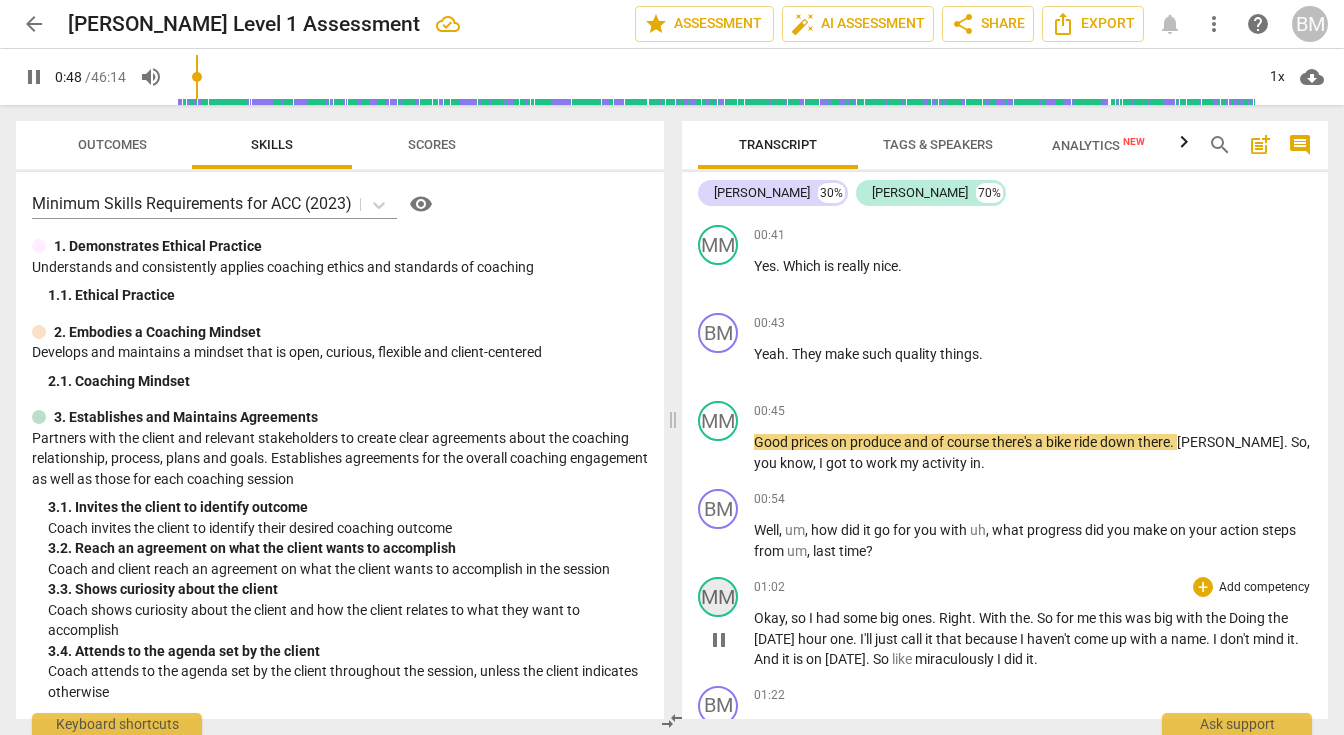 scroll, scrollTop: 795, scrollLeft: 0, axis: vertical 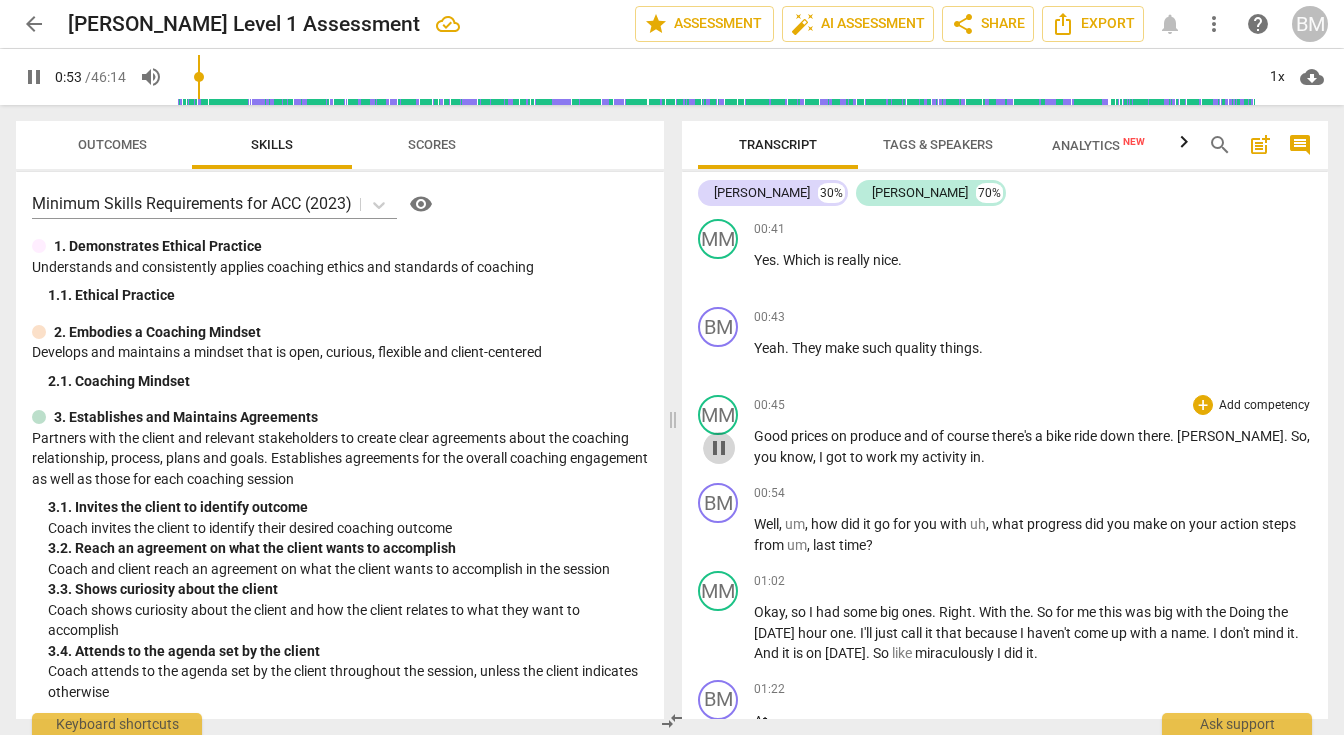 click on "pause" at bounding box center (719, 448) 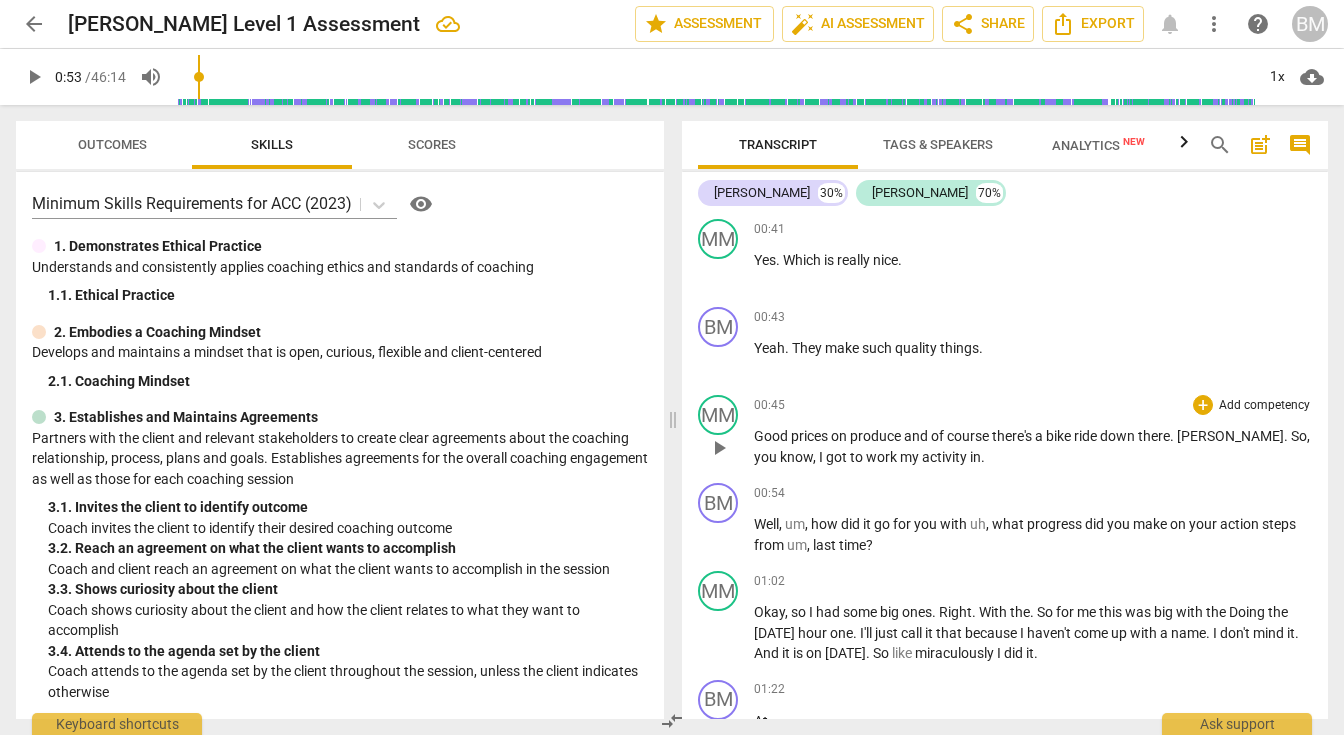 click on "." at bounding box center (1173, 436) 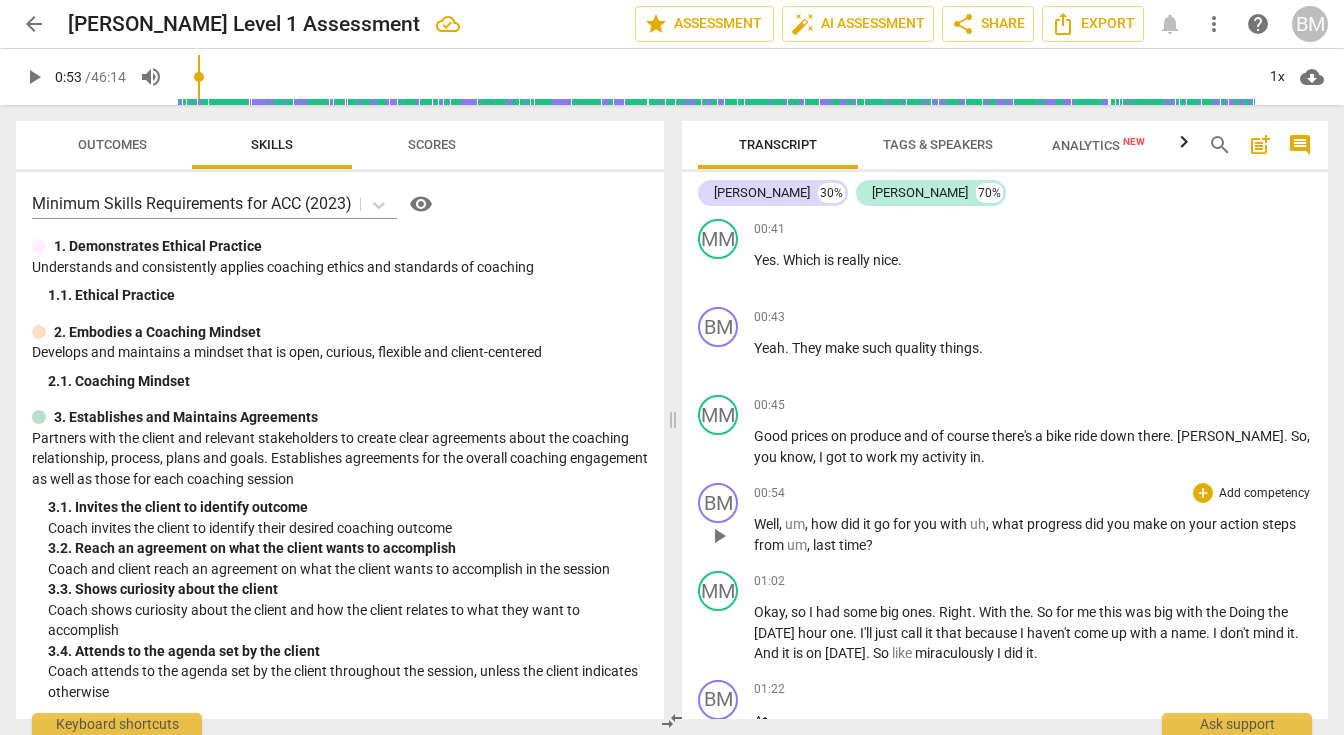 type 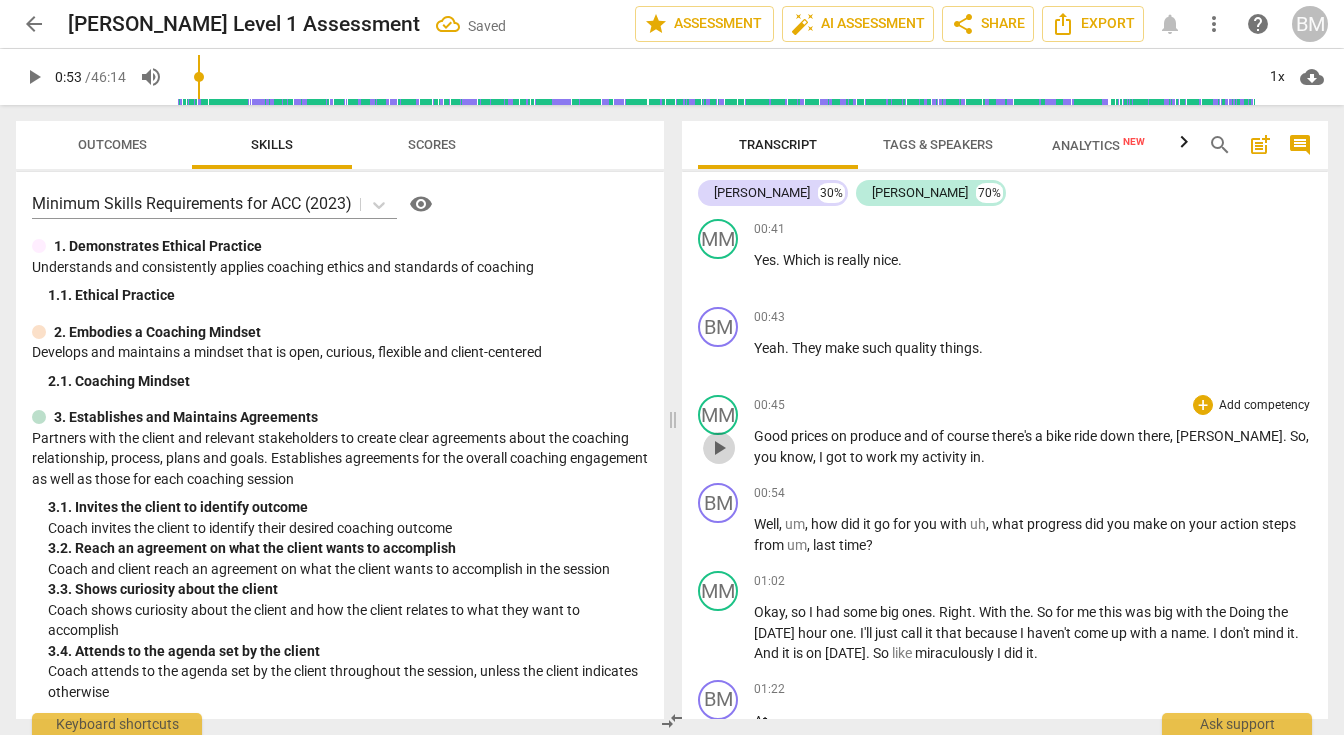 click on "play_arrow" at bounding box center [719, 448] 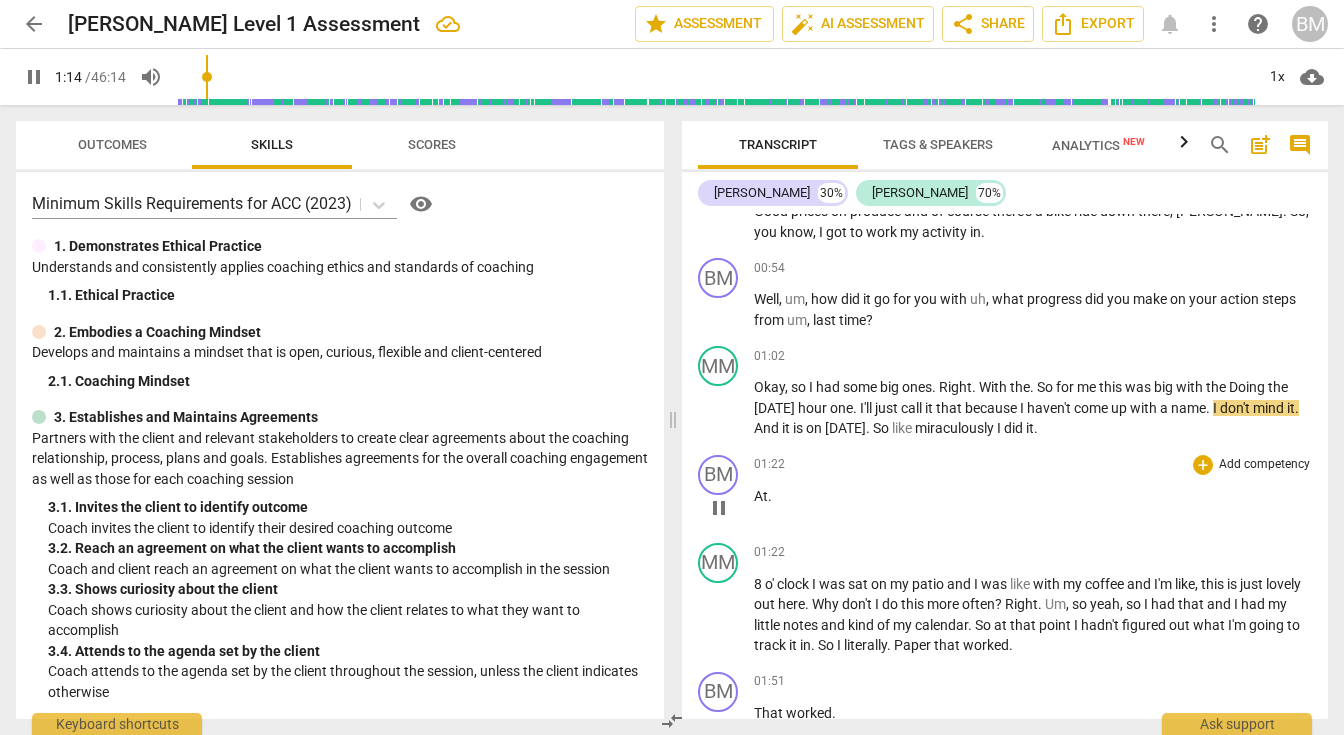 scroll, scrollTop: 1024, scrollLeft: 0, axis: vertical 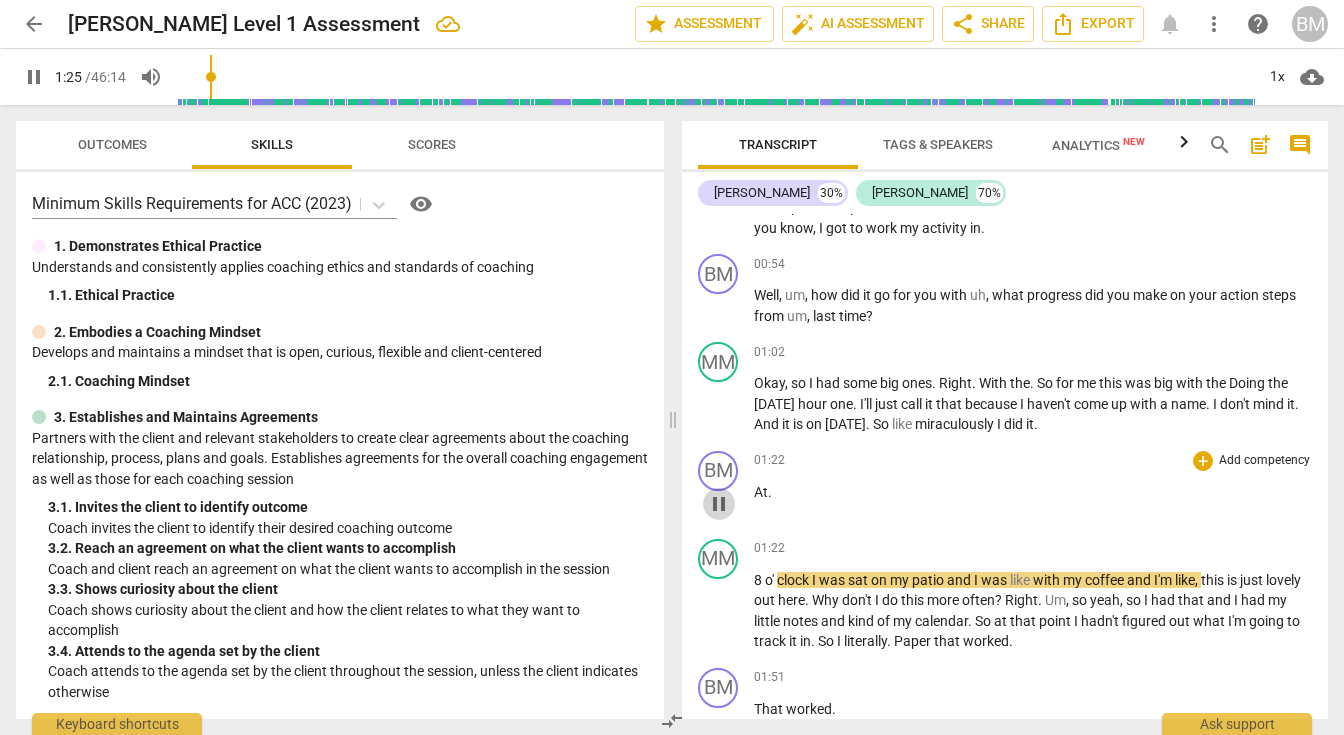 click on "pause" at bounding box center (719, 504) 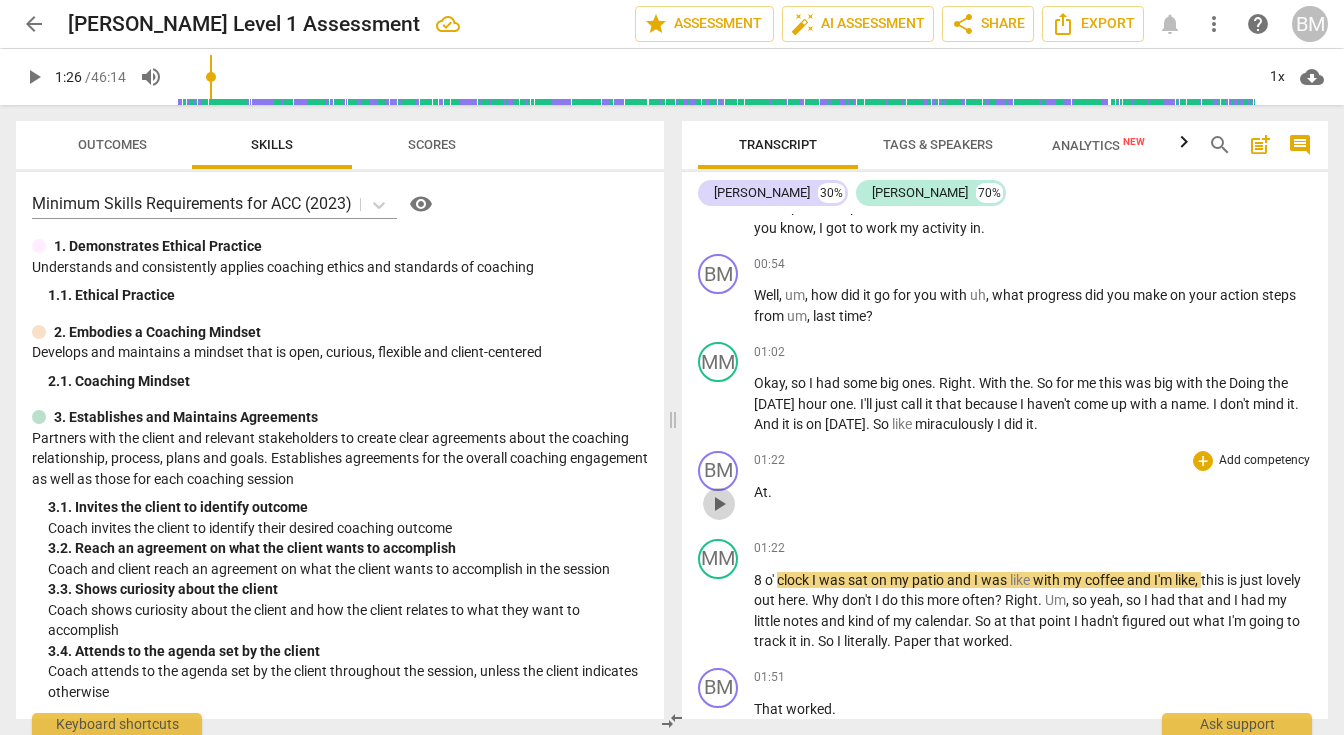 click on "play_arrow" at bounding box center [719, 504] 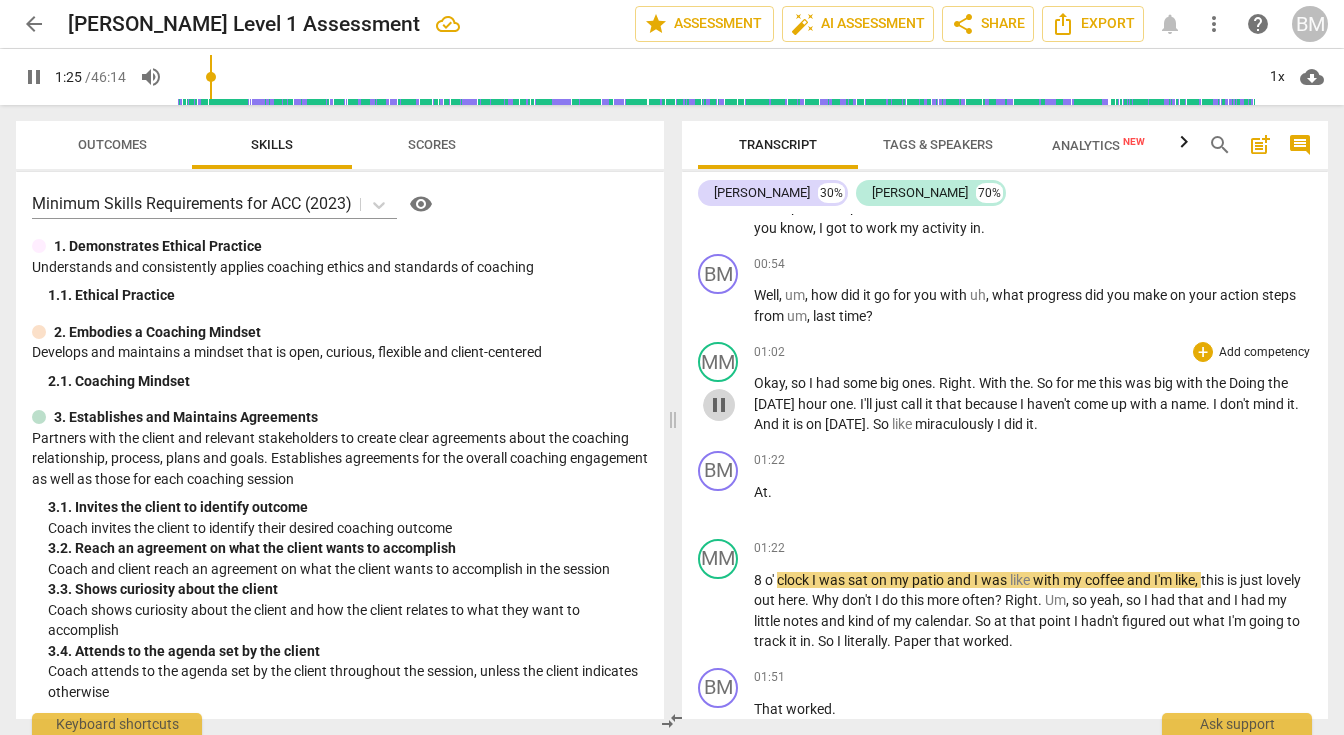 click on "pause" at bounding box center (719, 405) 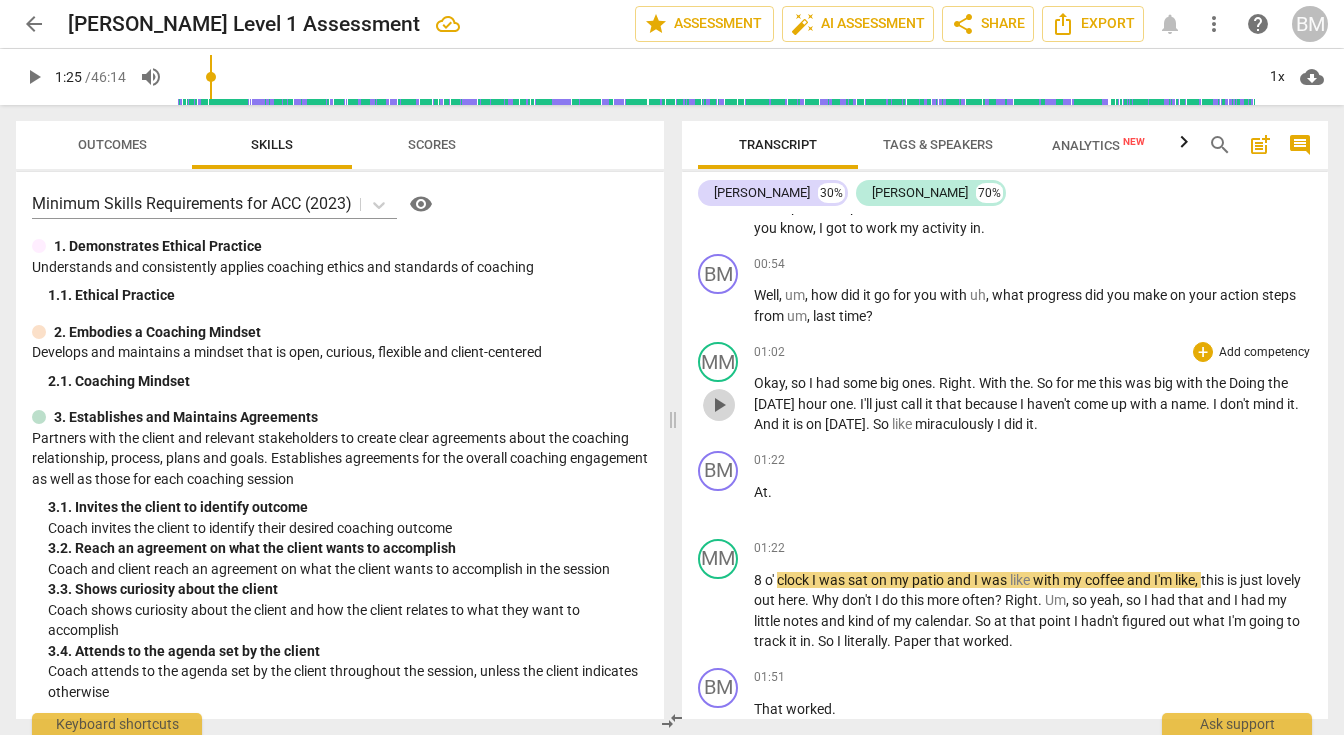 click on "play_arrow" at bounding box center [719, 405] 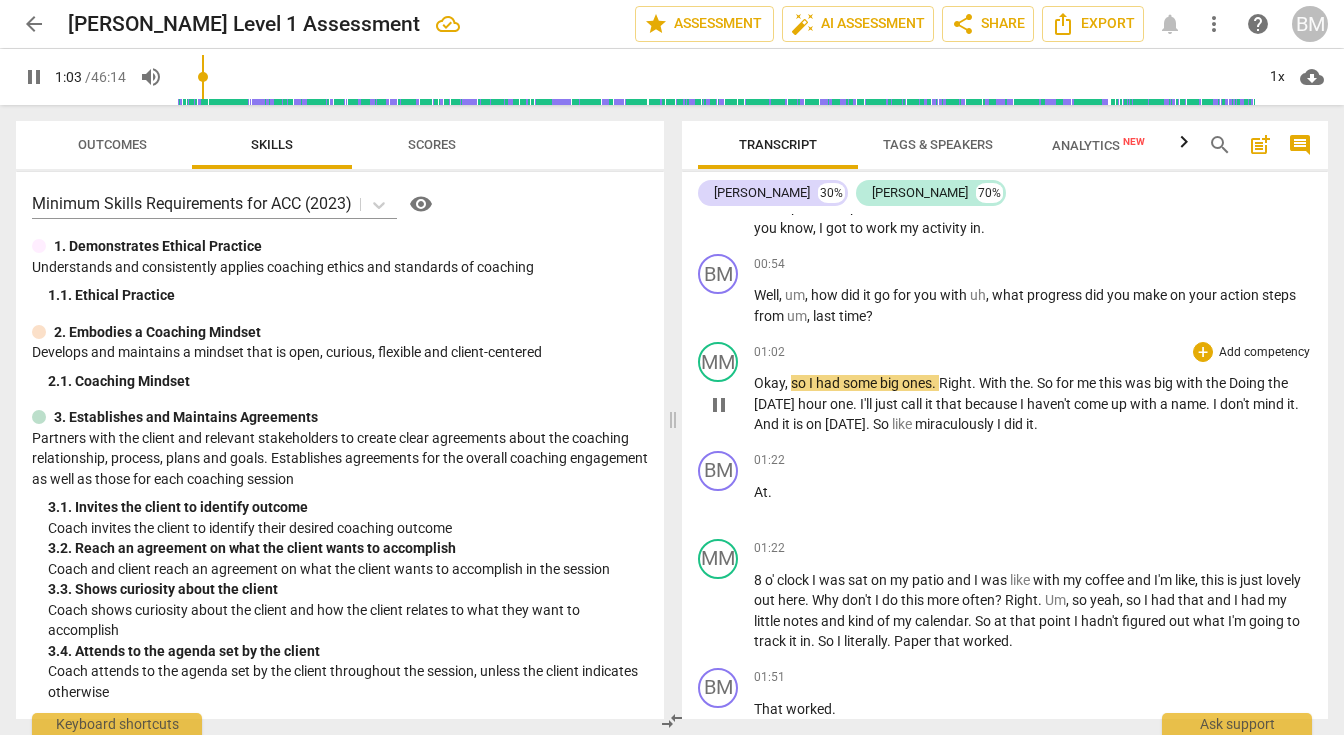 click on "So" at bounding box center (882, 424) 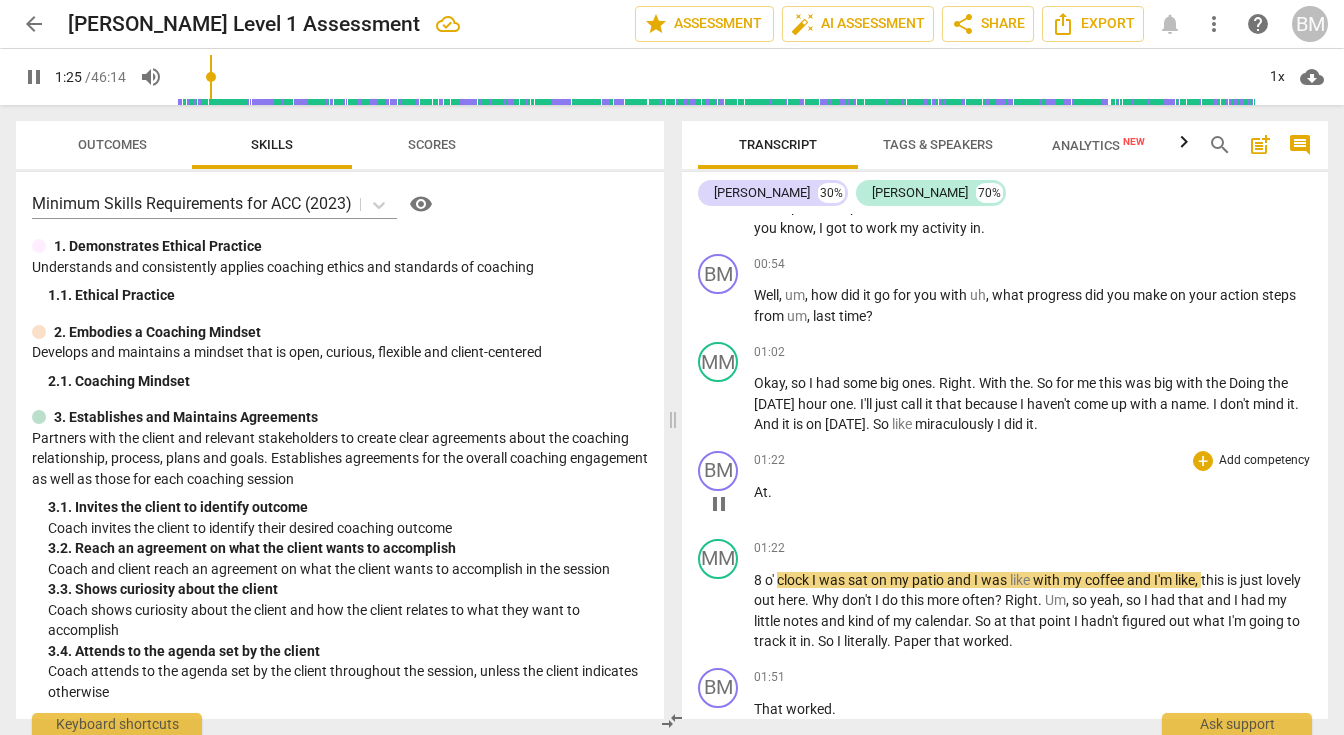 click on "pause" at bounding box center [719, 504] 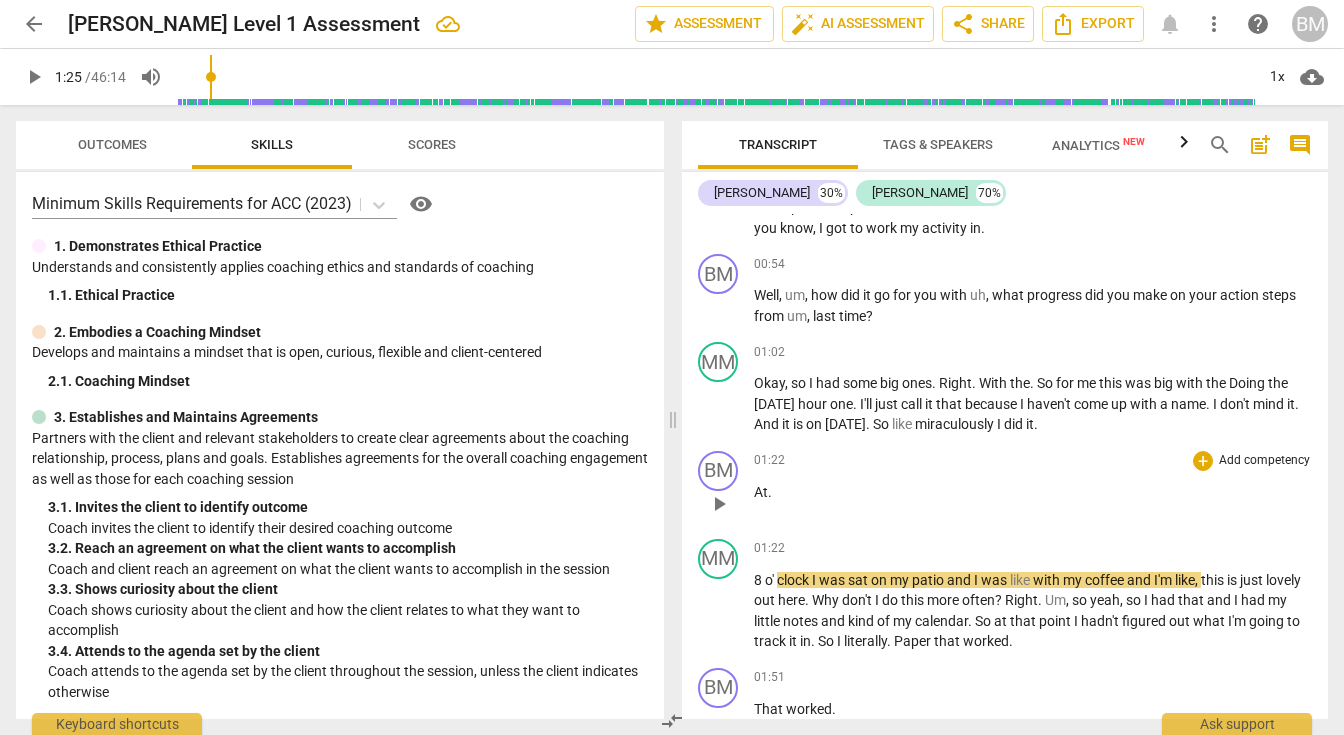 type on "85" 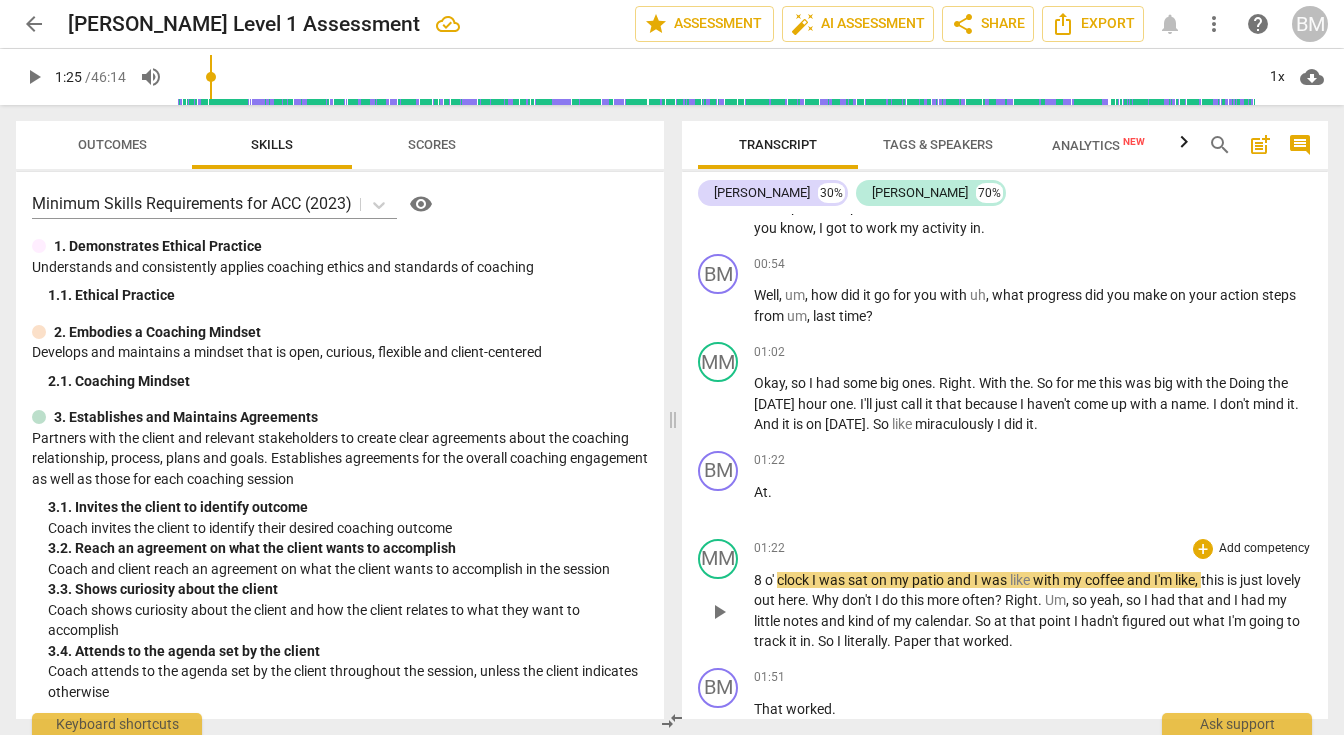 click on "play_arrow pause" at bounding box center (728, 612) 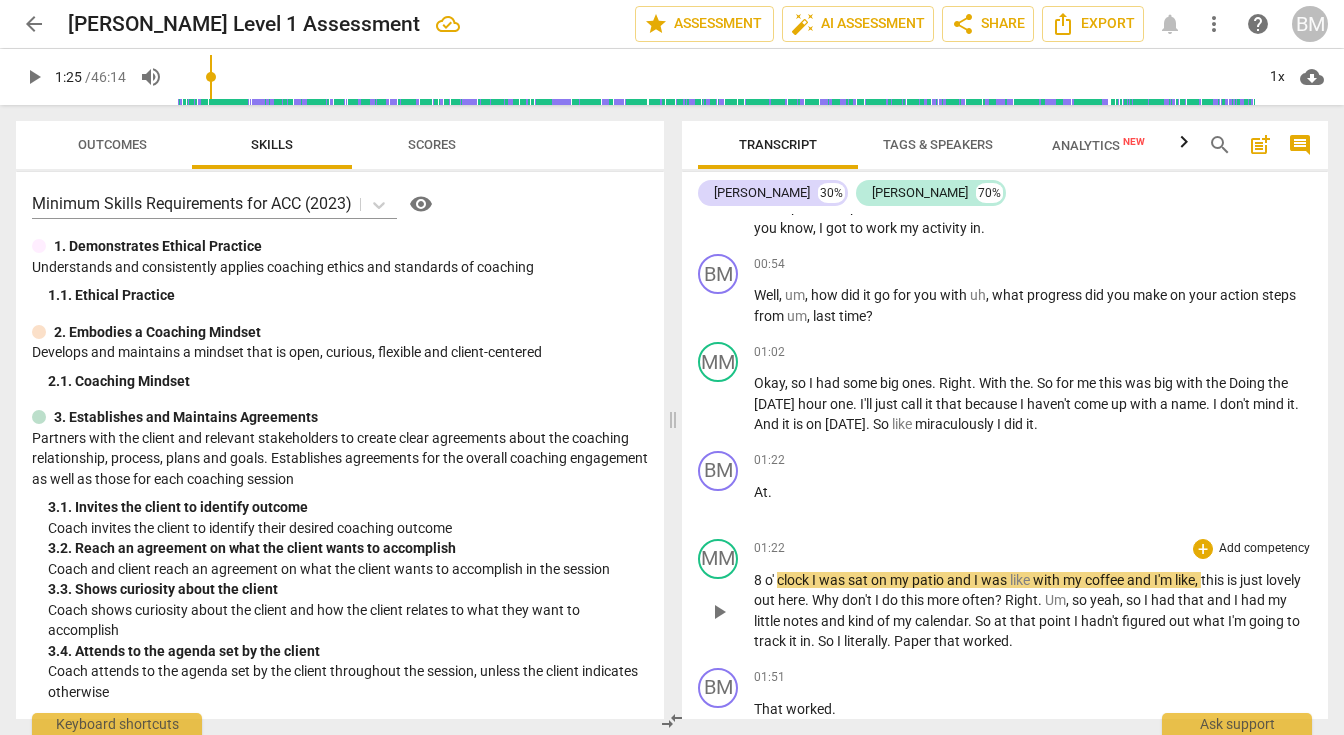 click on "8" at bounding box center (759, 580) 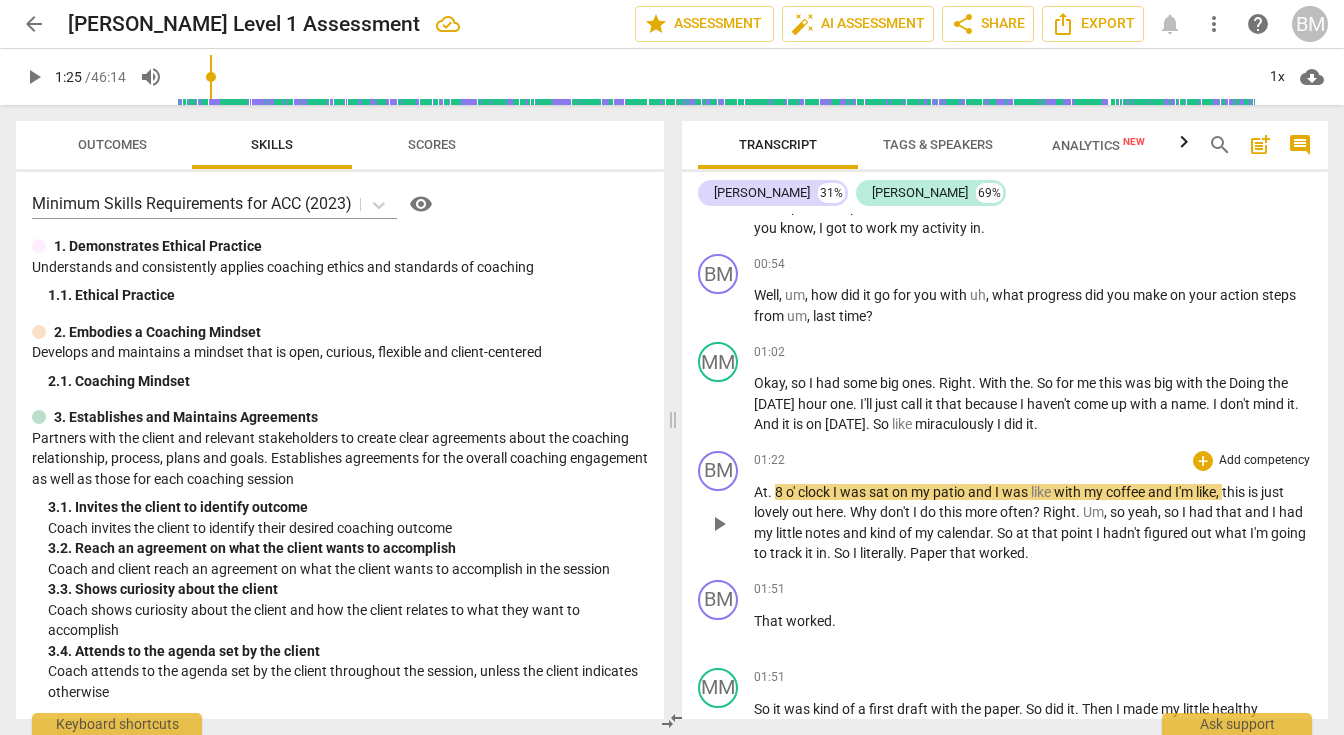 click on "." at bounding box center [771, 492] 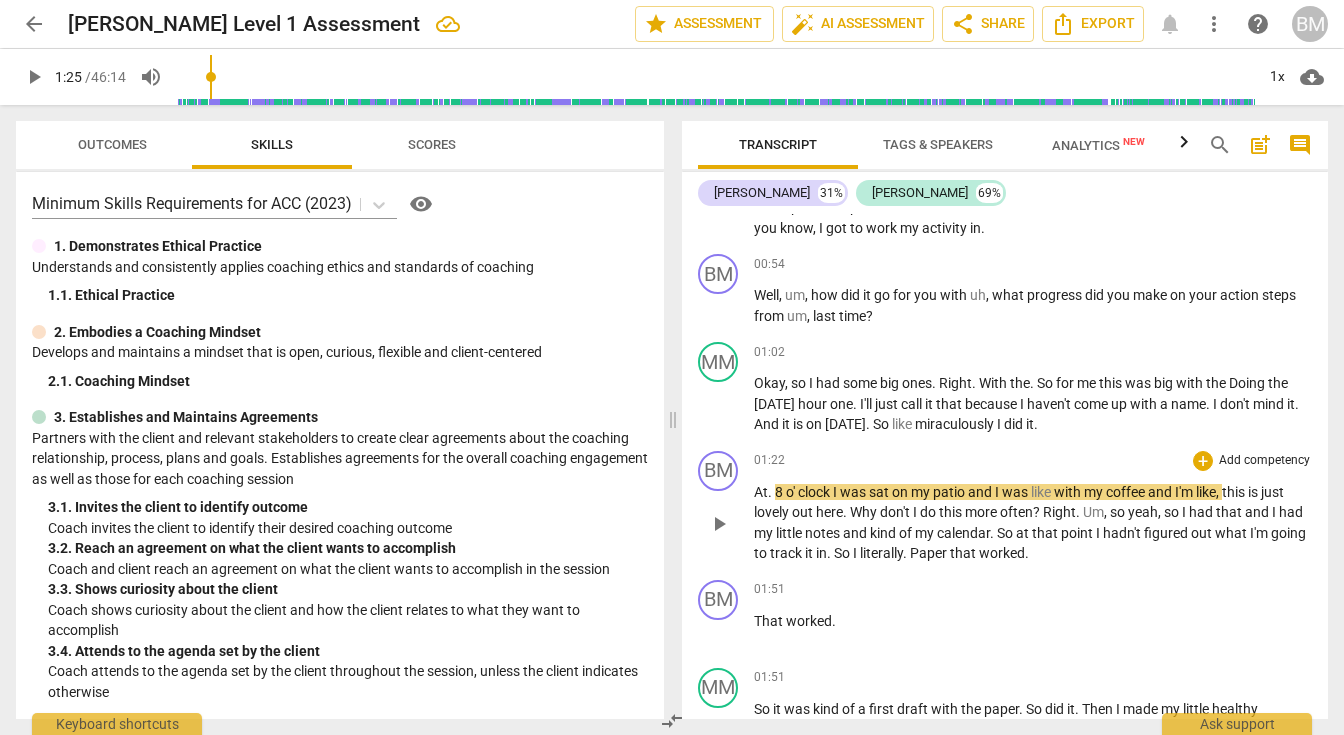 type 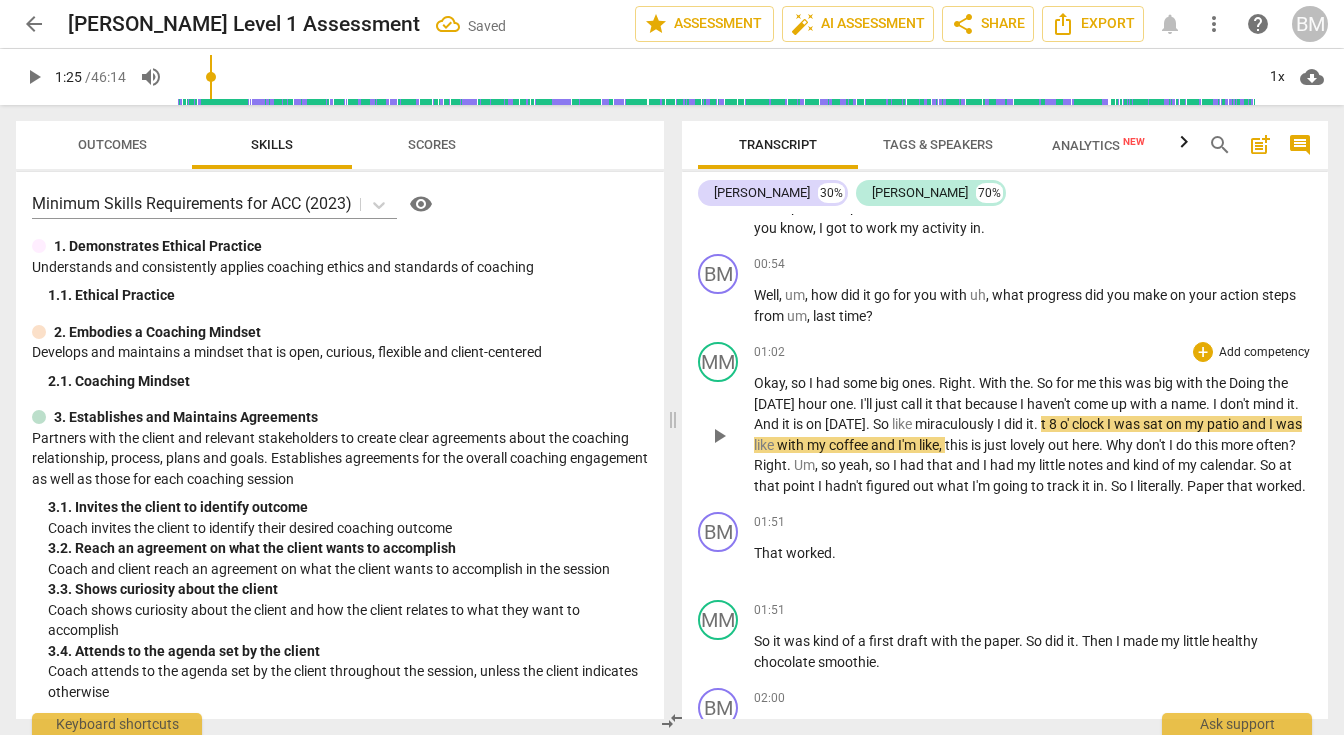 click on "." at bounding box center [1037, 424] 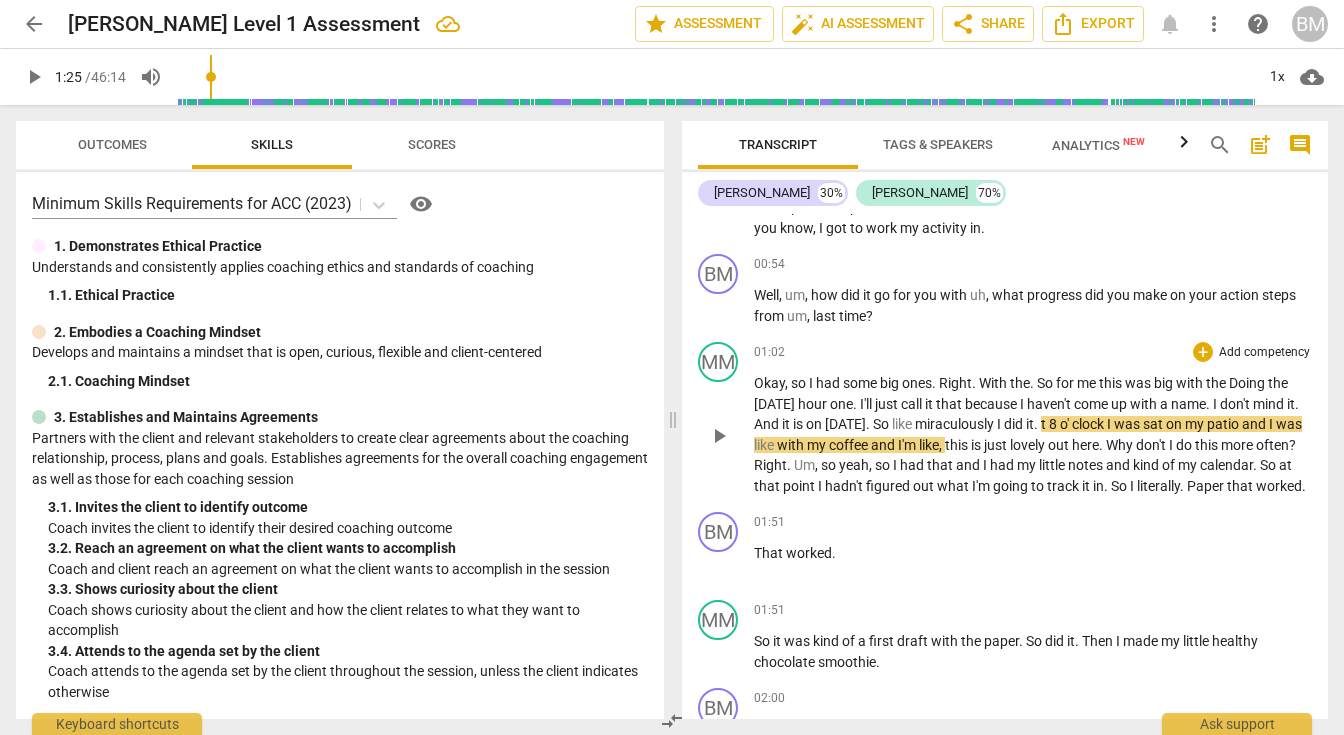 type 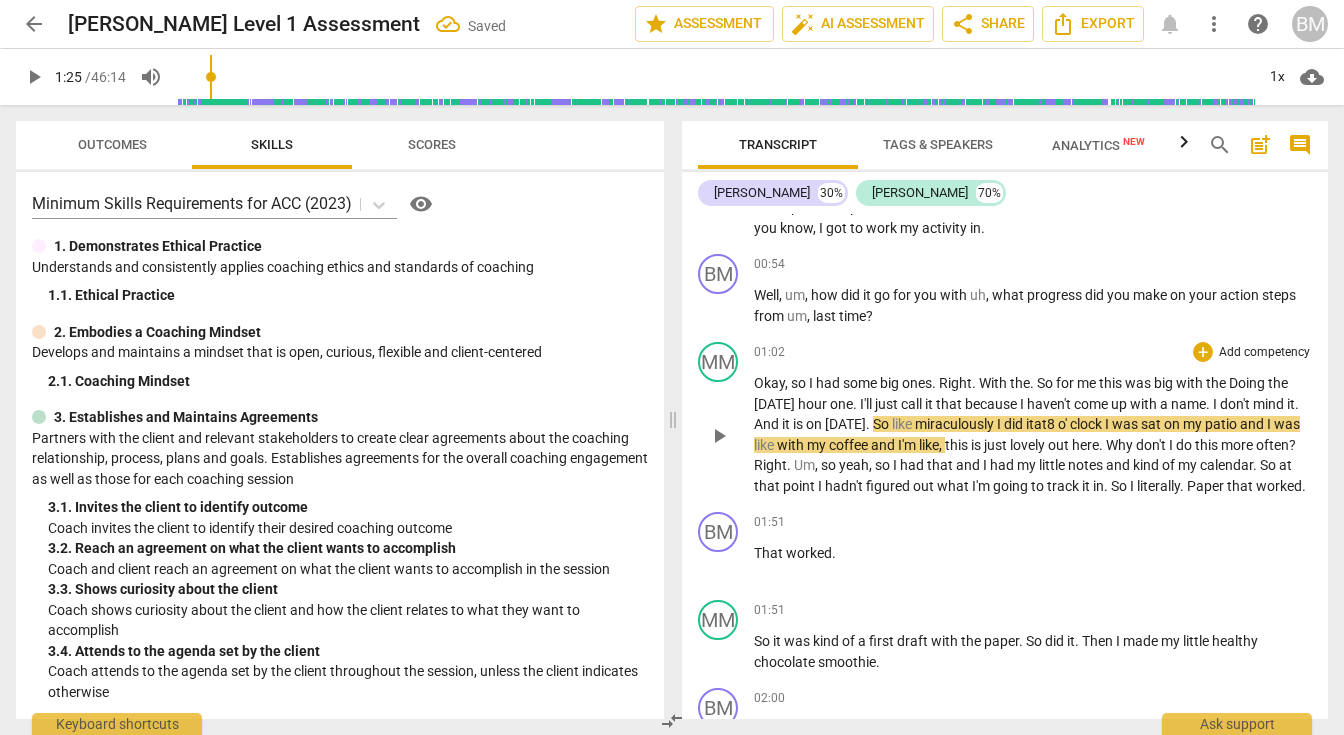 click on "play_arrow" at bounding box center (719, 436) 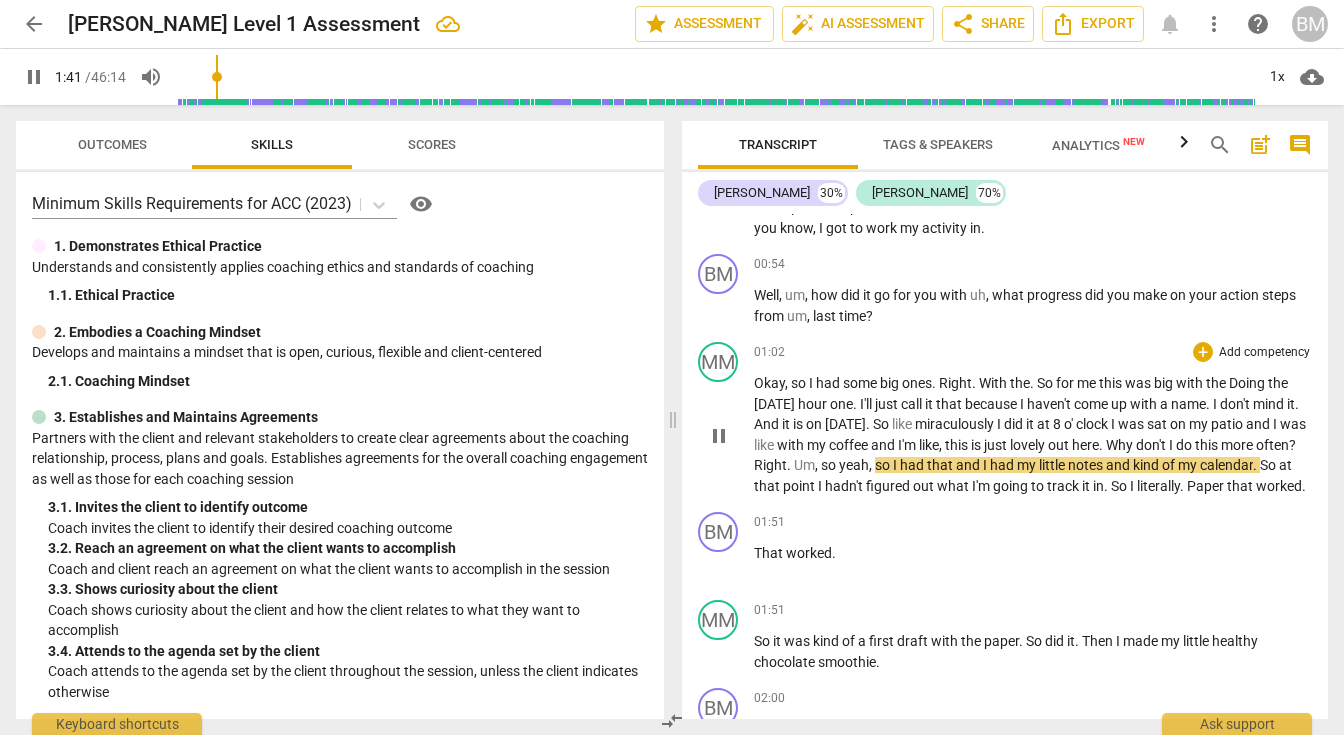 click on "pause" at bounding box center (719, 436) 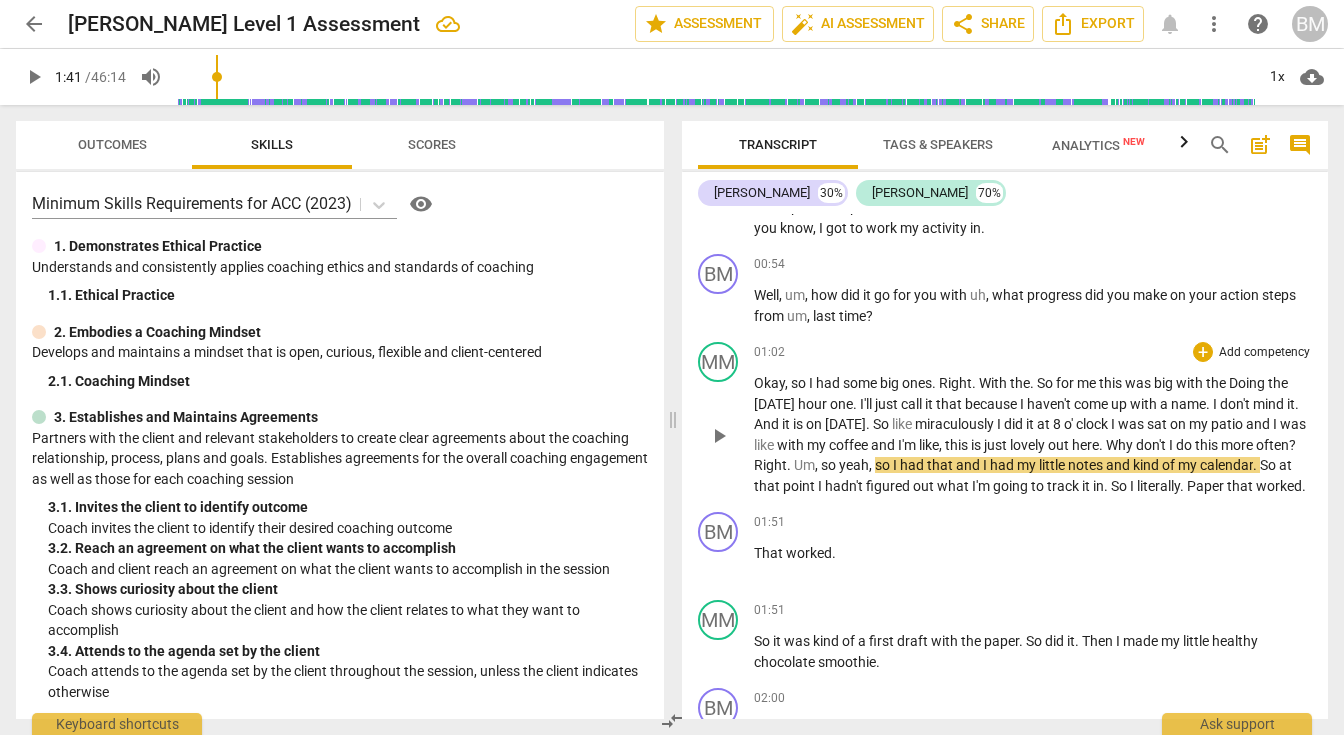 click on "Why" at bounding box center [1121, 445] 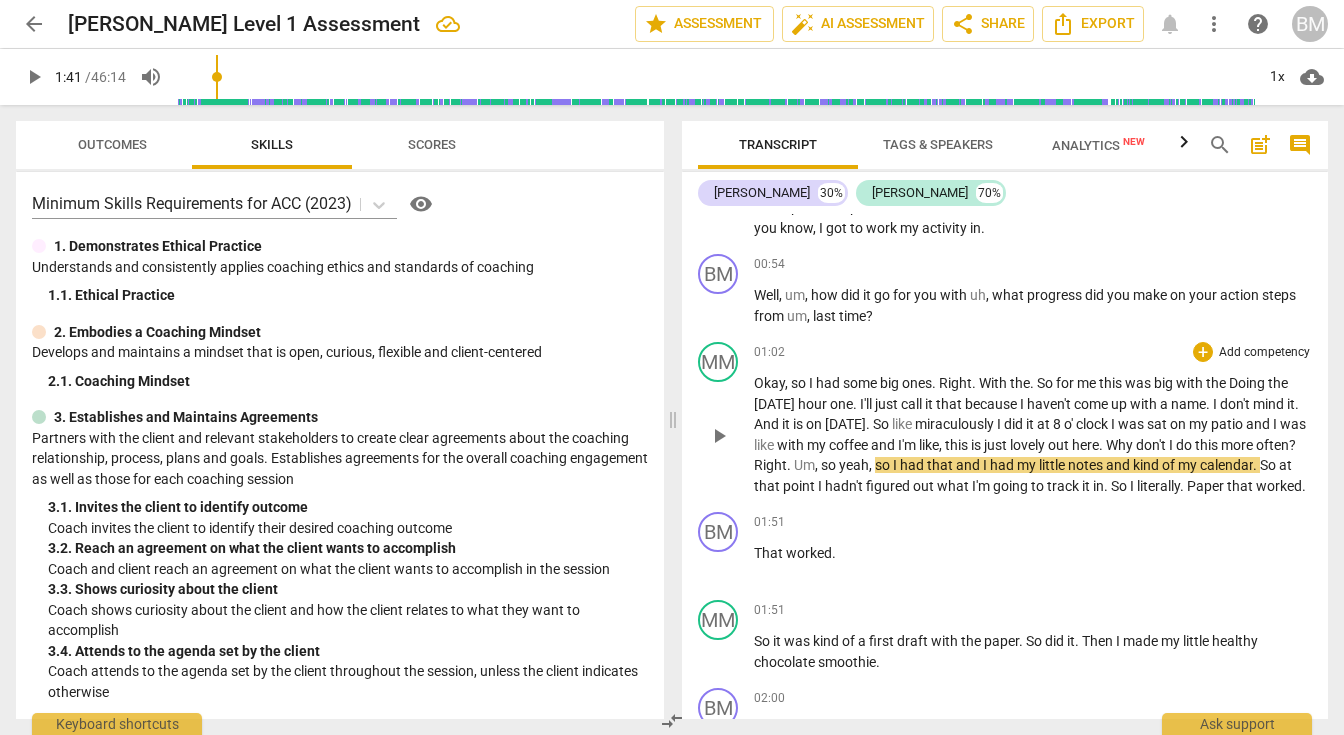 click on "Why" at bounding box center (1121, 445) 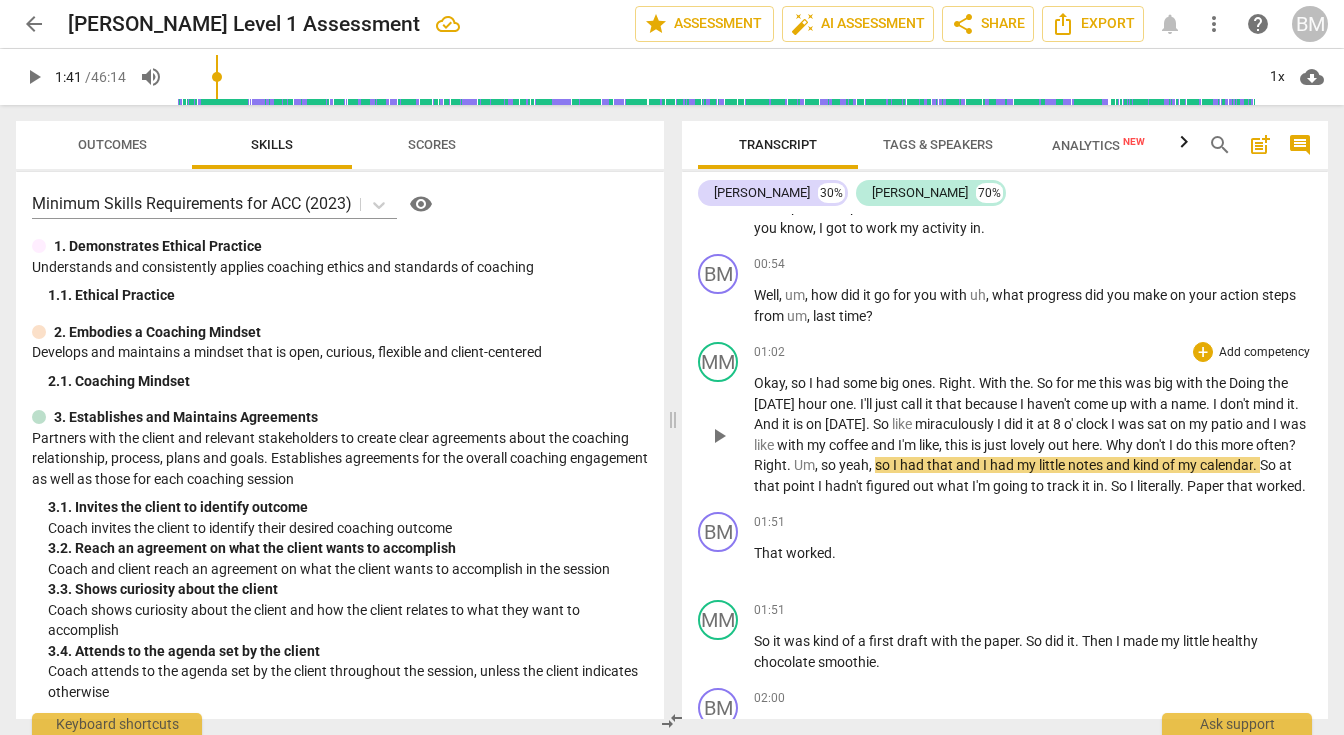 click on "Why" at bounding box center [1121, 445] 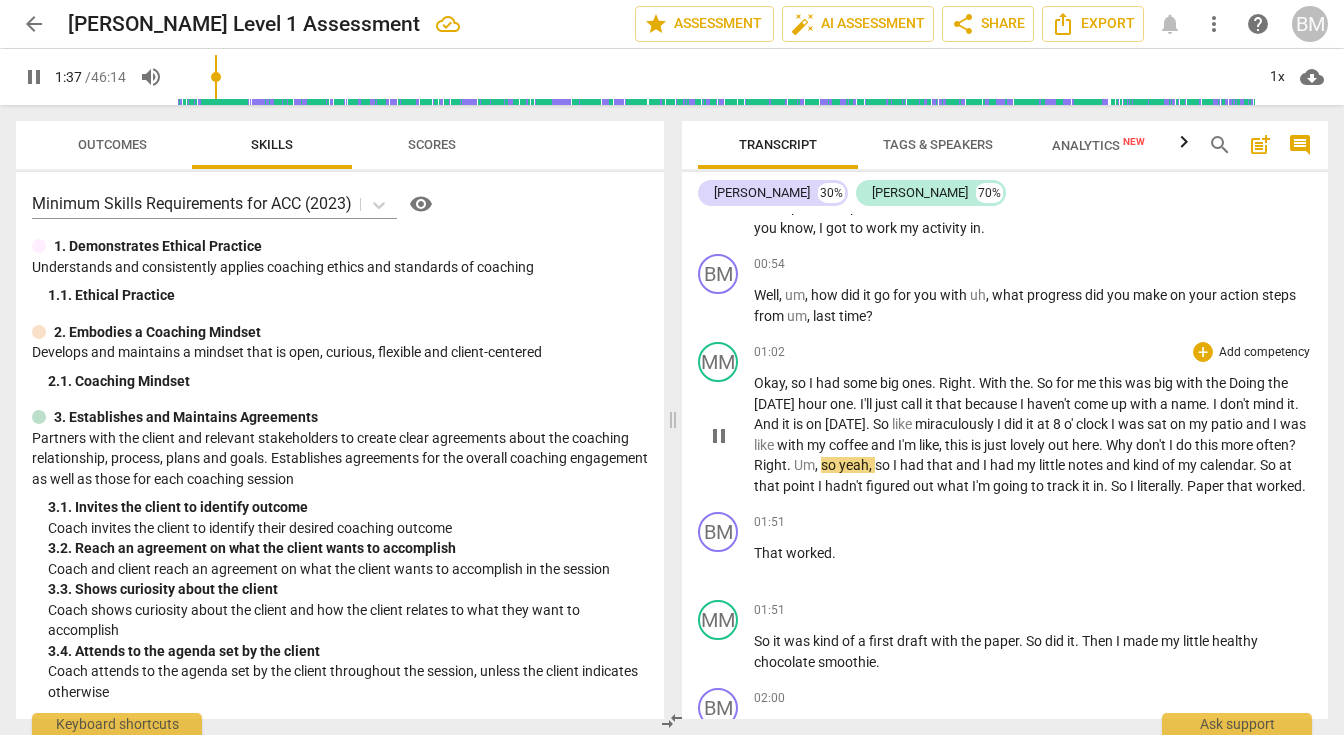 click on "pause" at bounding box center (719, 436) 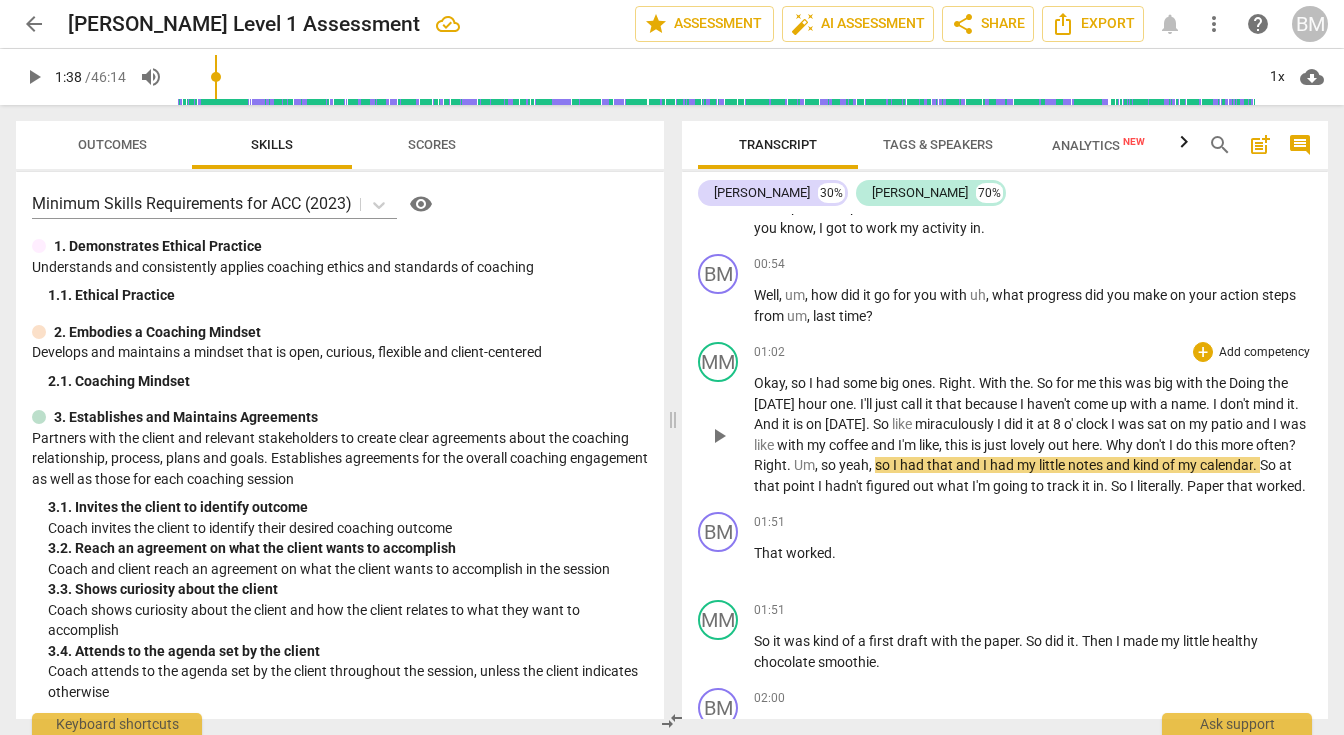 type on "98" 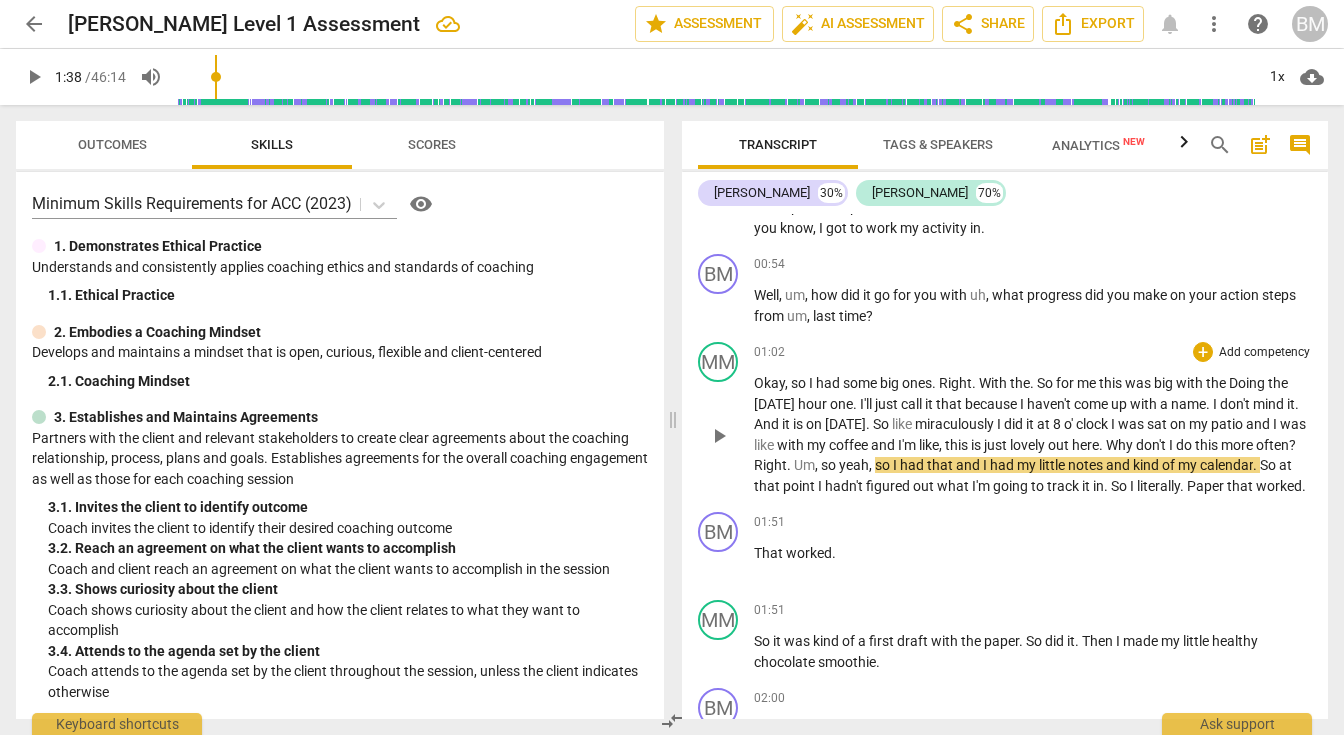 click on "." at bounding box center [790, 465] 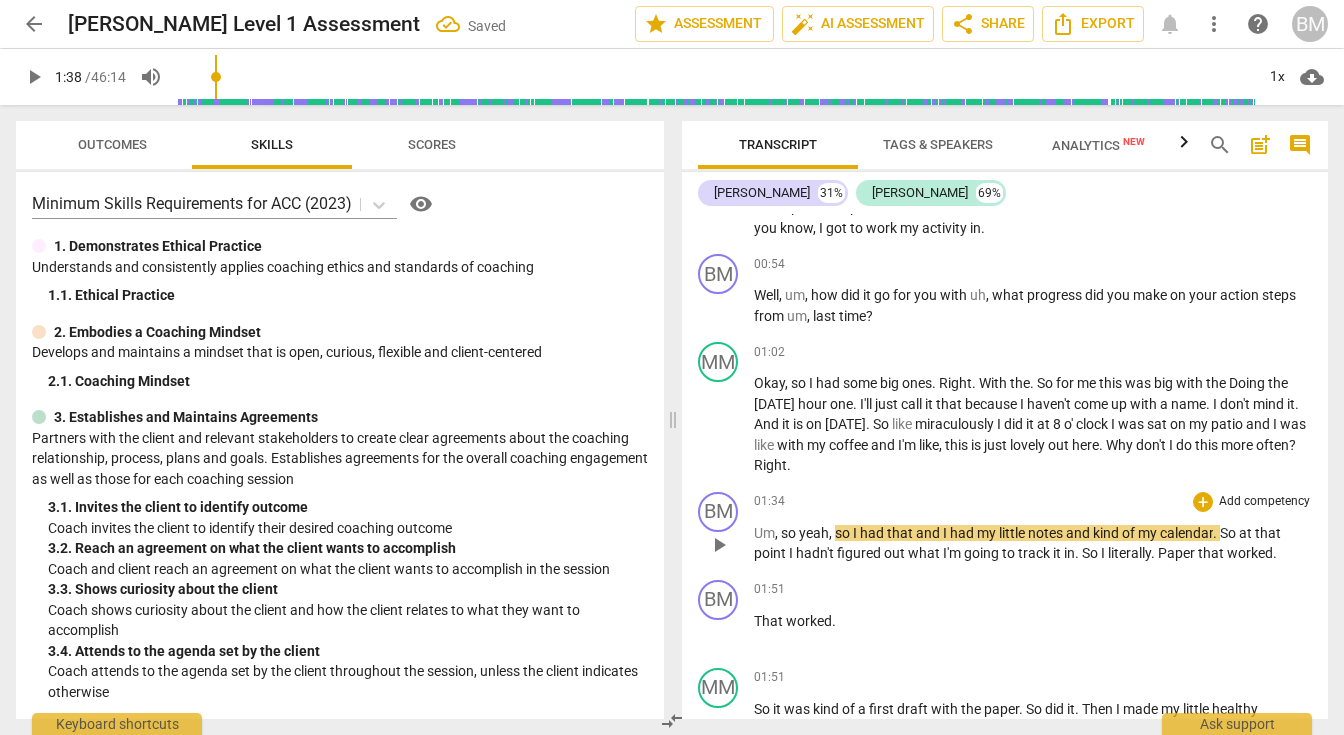 click on "01:34 + Add competency keyboard_arrow_right Um ,   so   yeah ,   so   I   had   that   and   I   had   my   little   notes   and   kind   of   my   calendar .   So   at   that   point   I   hadn't   figured   out   what   I'm   going   to   track   it   in .   So   I   literally .   Paper   that   worked ." at bounding box center [1033, 528] 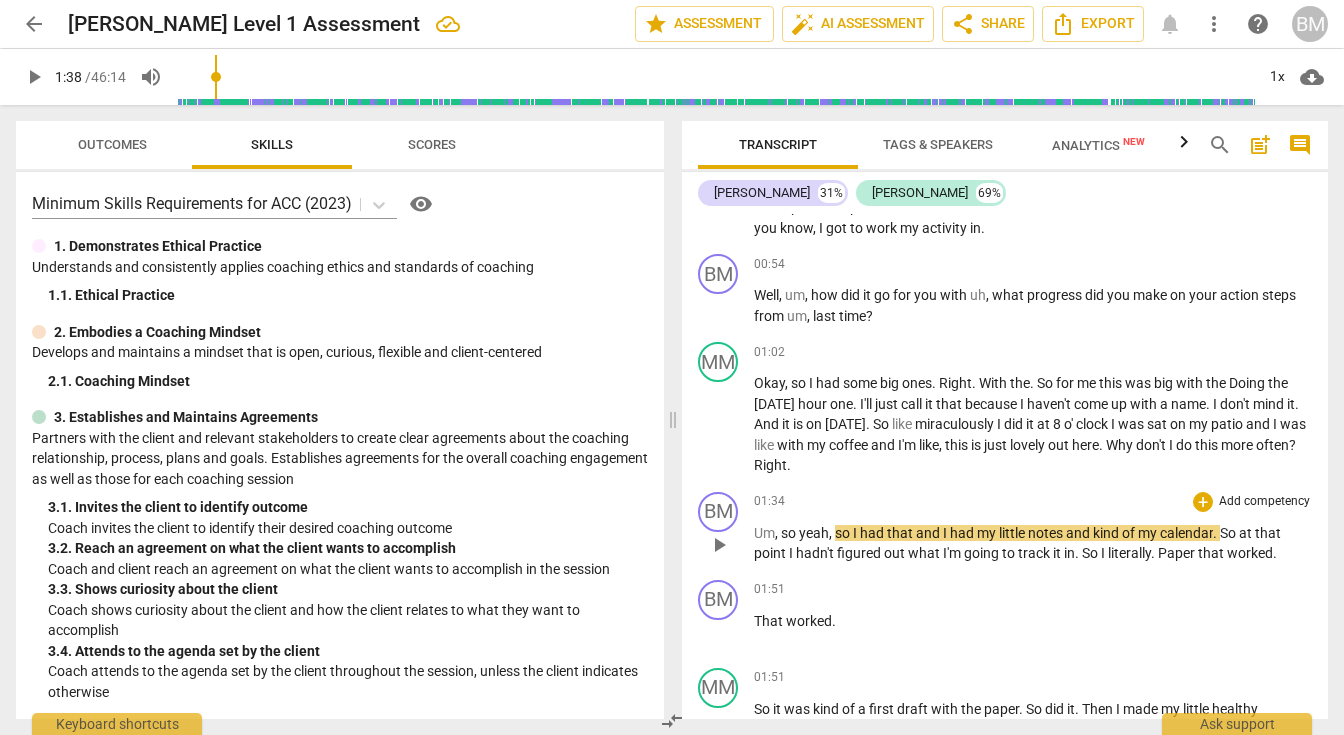click on "Um" at bounding box center (764, 533) 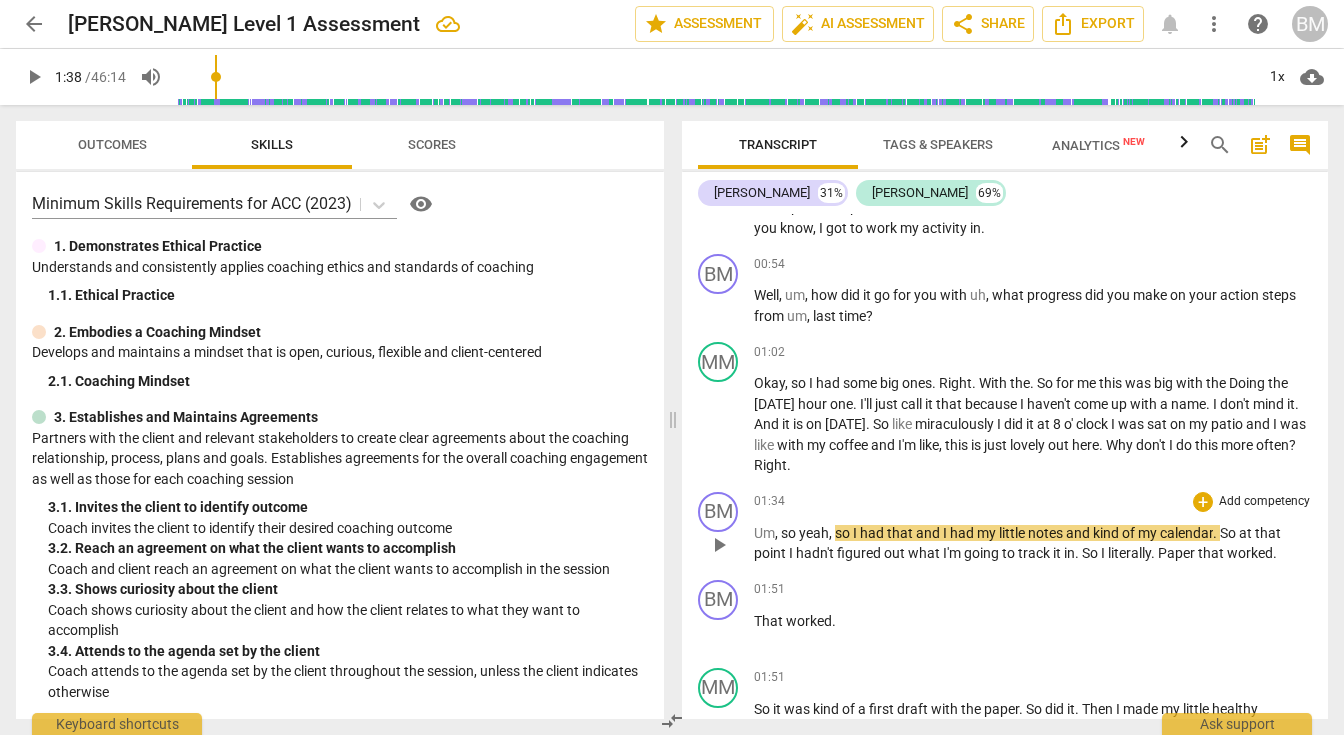 type 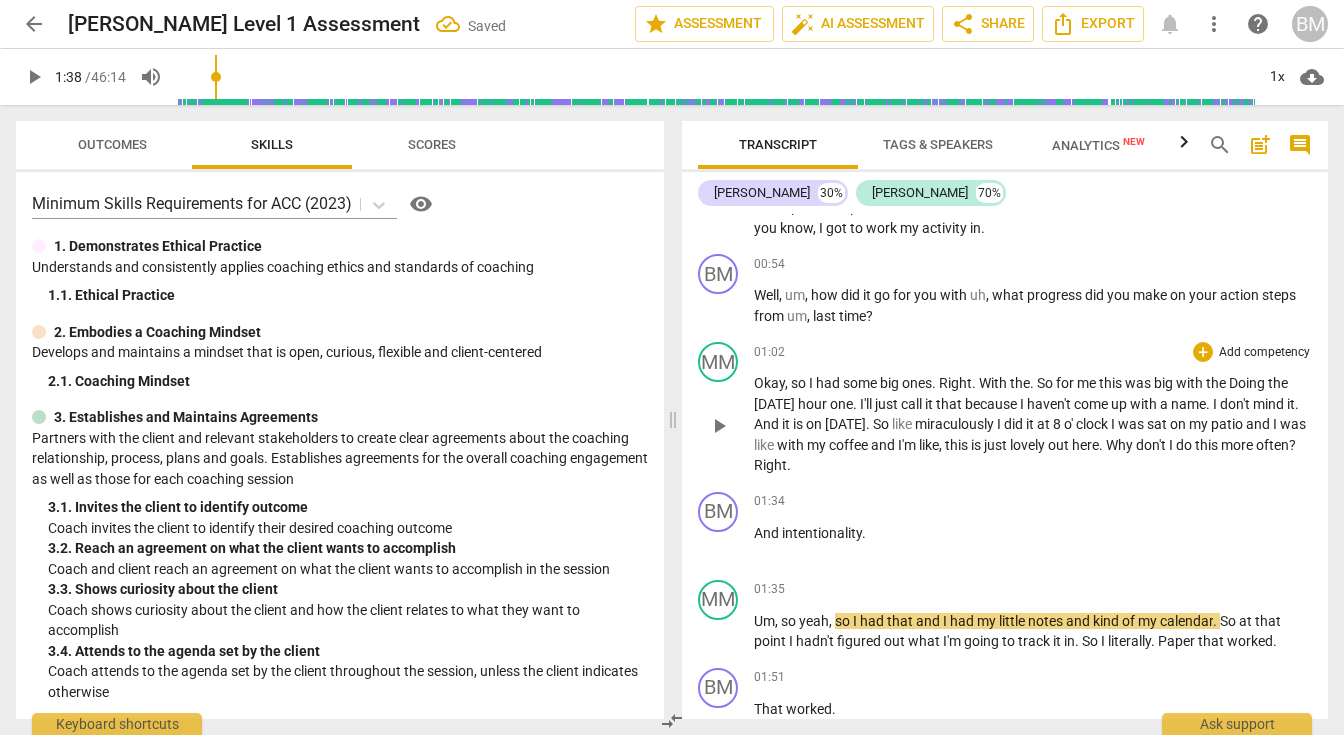 click on "with" at bounding box center (792, 445) 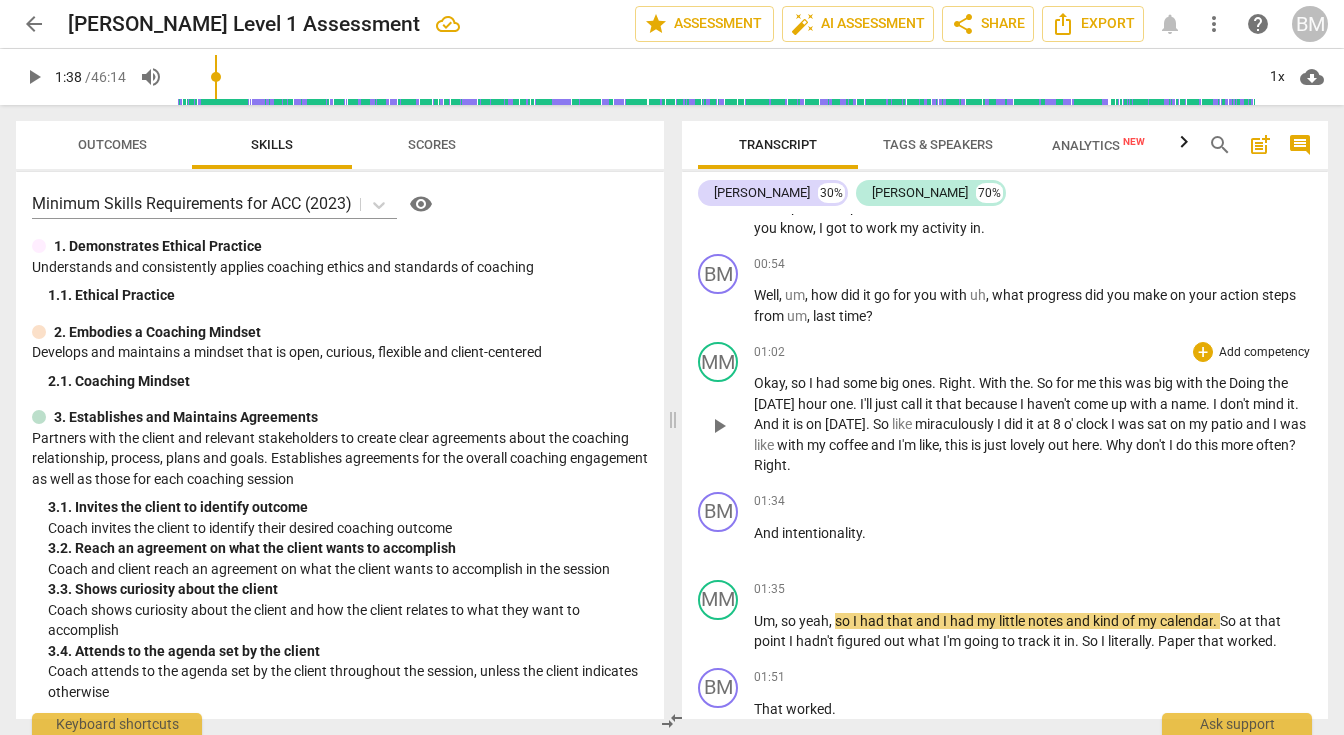click on "with" at bounding box center [792, 445] 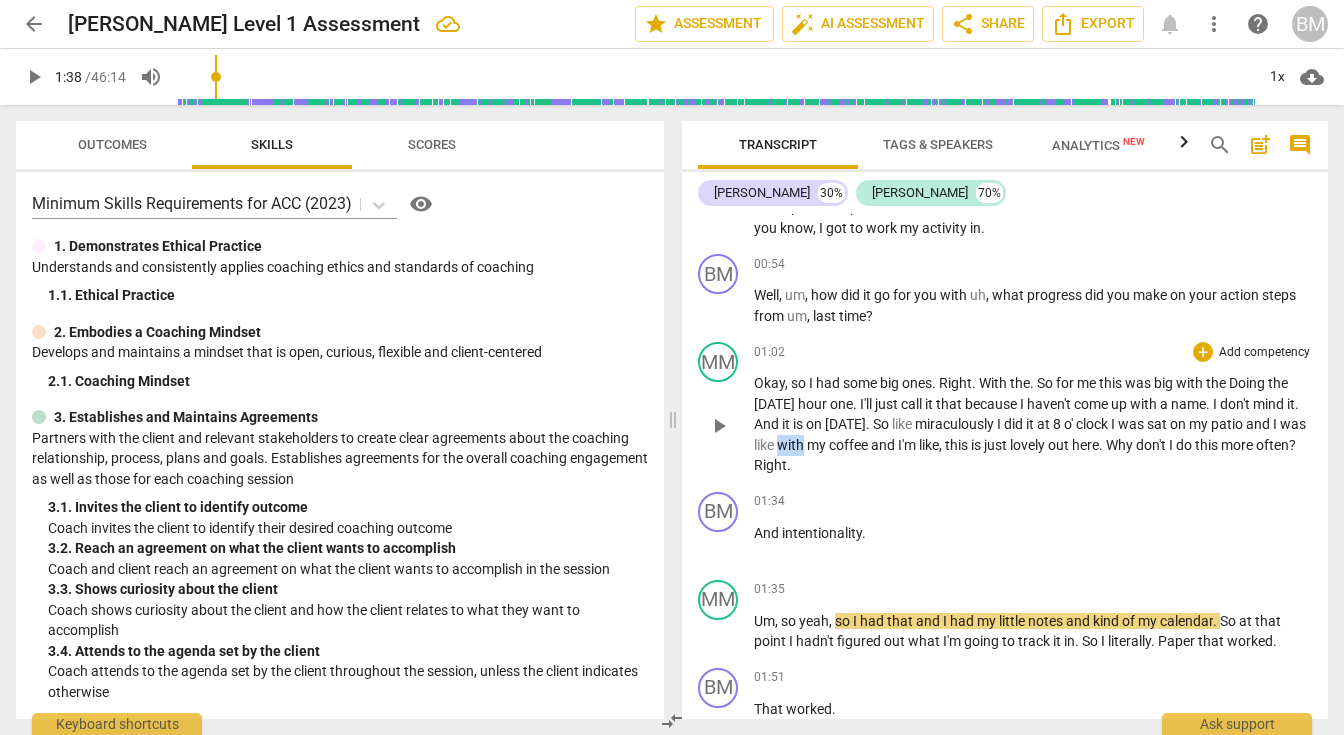 click on "with" at bounding box center (792, 445) 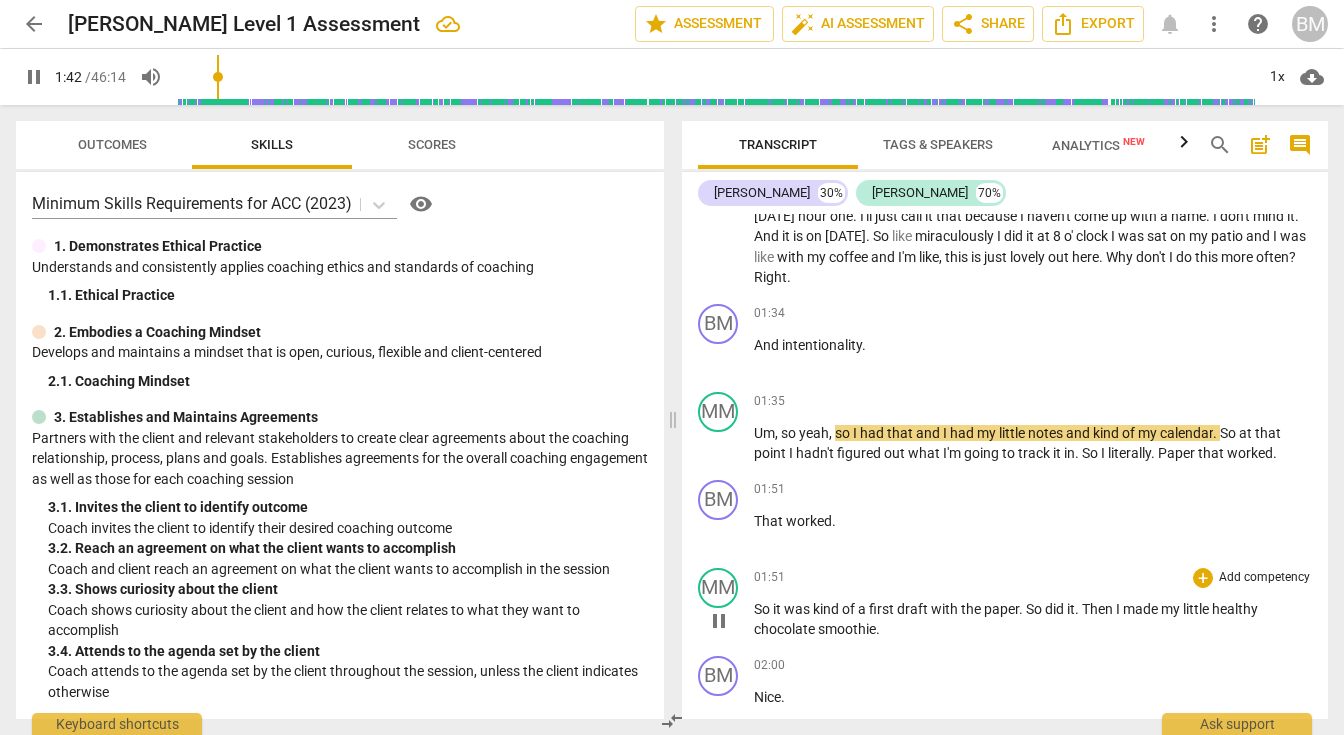 scroll, scrollTop: 1216, scrollLeft: 0, axis: vertical 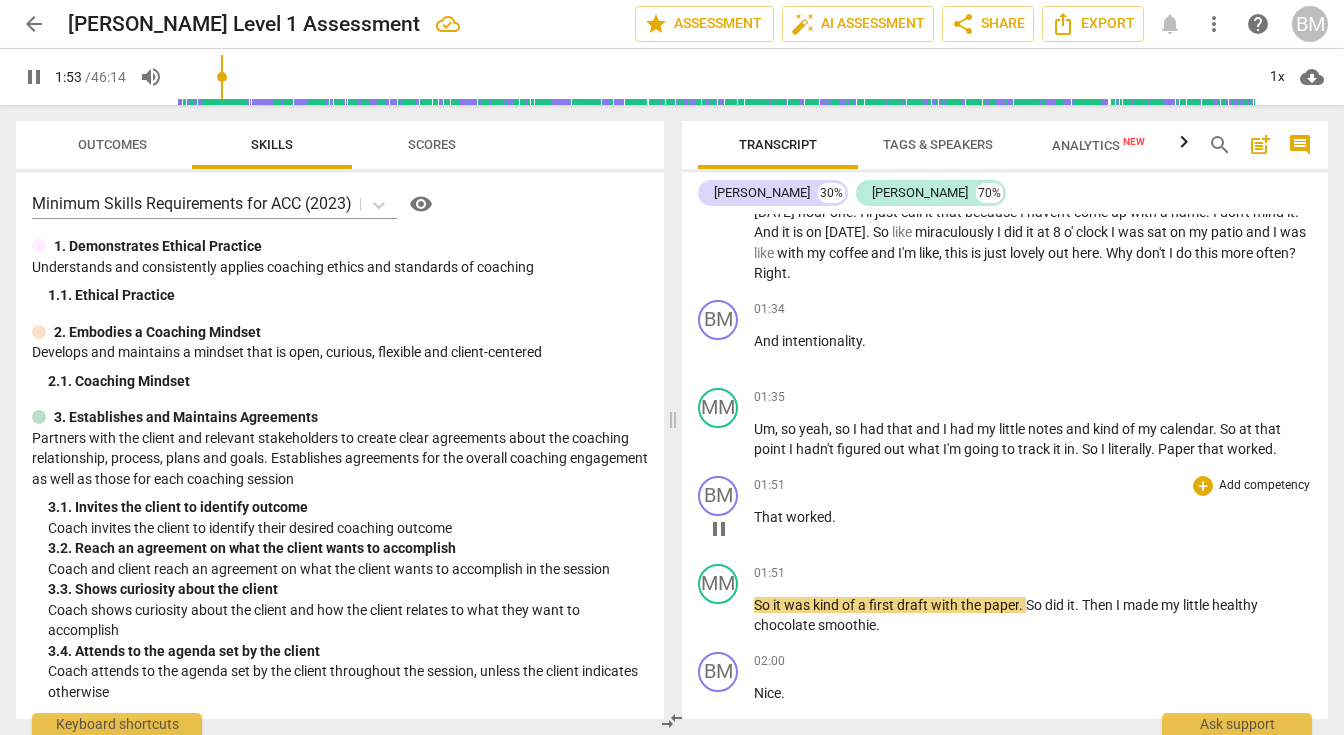 click on "pause" at bounding box center (719, 529) 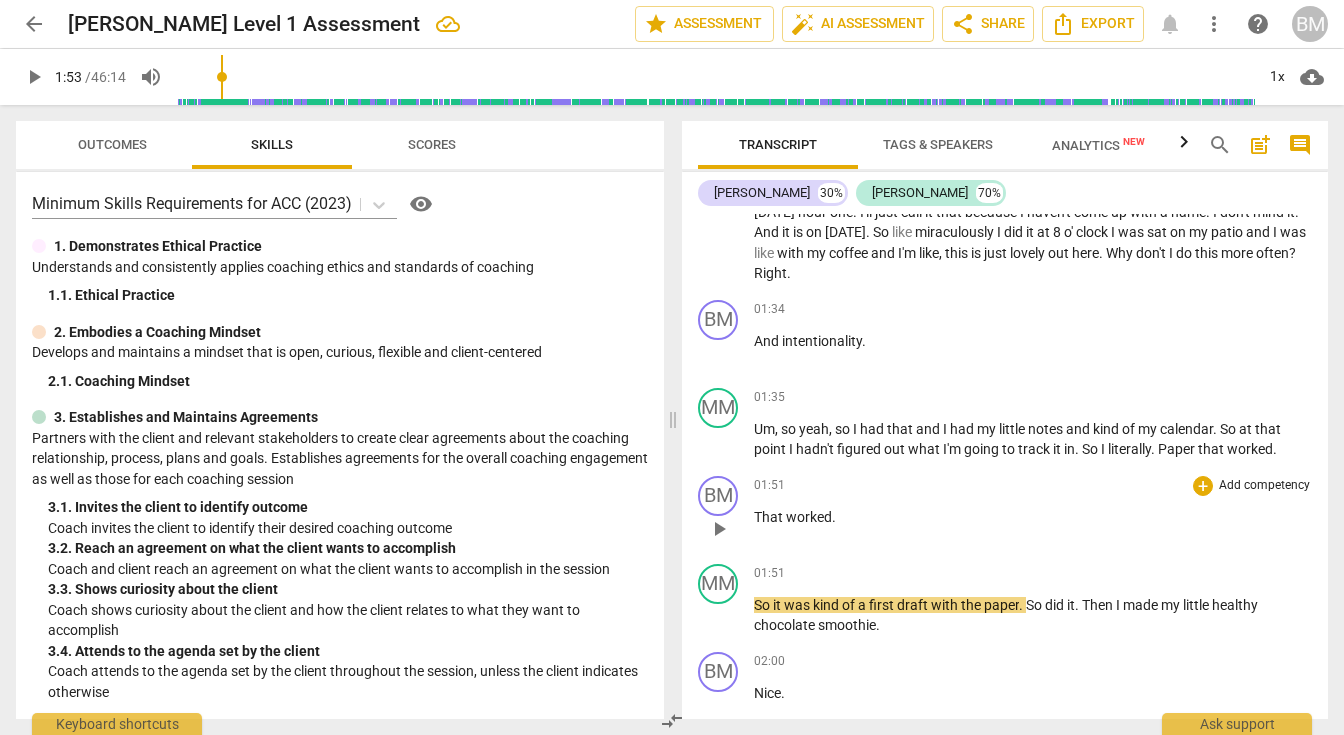 click on "play_arrow pause" at bounding box center (728, 529) 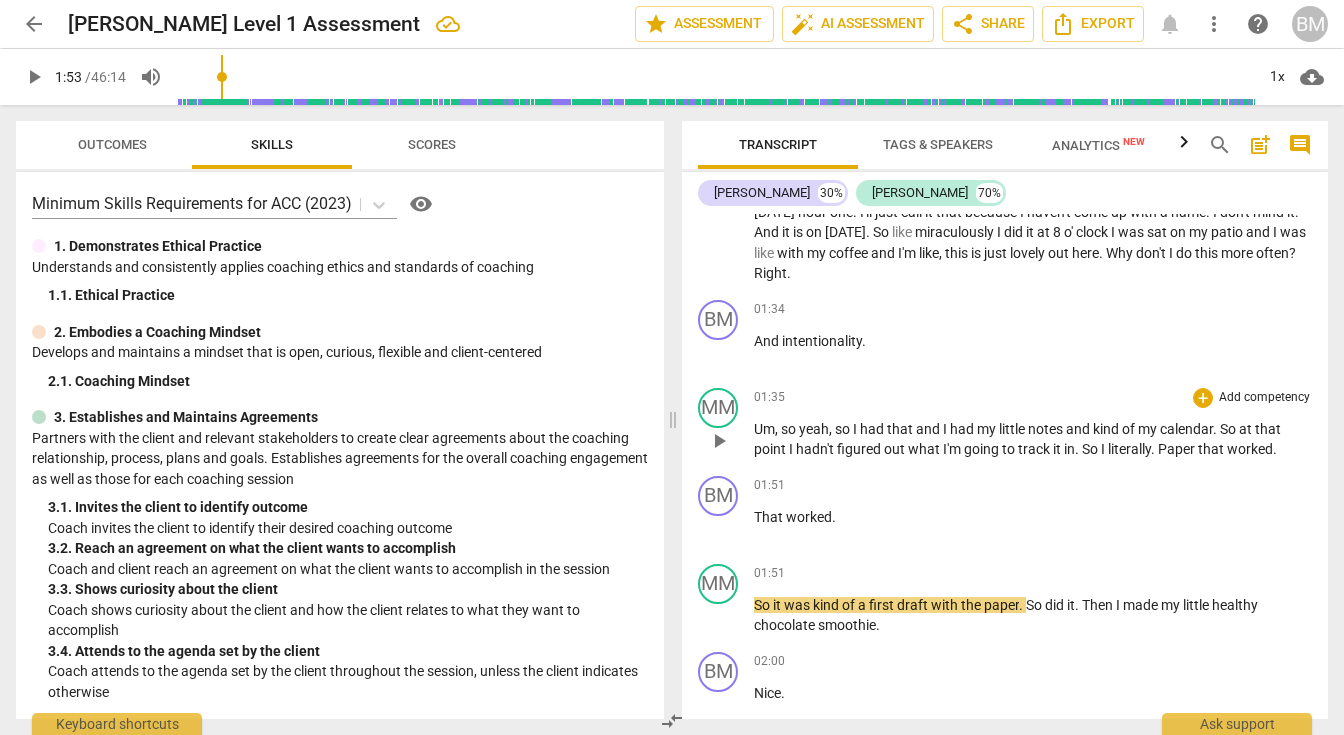 click on "Paper" at bounding box center (1178, 449) 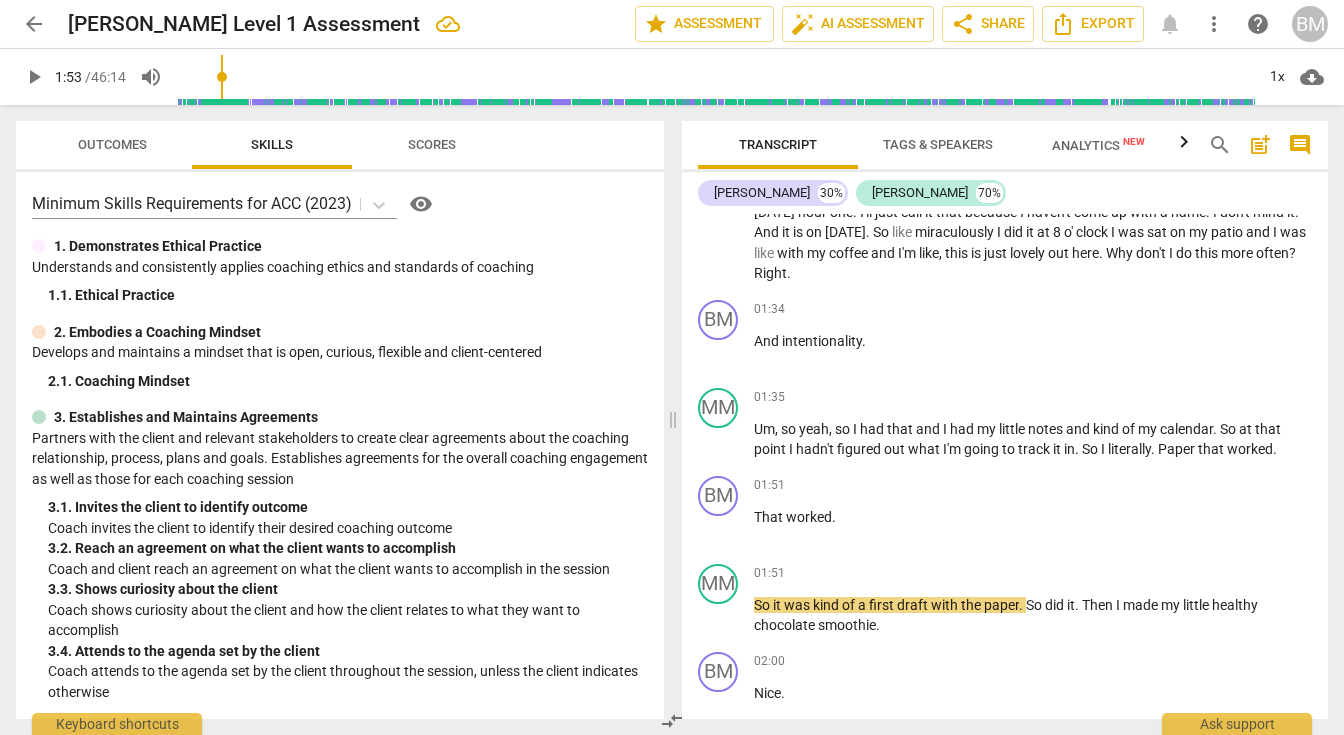 type 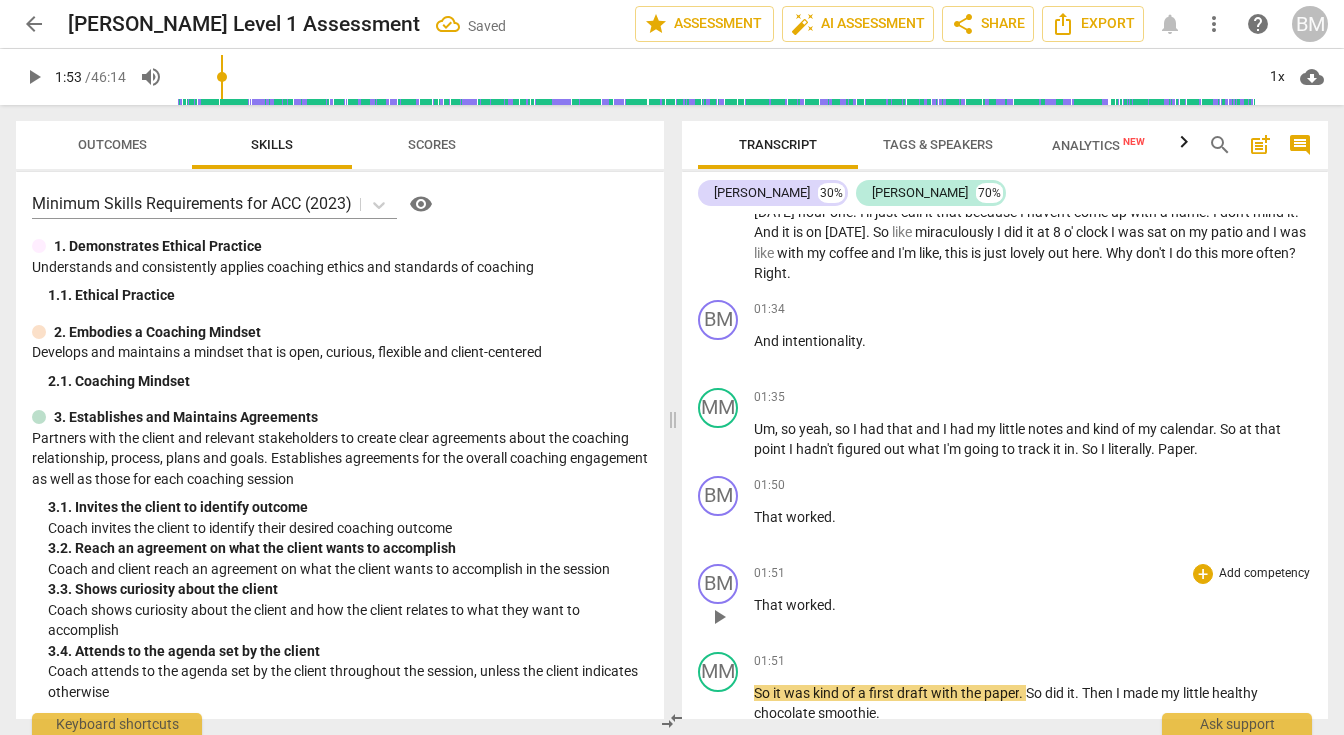 click on "play_arrow pause" at bounding box center [728, 617] 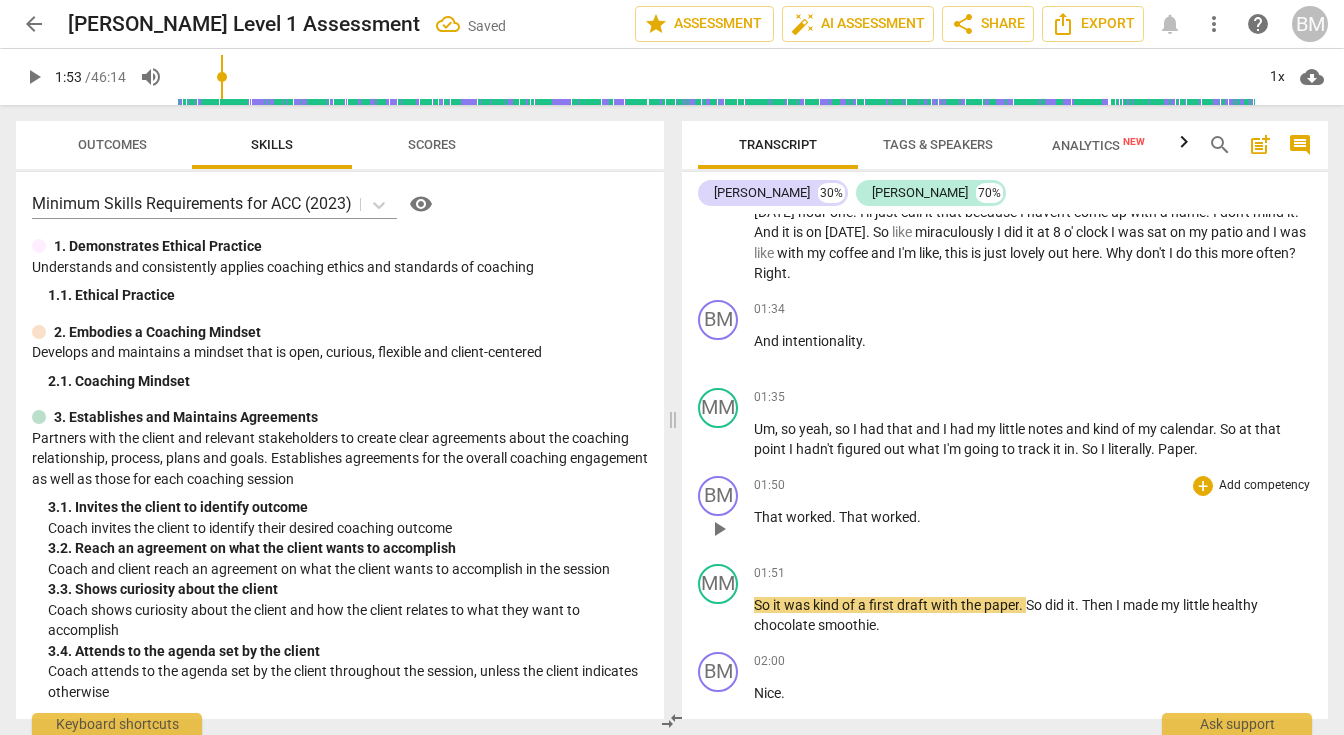 click on "play_arrow" at bounding box center (719, 529) 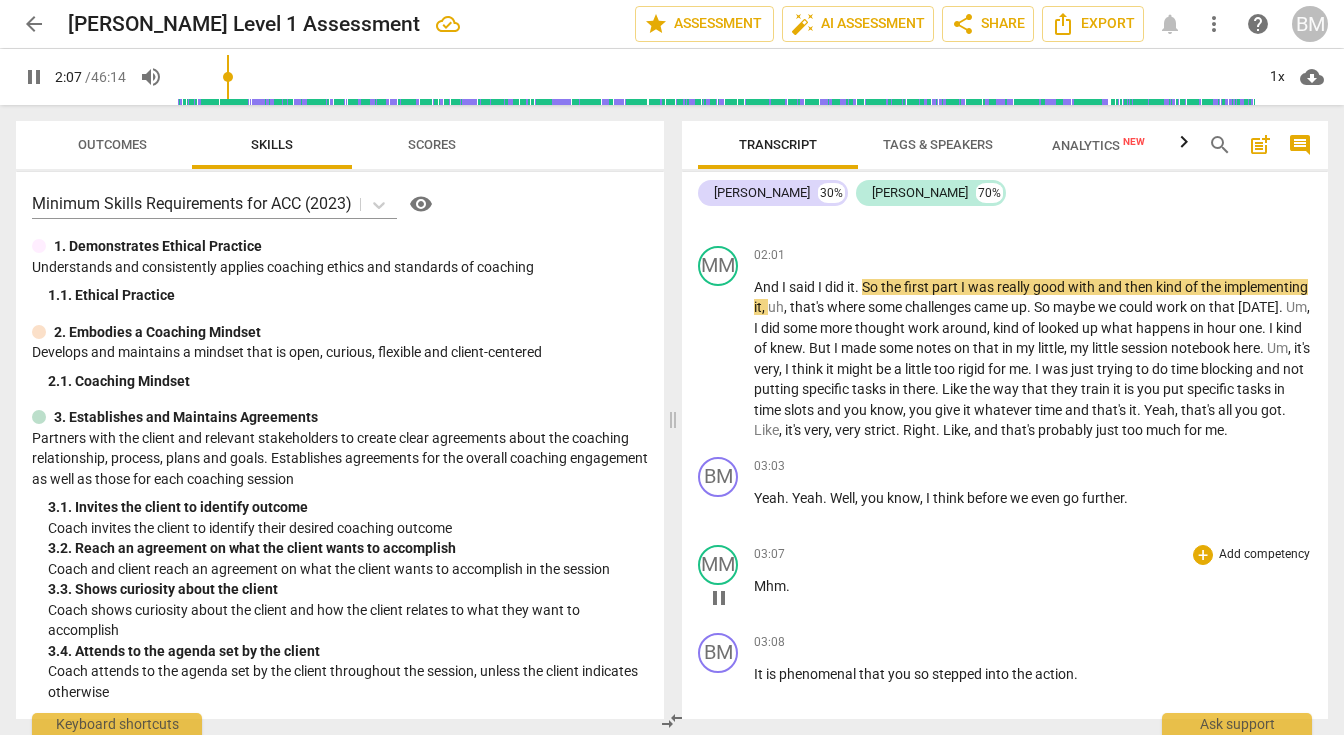 scroll, scrollTop: 1711, scrollLeft: 0, axis: vertical 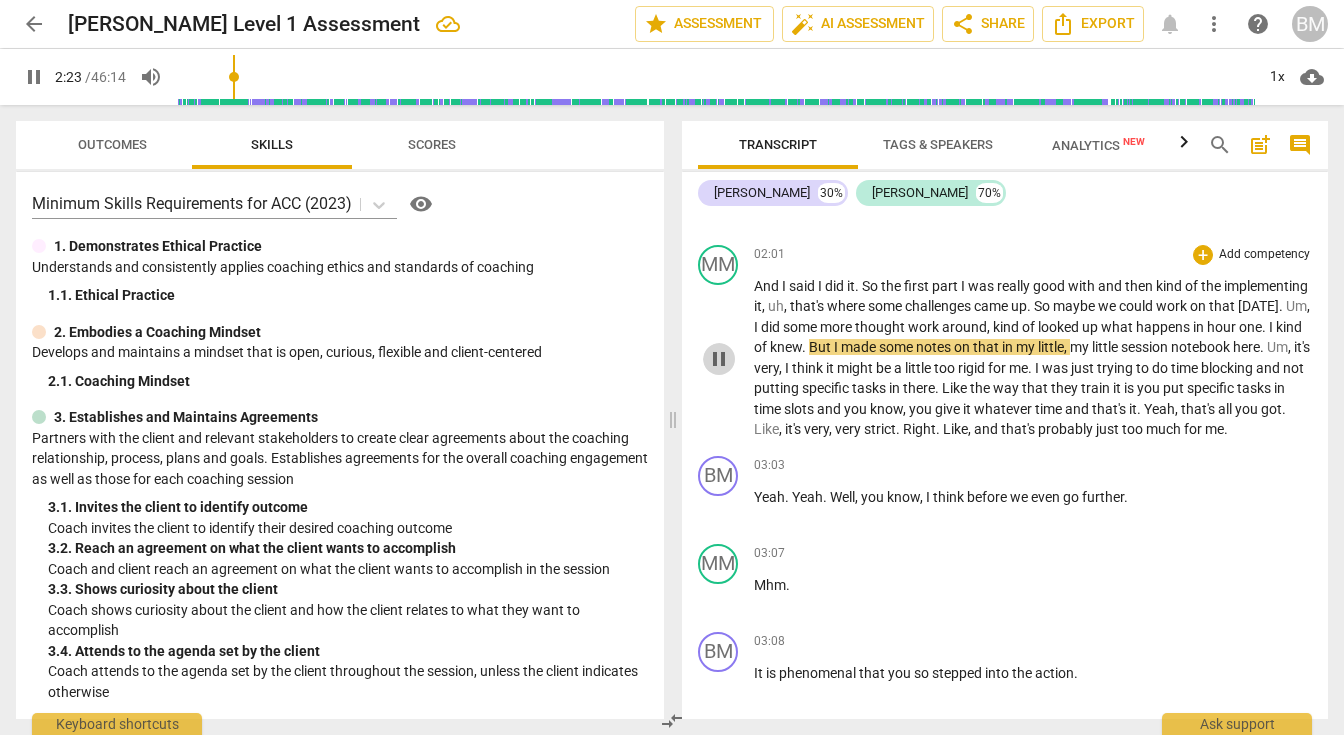 click on "pause" at bounding box center (719, 359) 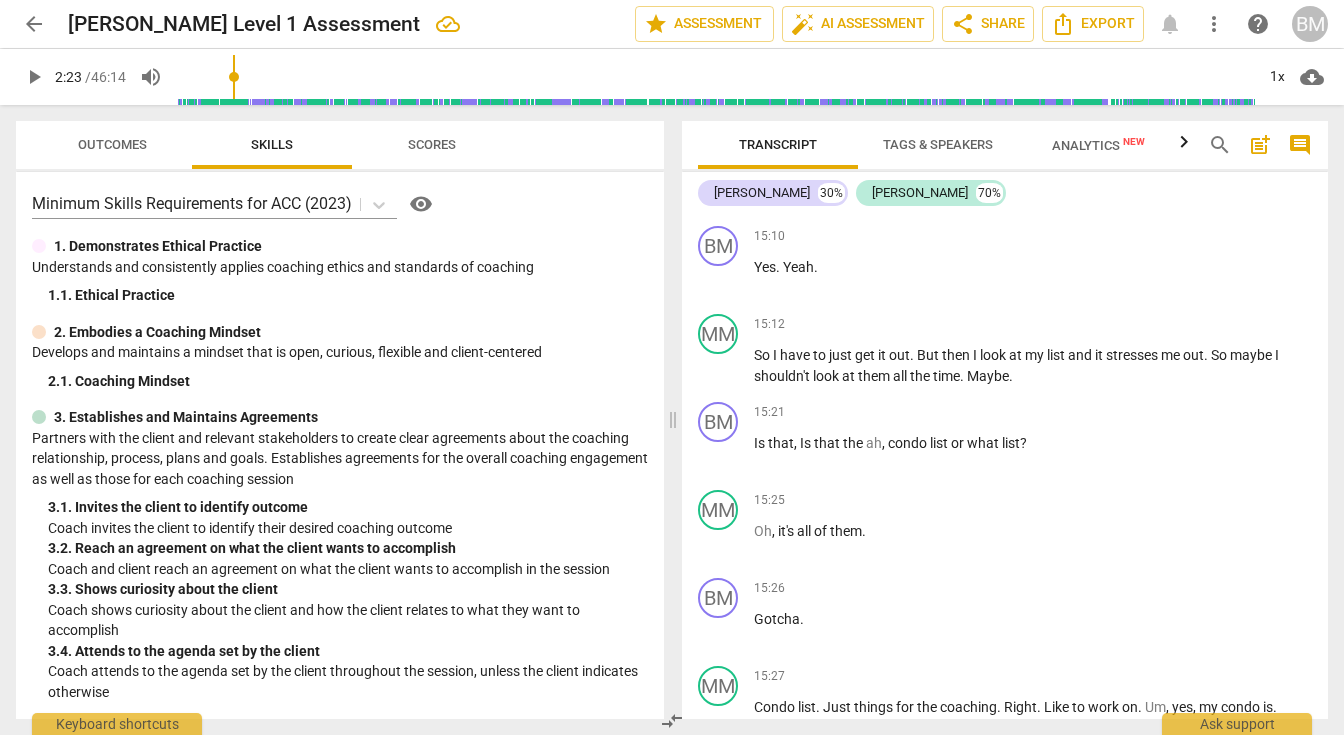 scroll, scrollTop: 10810, scrollLeft: 0, axis: vertical 